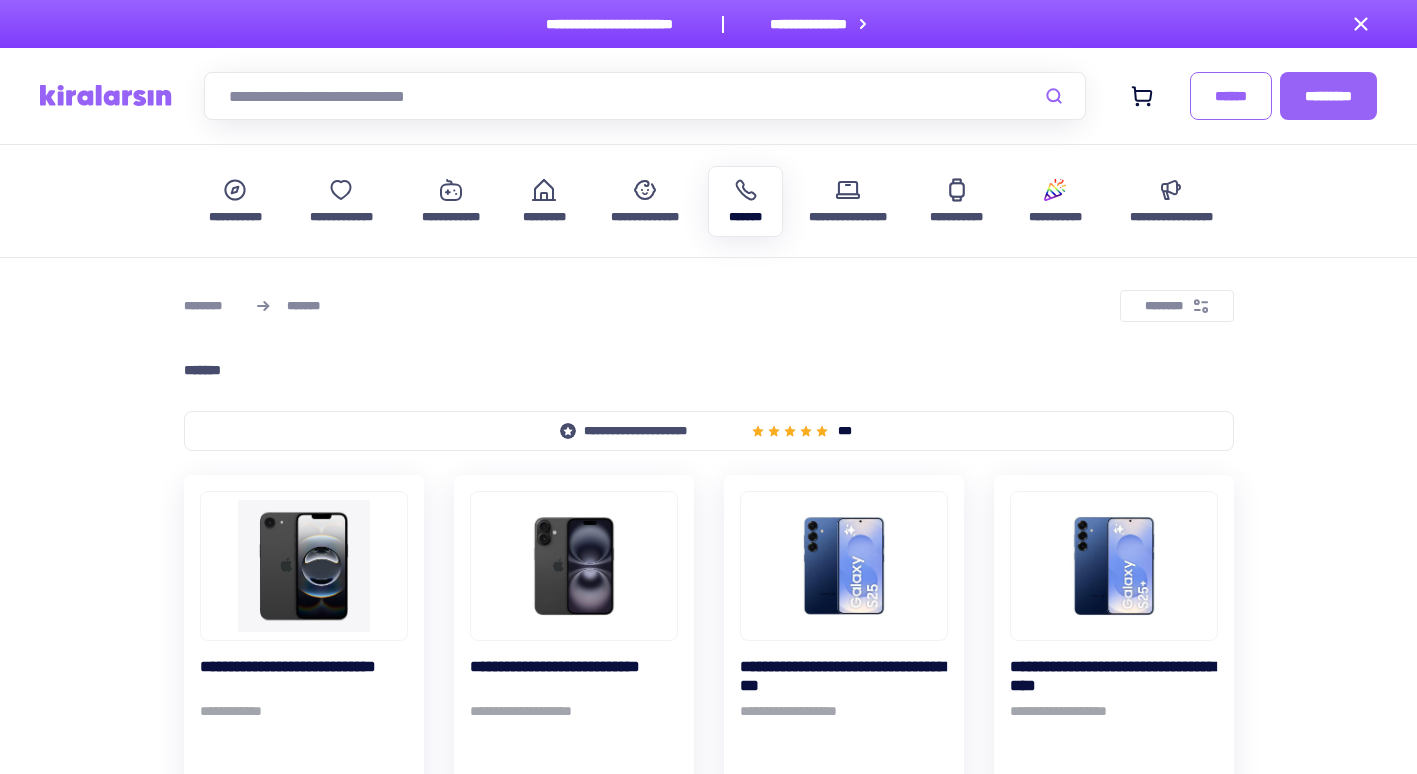 scroll, scrollTop: 200, scrollLeft: 0, axis: vertical 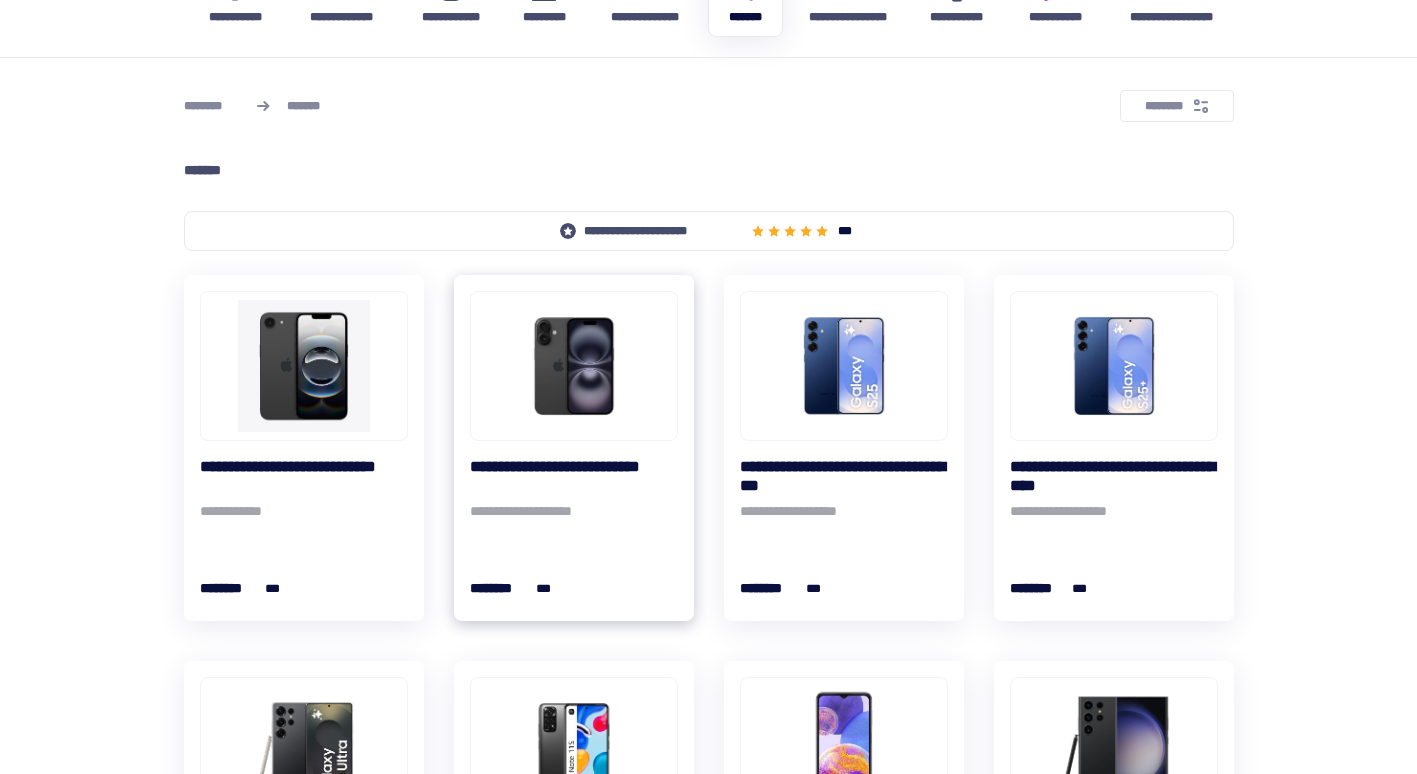 click at bounding box center (574, 366) 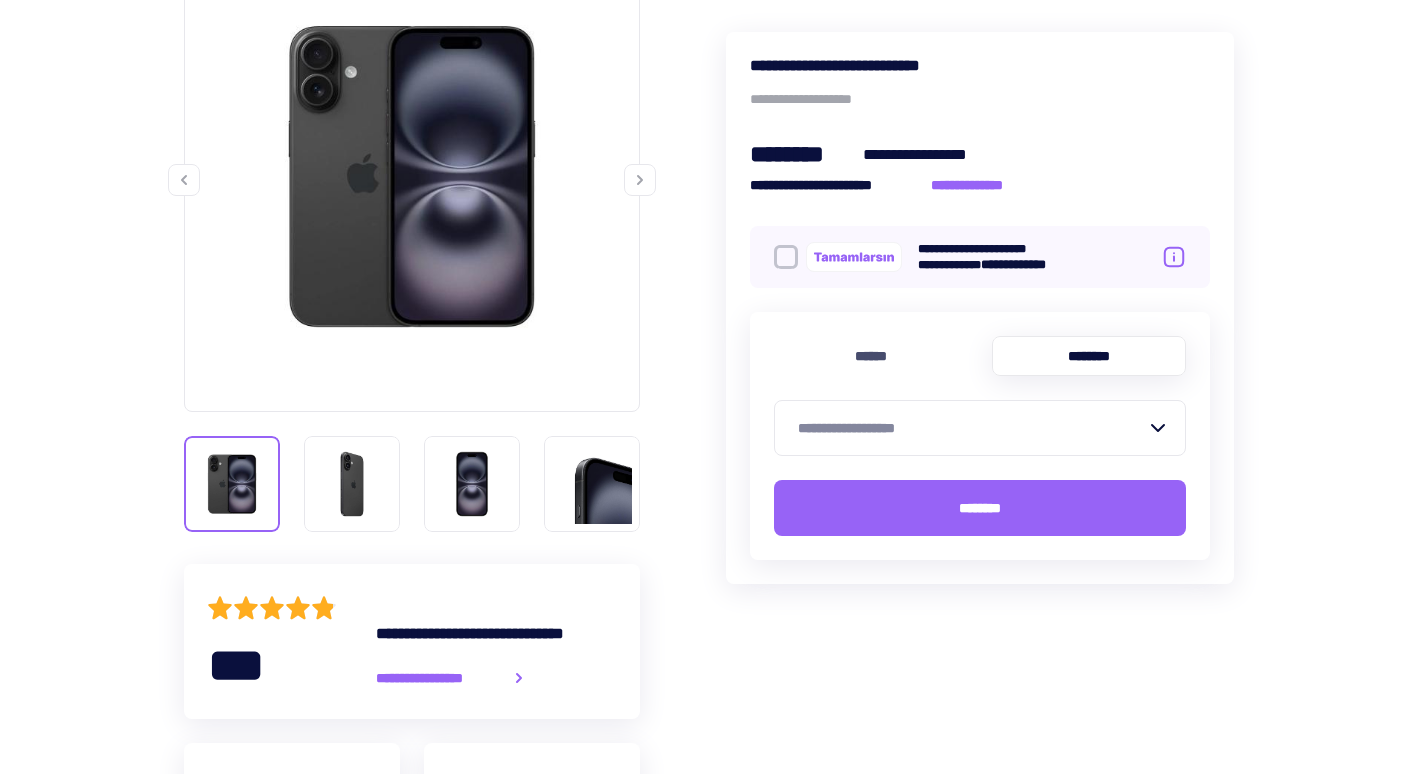 scroll, scrollTop: 400, scrollLeft: 0, axis: vertical 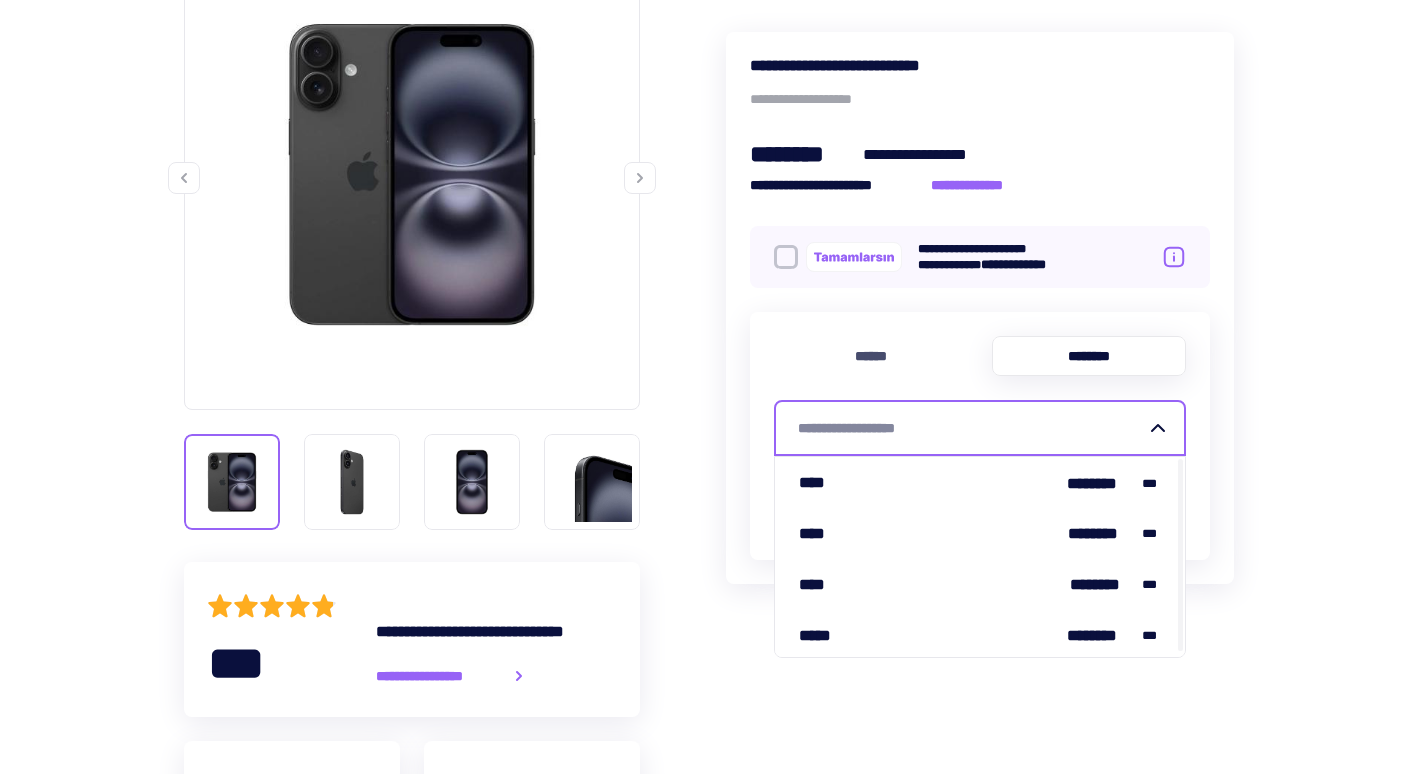 click 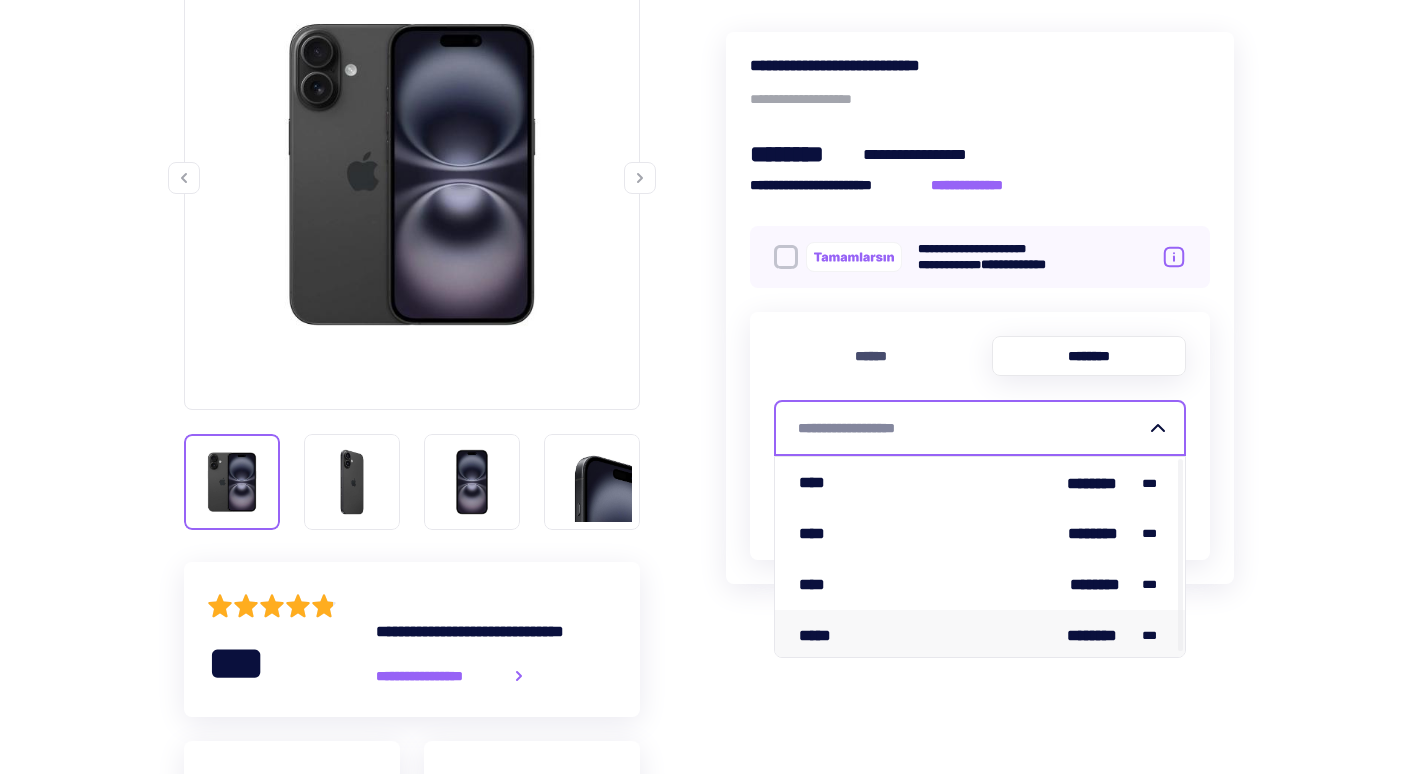 click on "***** ******** ***" at bounding box center [980, 635] 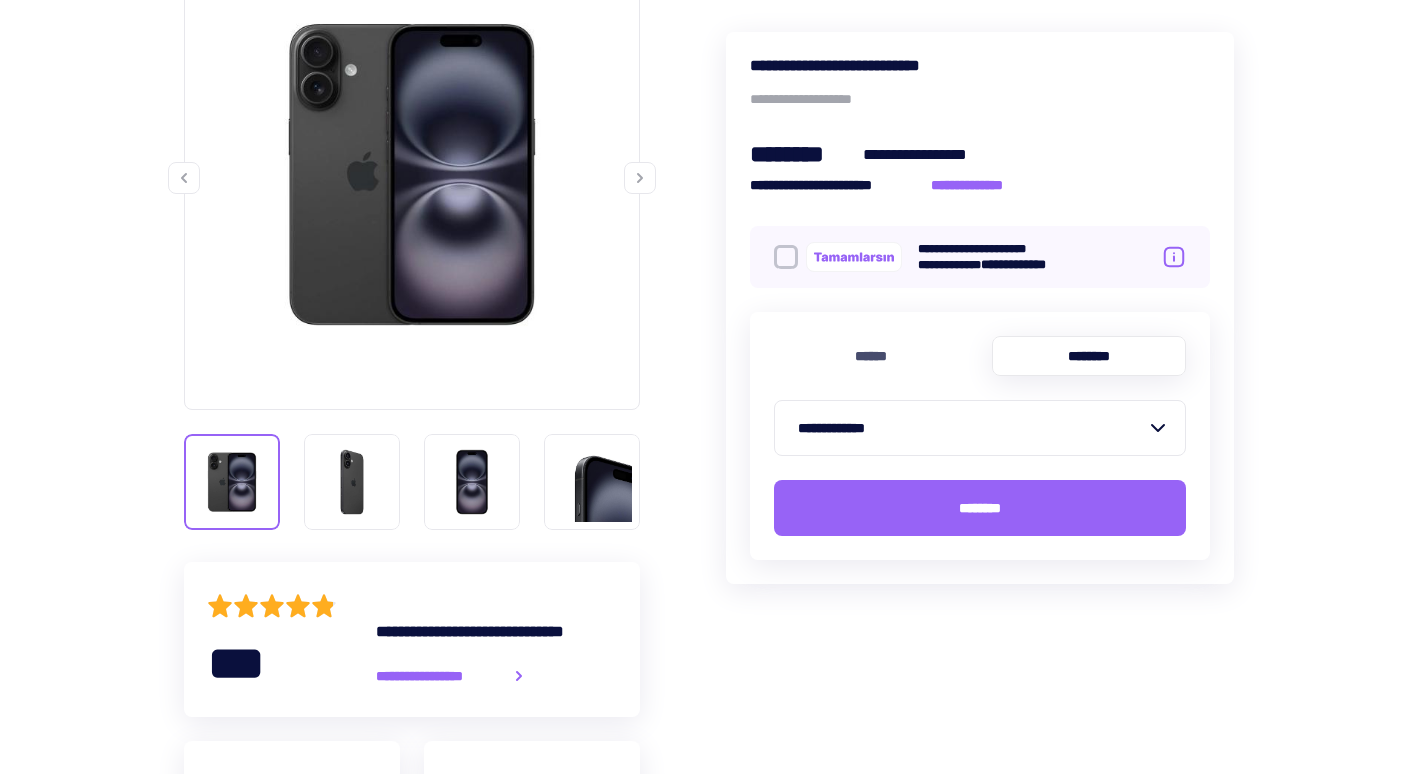 click on "**********" at bounding box center (709, 1062) 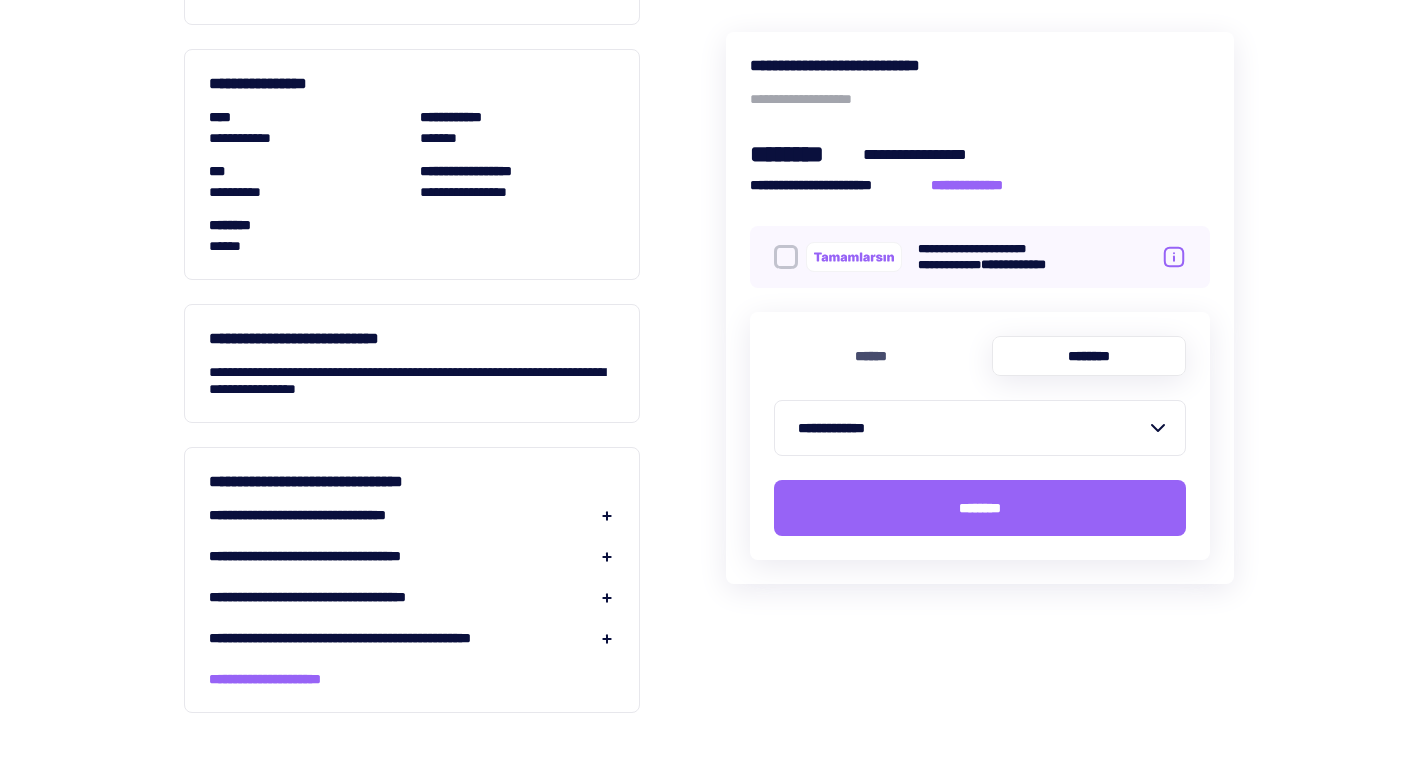 scroll, scrollTop: 1900, scrollLeft: 0, axis: vertical 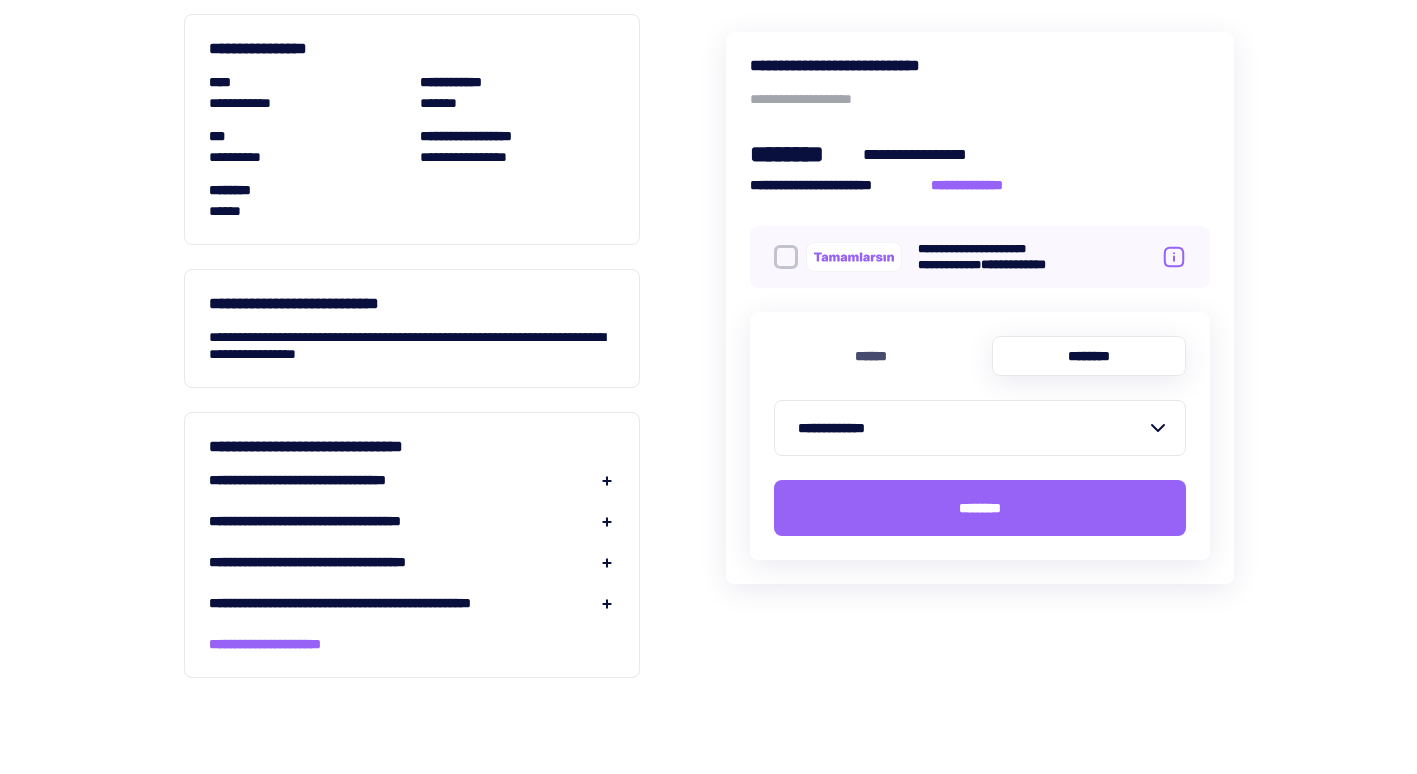 click 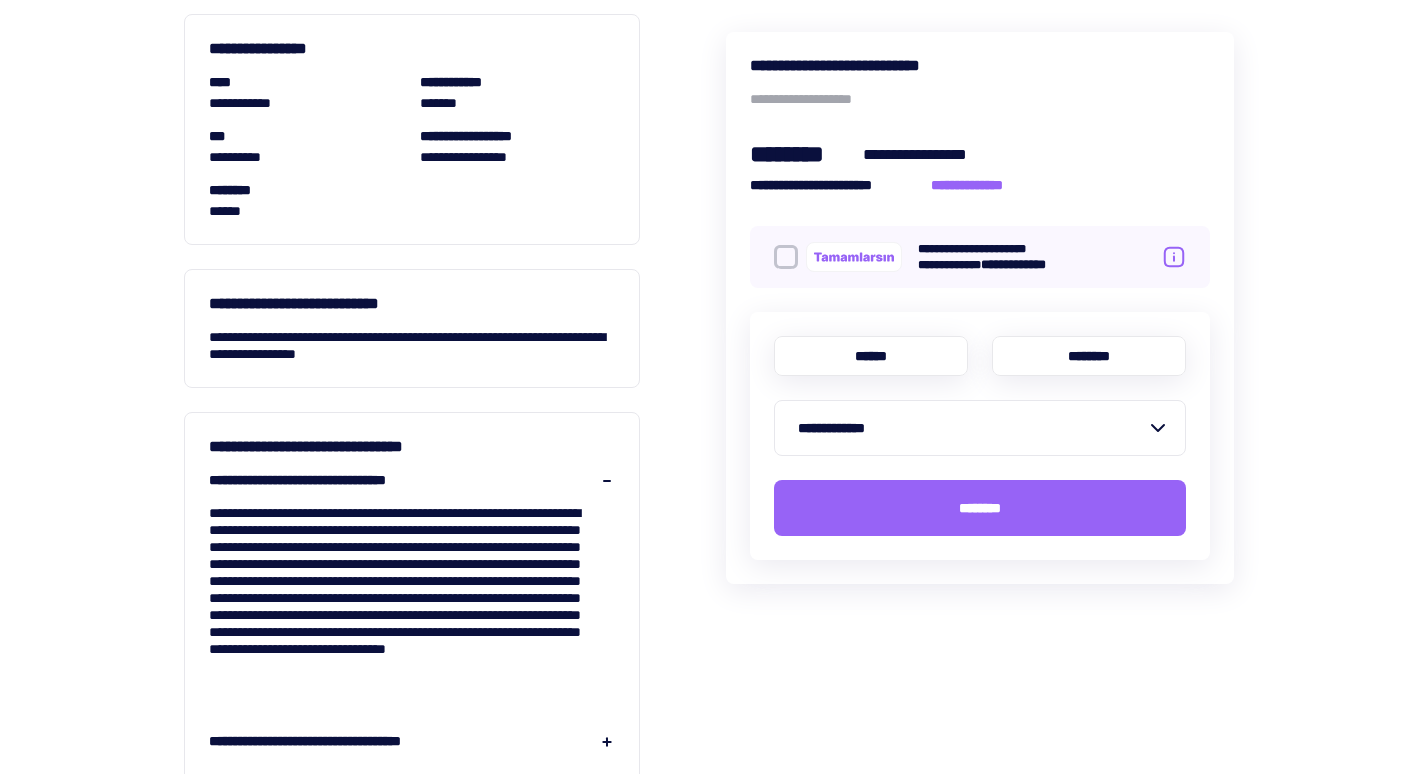 click on "******" at bounding box center (871, 356) 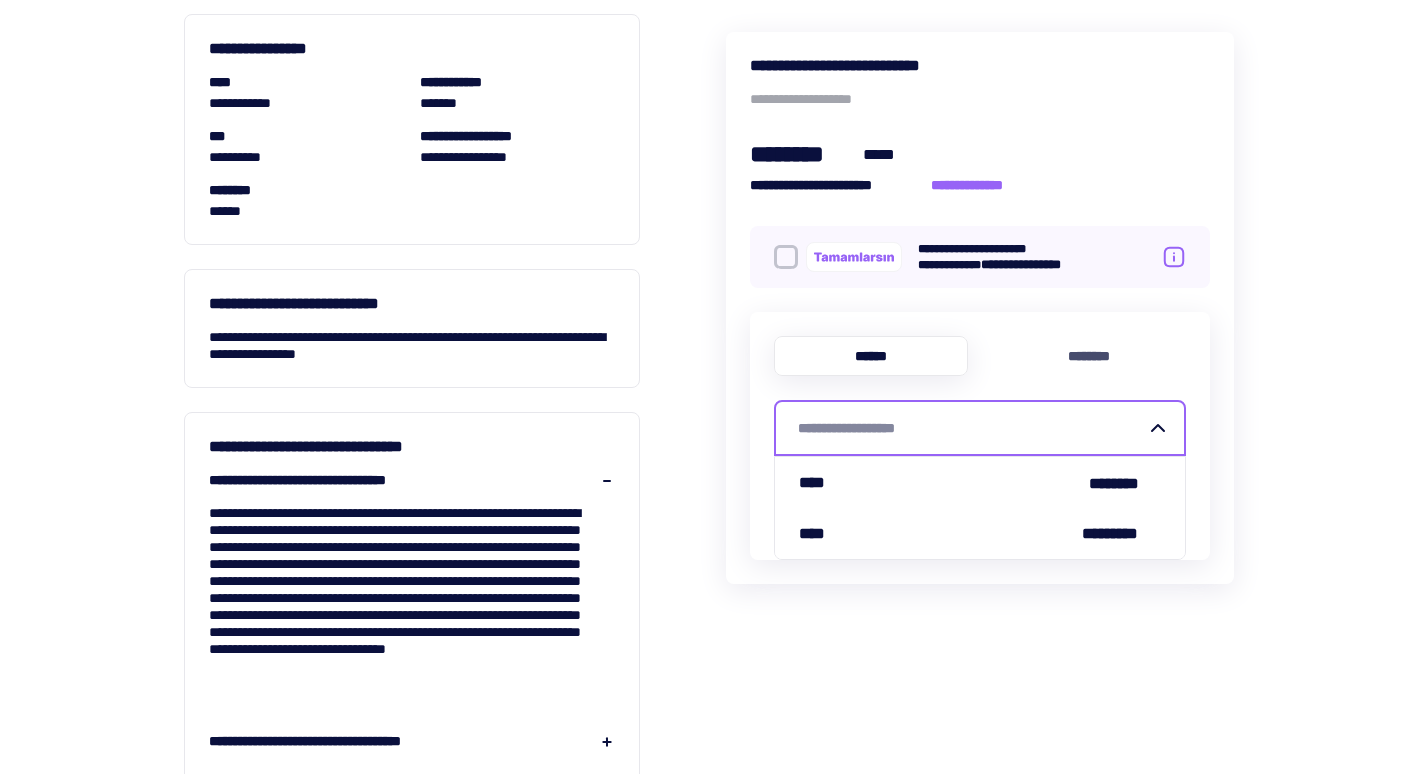 click on "**********" at bounding box center (972, 428) 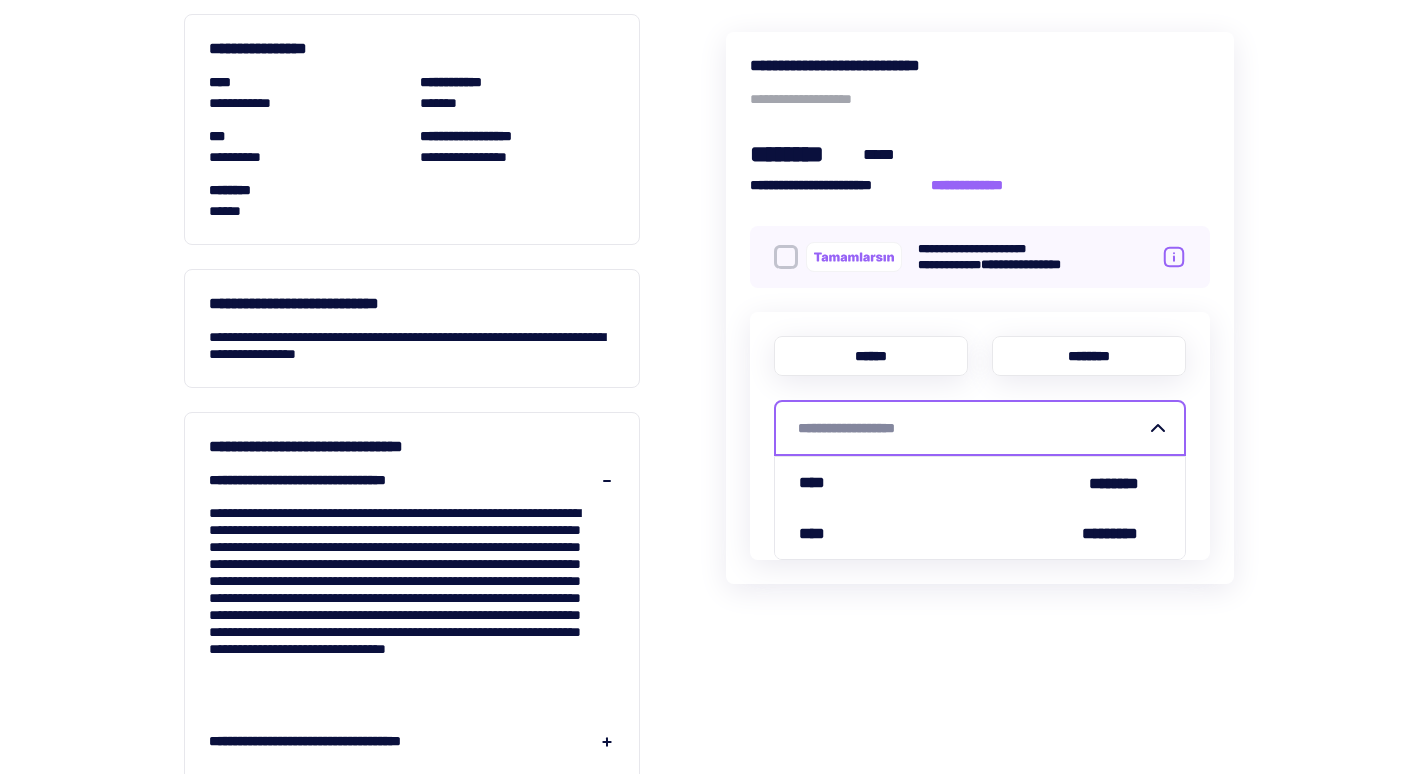 click on "********" at bounding box center [1089, 356] 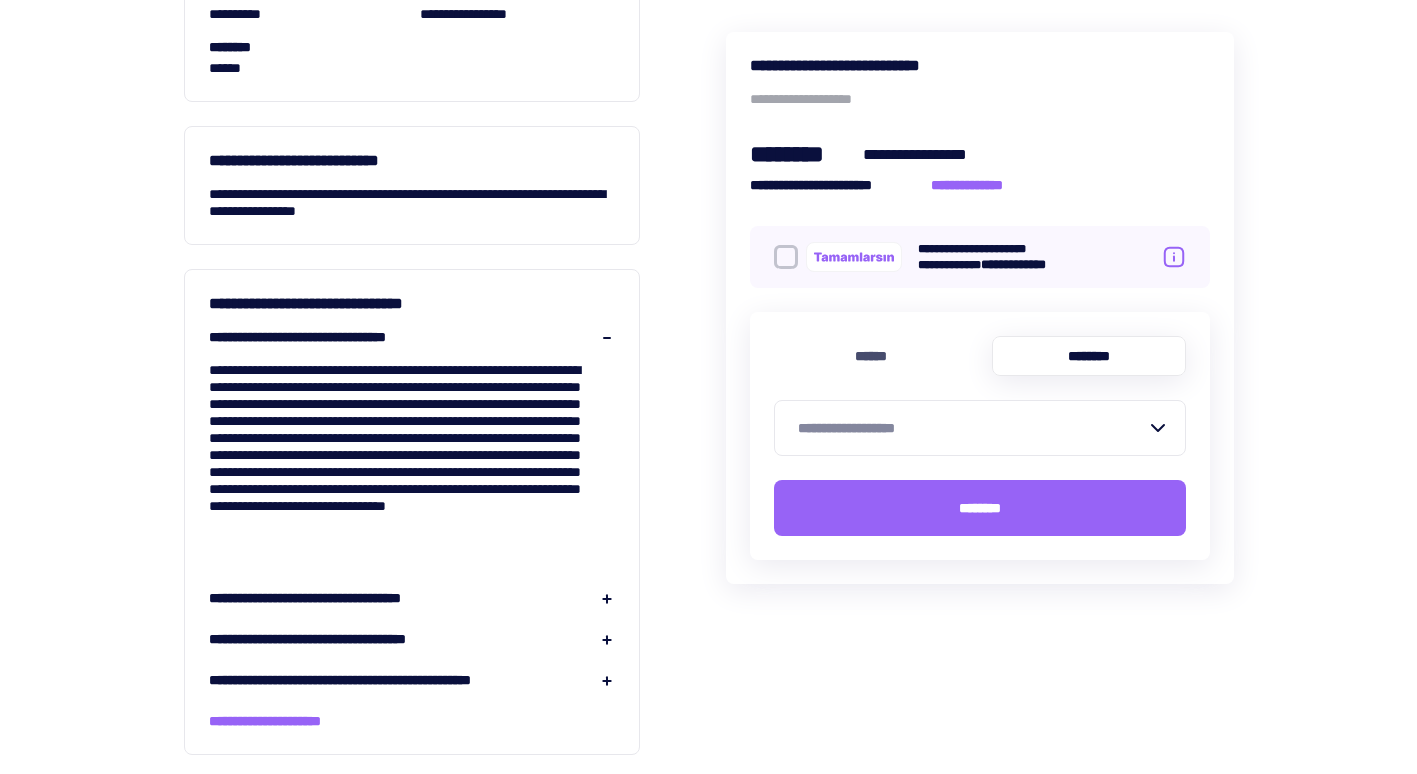 scroll, scrollTop: 2100, scrollLeft: 0, axis: vertical 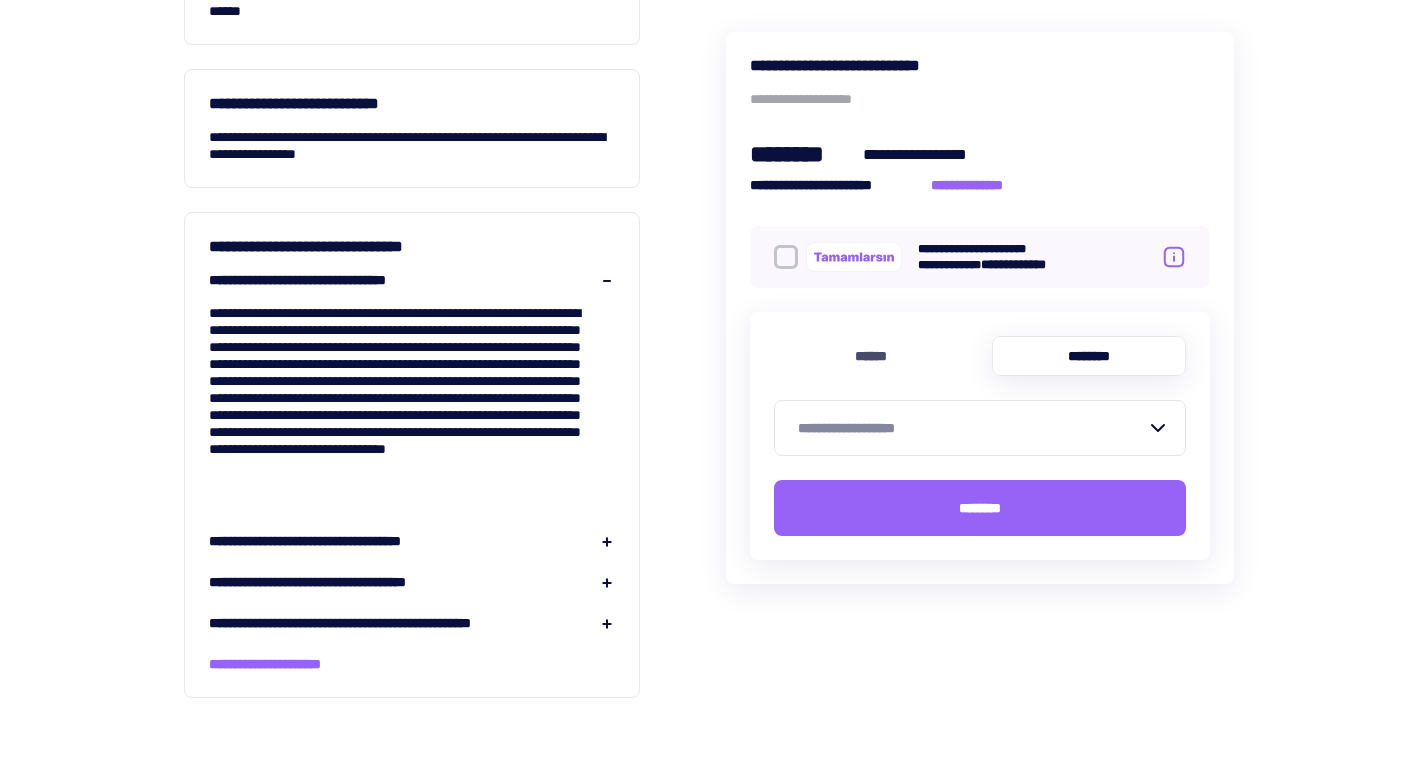 click on "**********" at bounding box center (412, 582) 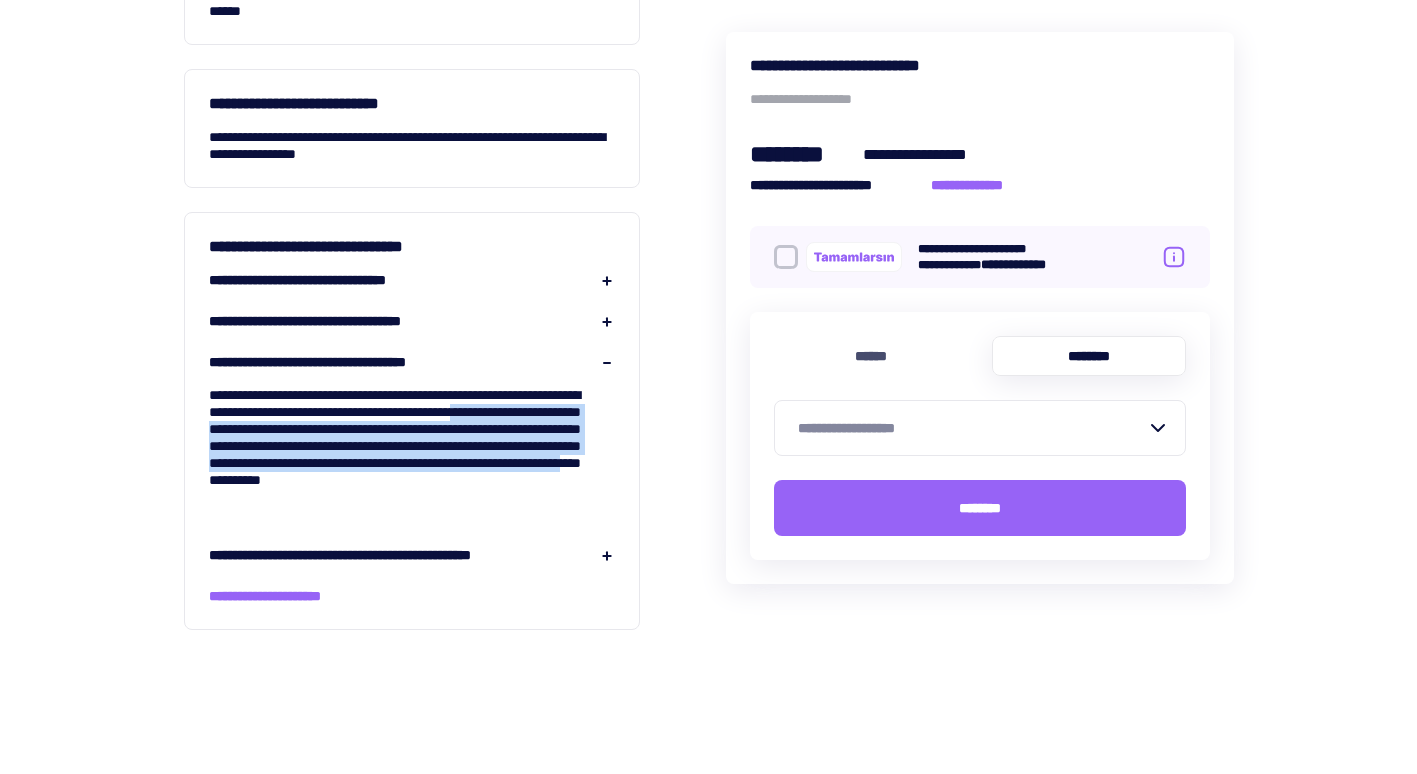 drag, startPoint x: 367, startPoint y: 434, endPoint x: 539, endPoint y: 492, distance: 181.51584 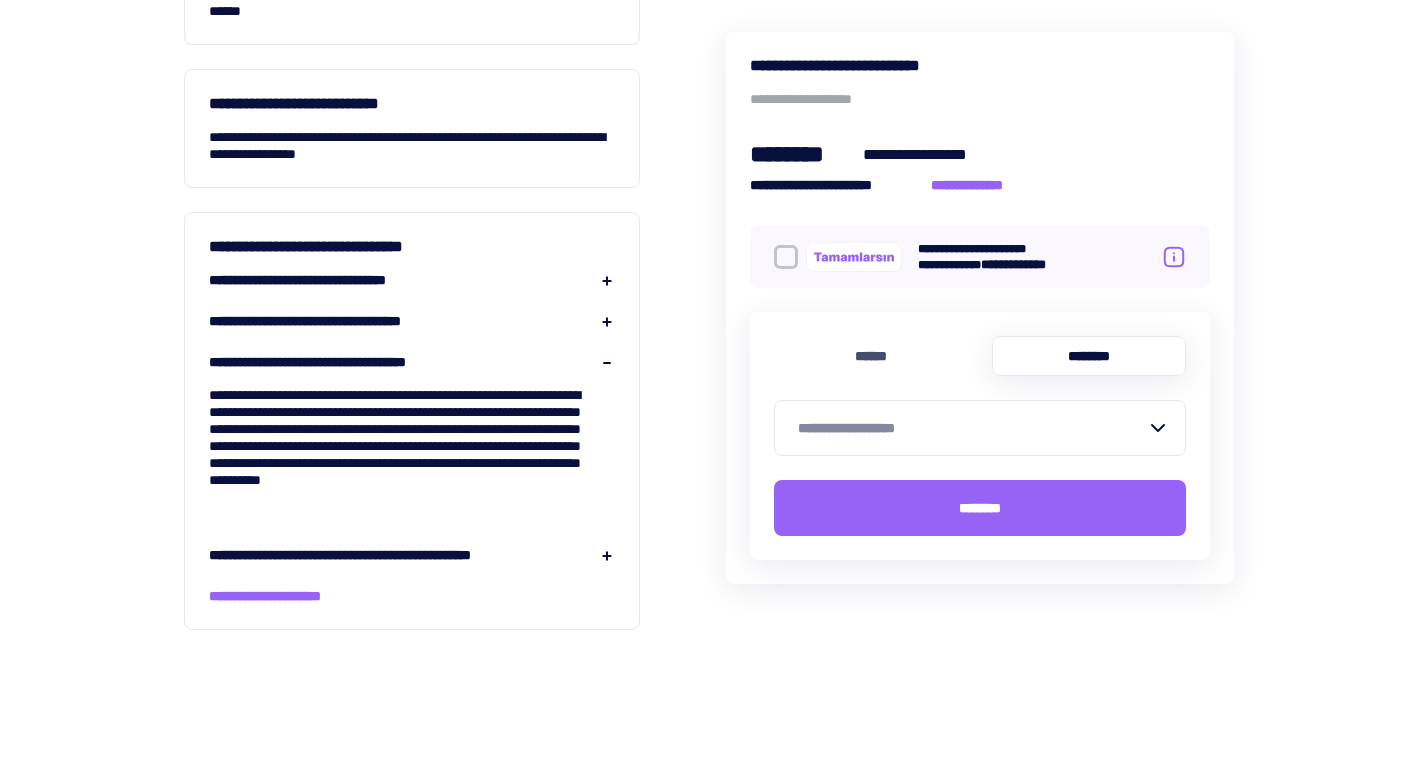 drag, startPoint x: 539, startPoint y: 492, endPoint x: 481, endPoint y: 512, distance: 61.351448 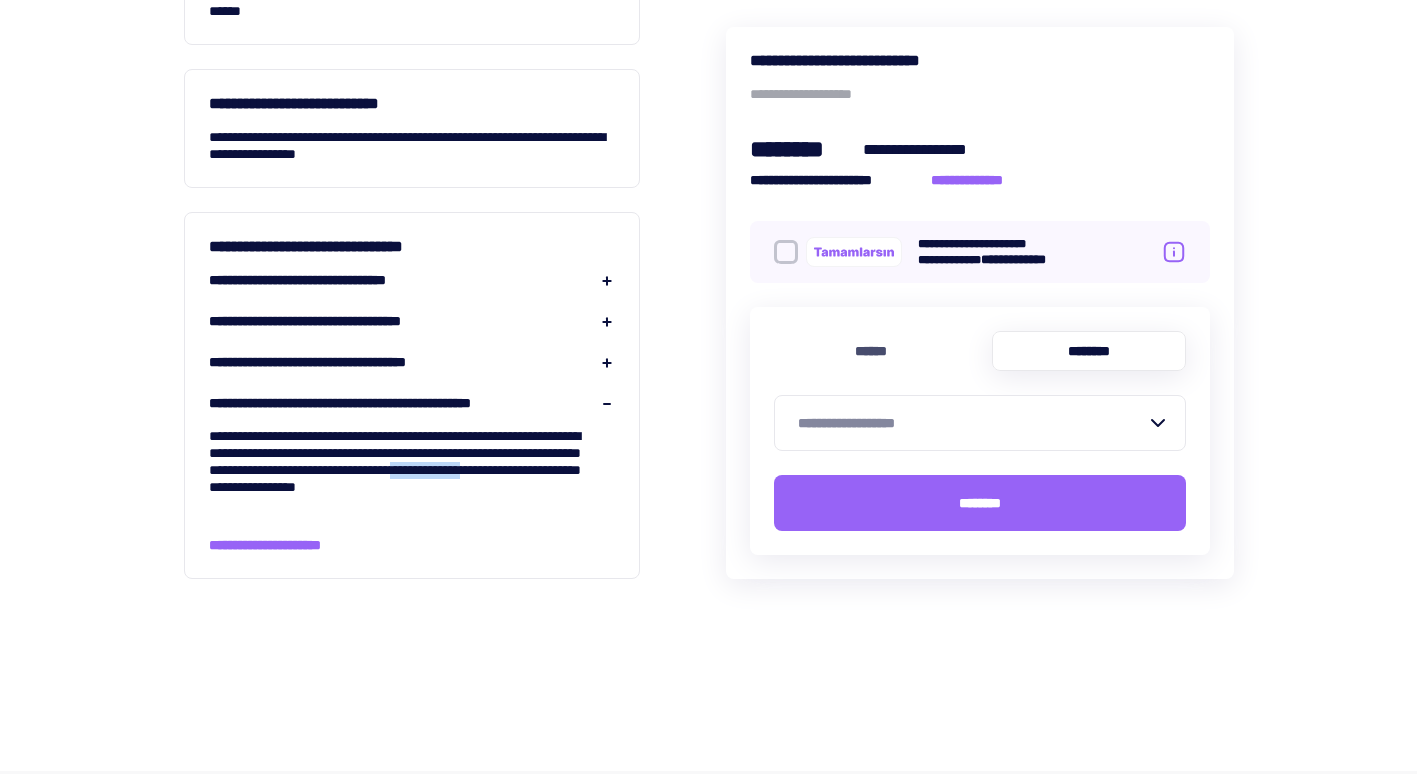 drag, startPoint x: 450, startPoint y: 484, endPoint x: 358, endPoint y: 493, distance: 92.43917 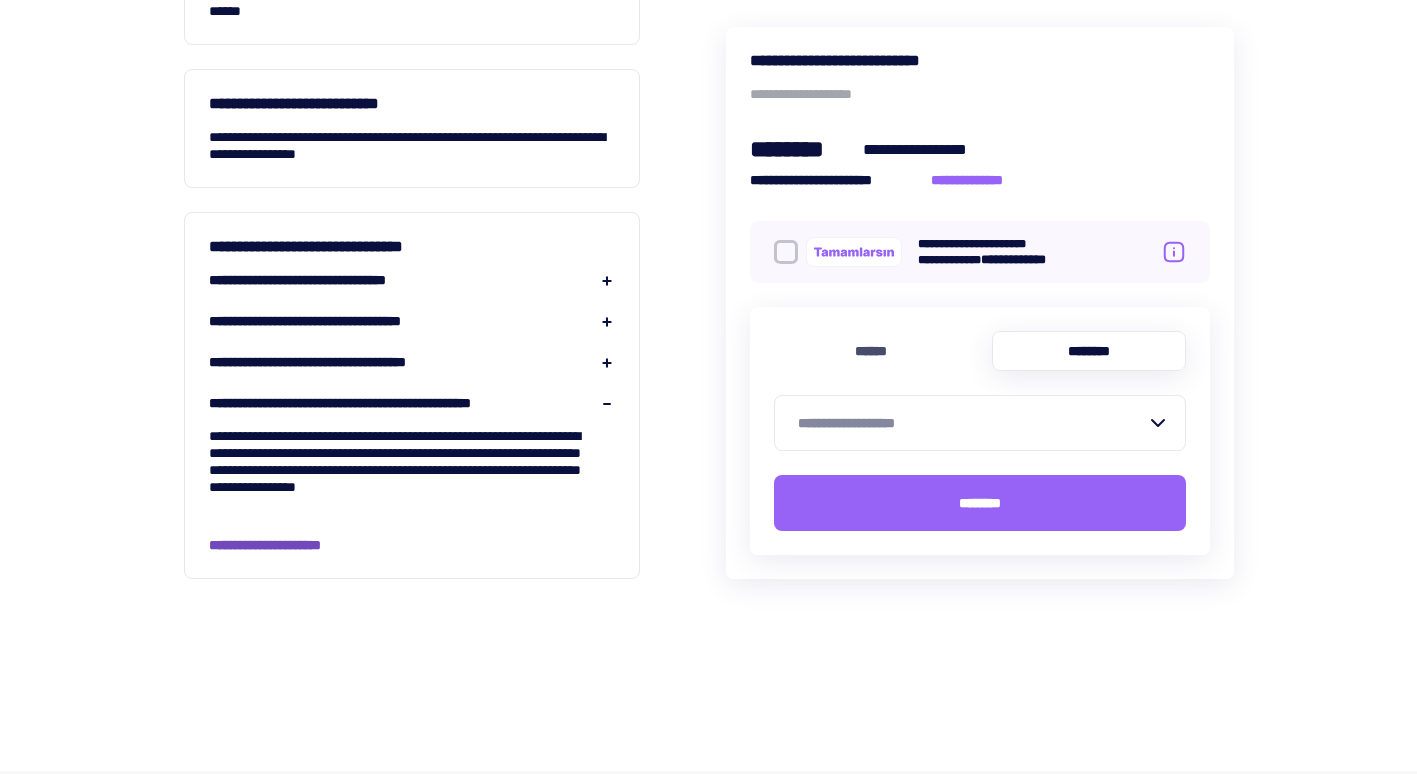 drag, startPoint x: 358, startPoint y: 493, endPoint x: 352, endPoint y: 551, distance: 58.30952 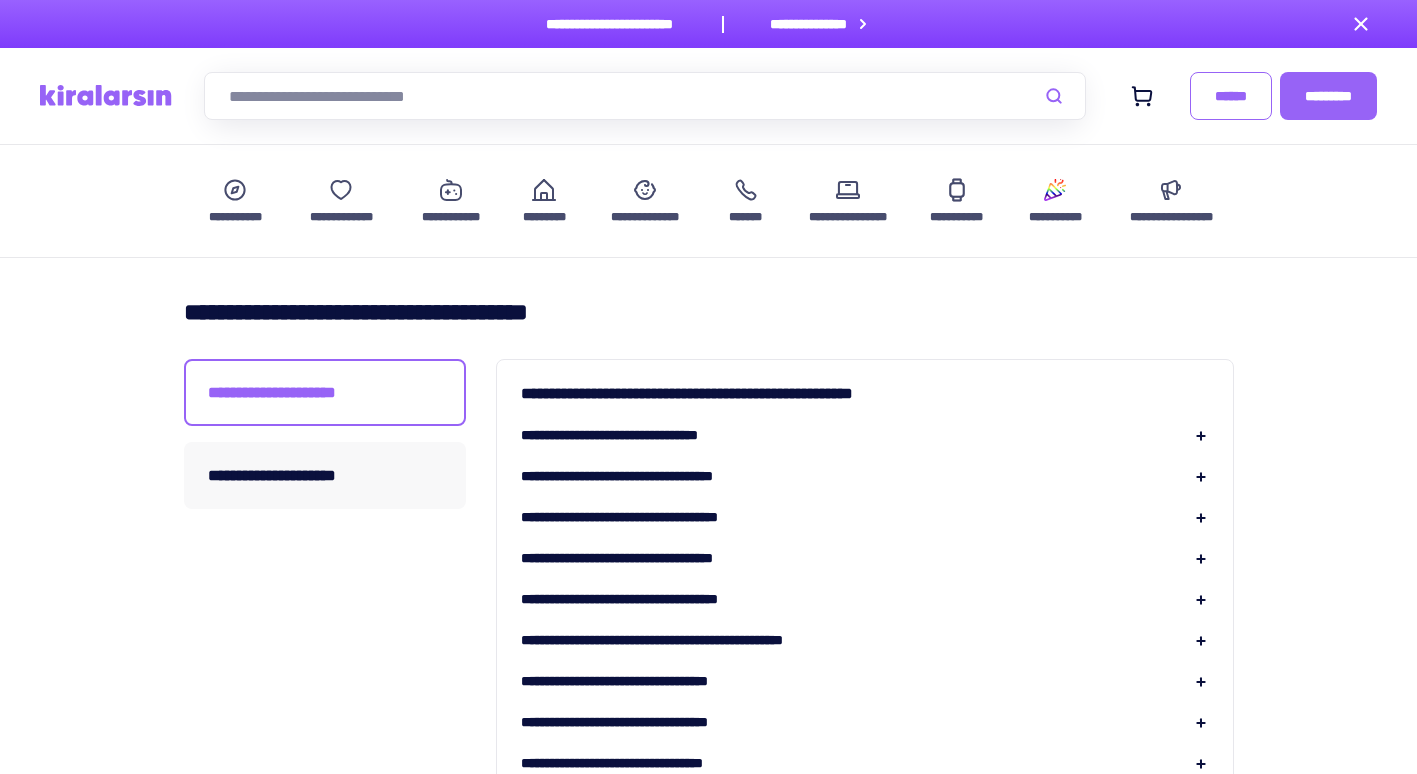 scroll, scrollTop: 0, scrollLeft: 0, axis: both 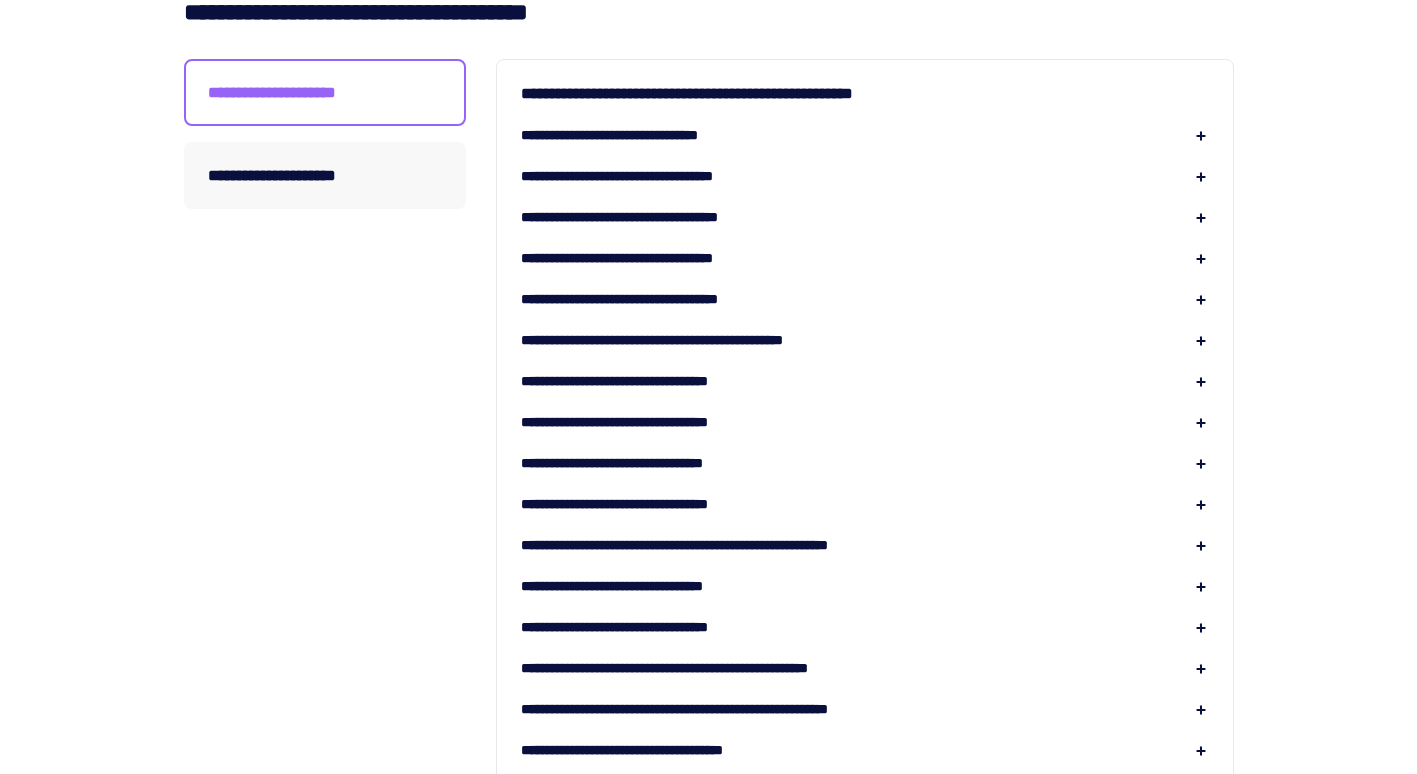 click on "**********" at bounding box center (650, 504) 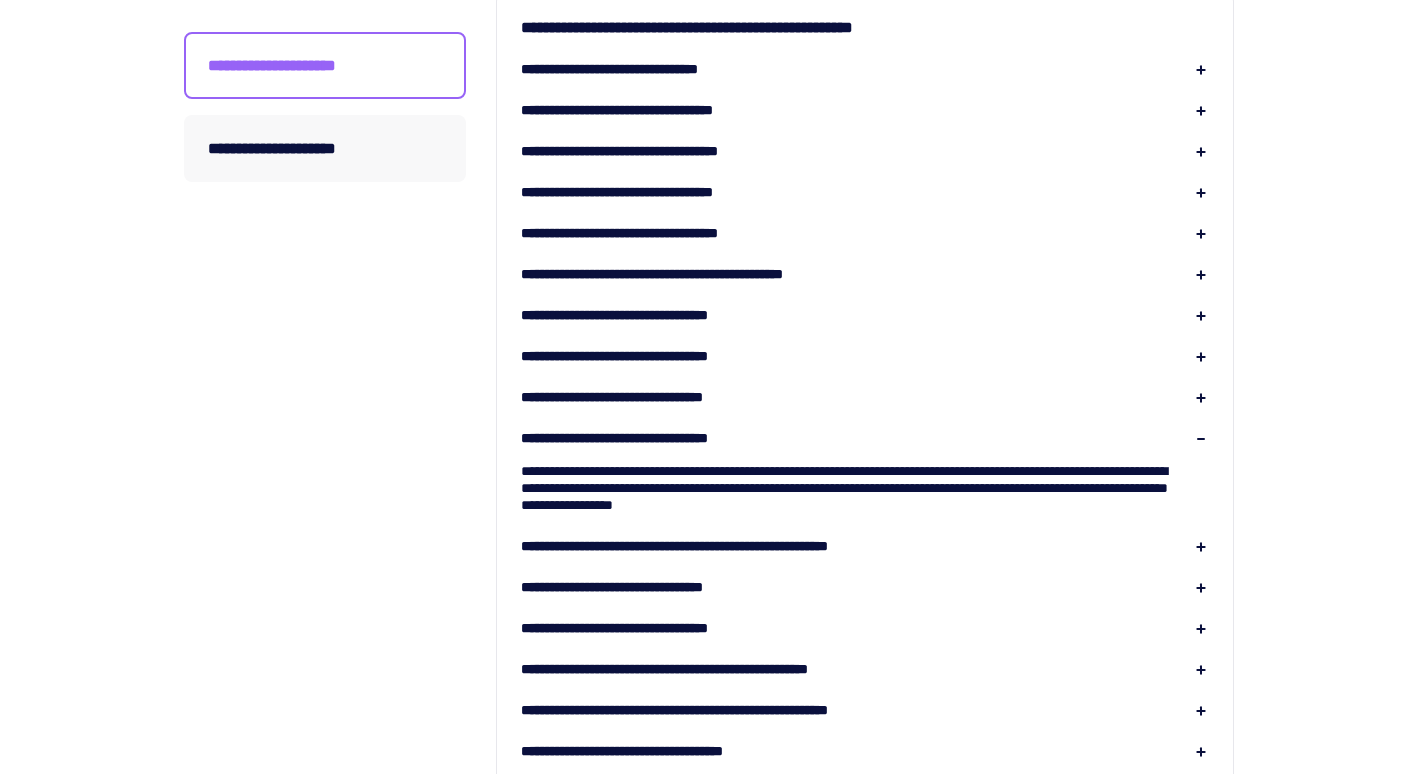 scroll, scrollTop: 400, scrollLeft: 0, axis: vertical 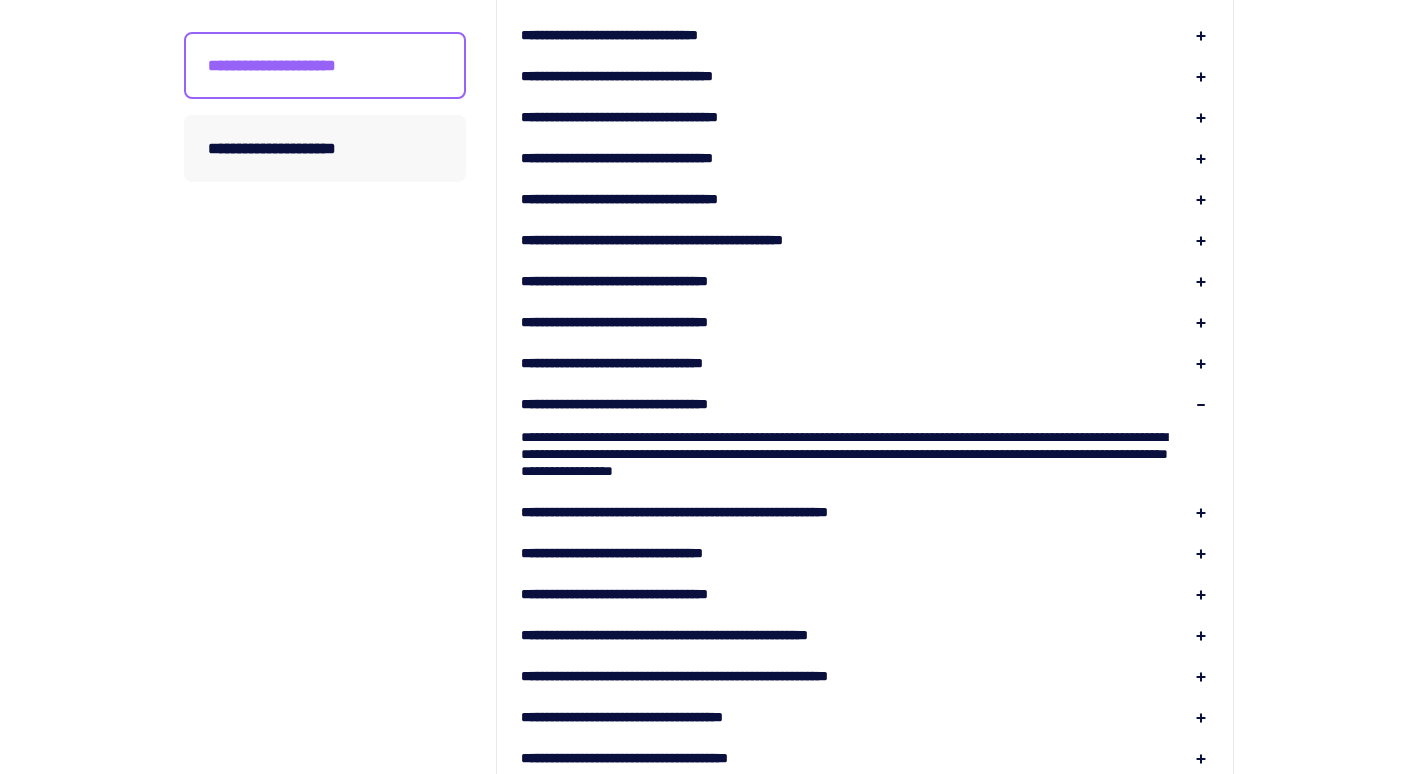 click on "**********" at bounding box center [726, 512] 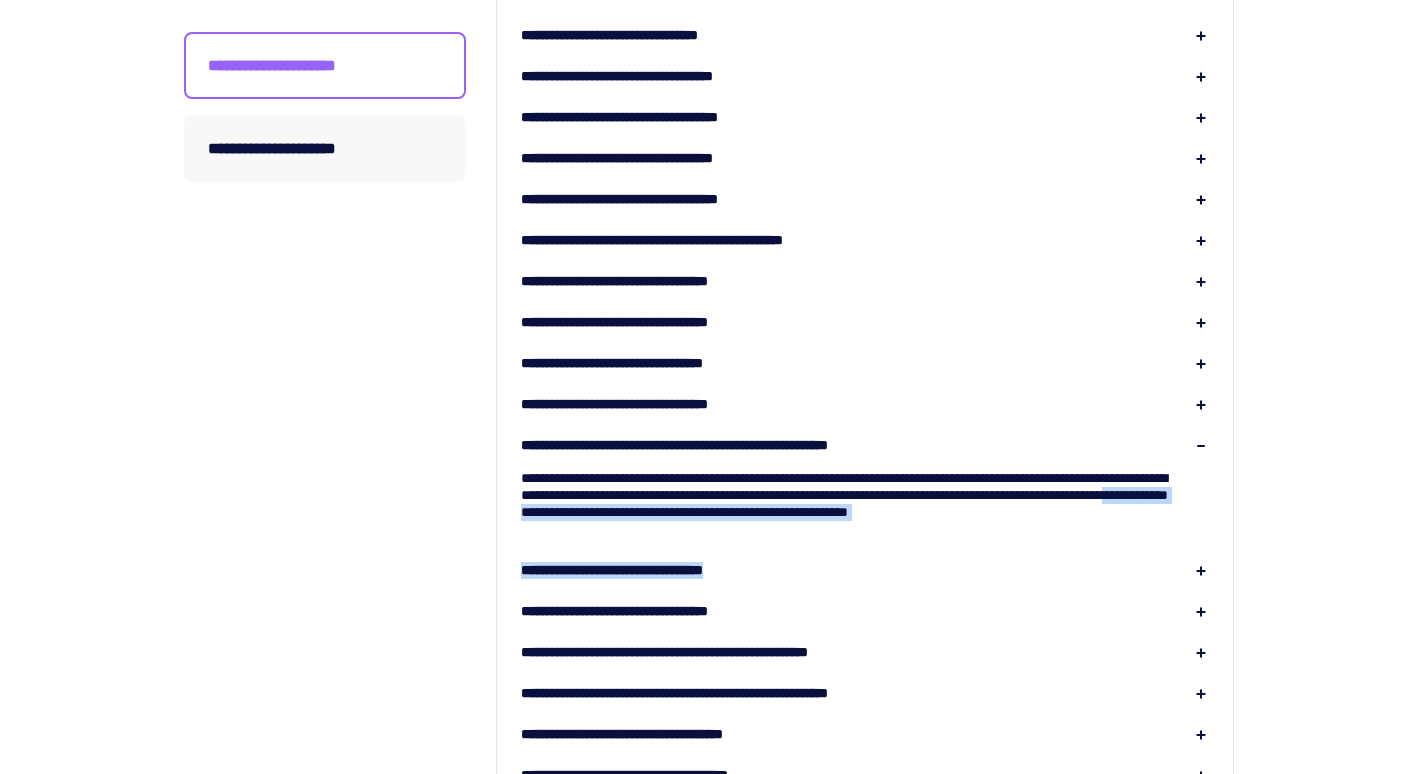 drag, startPoint x: 825, startPoint y: 511, endPoint x: 788, endPoint y: 554, distance: 56.727417 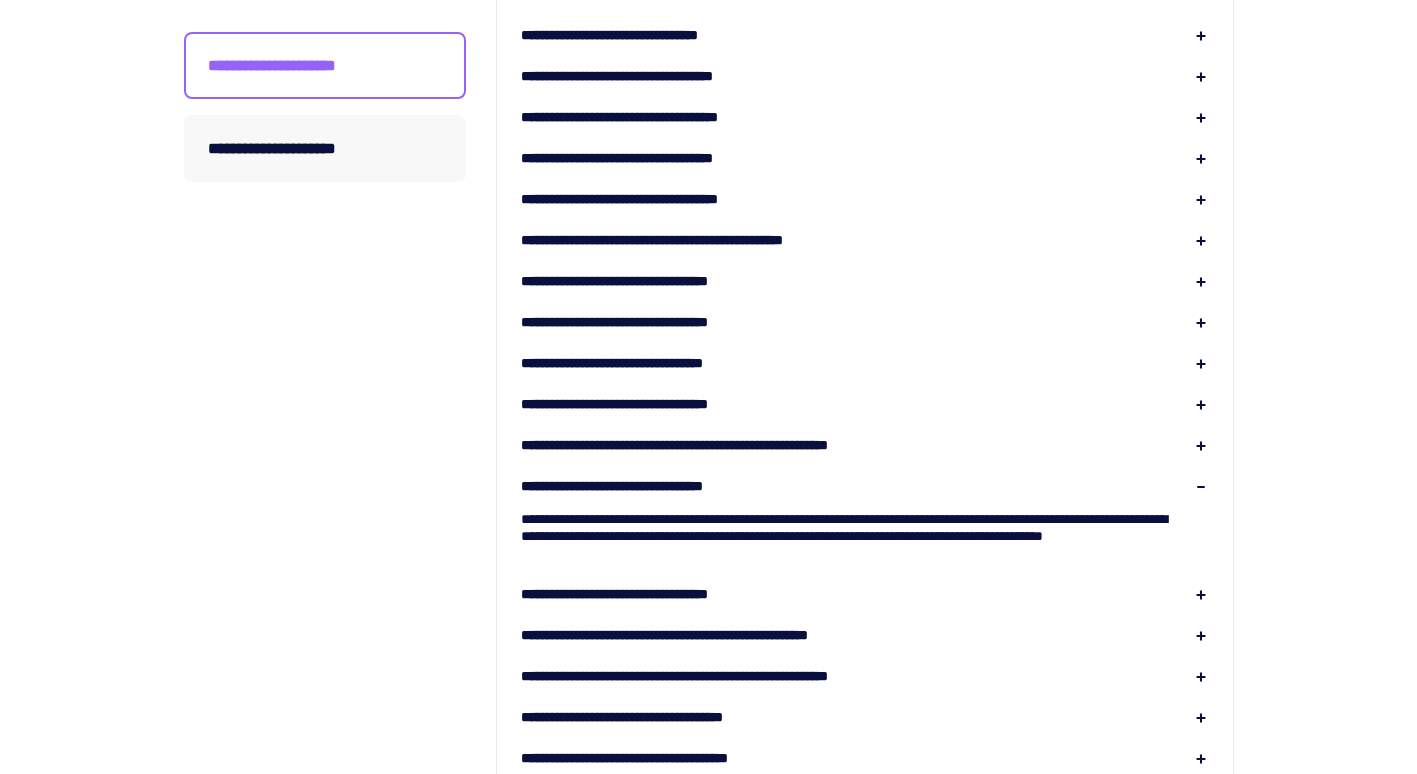 click on "**********" at bounding box center (647, 594) 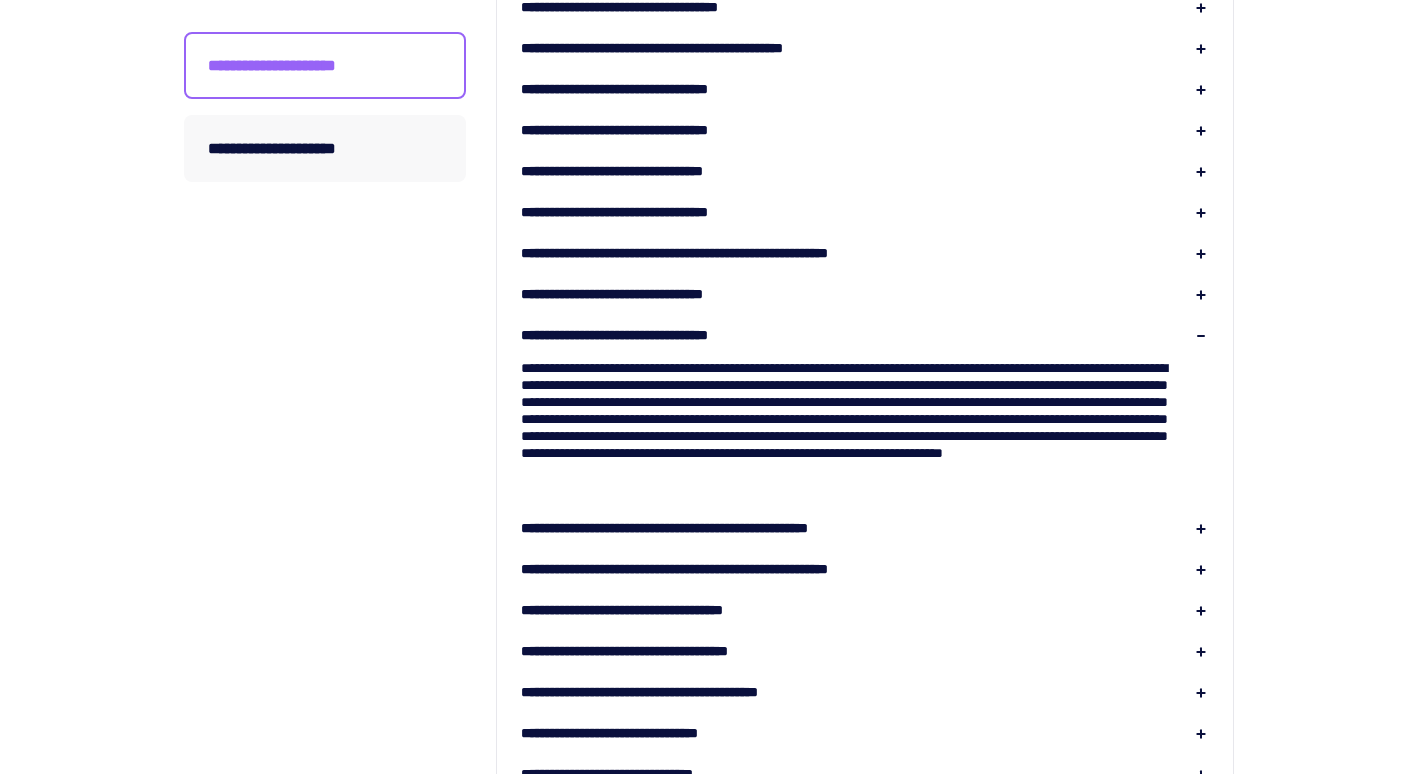 scroll, scrollTop: 600, scrollLeft: 0, axis: vertical 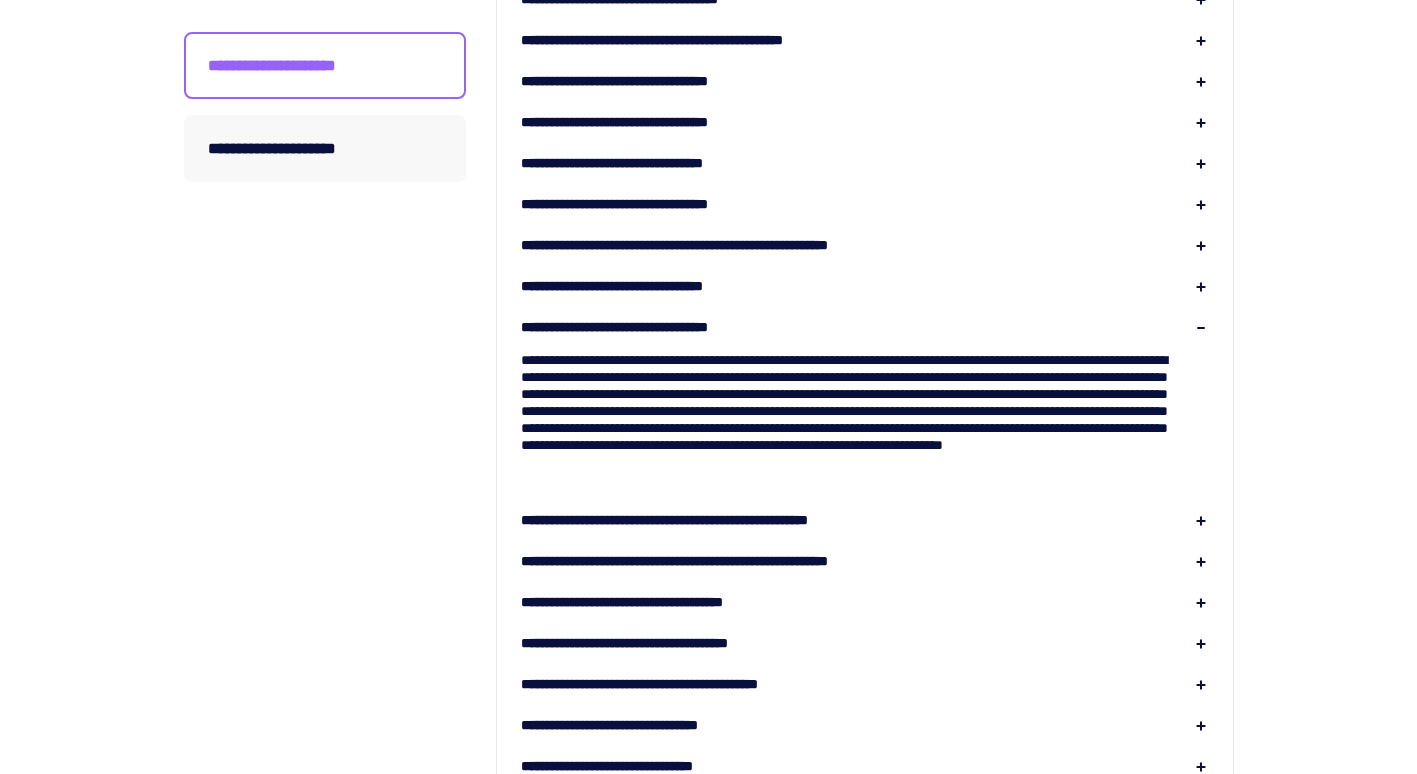 click on "**********" at bounding box center (723, 520) 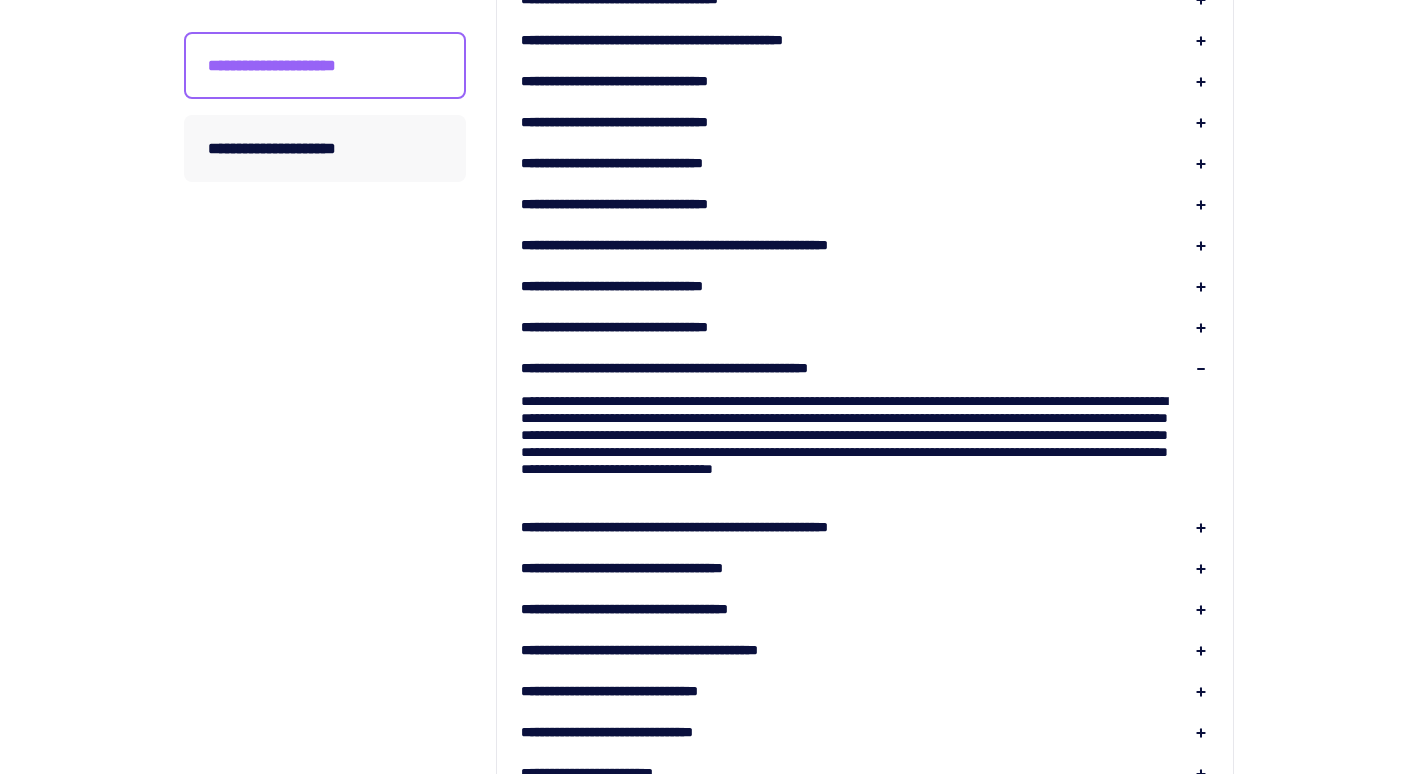 click on "**********" at bounding box center (743, 527) 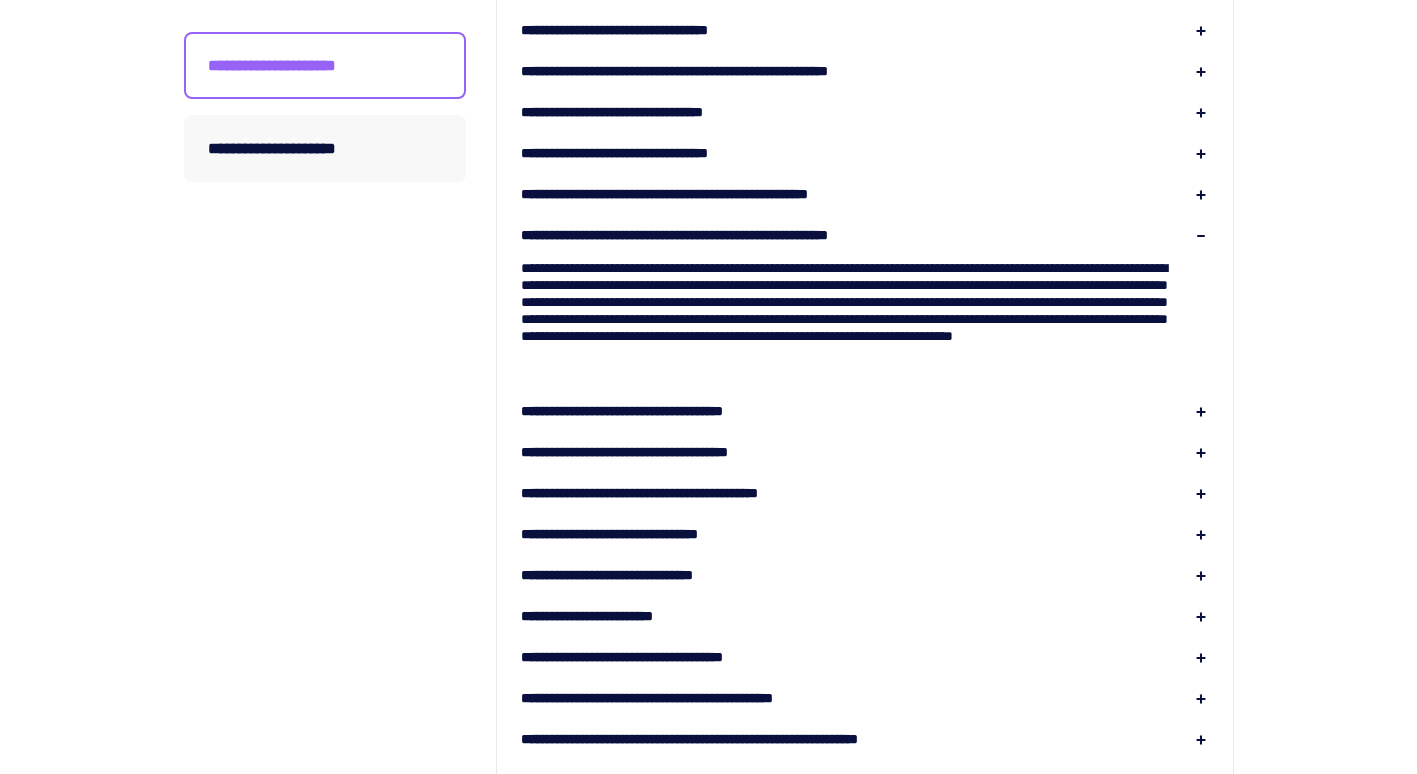 scroll, scrollTop: 800, scrollLeft: 0, axis: vertical 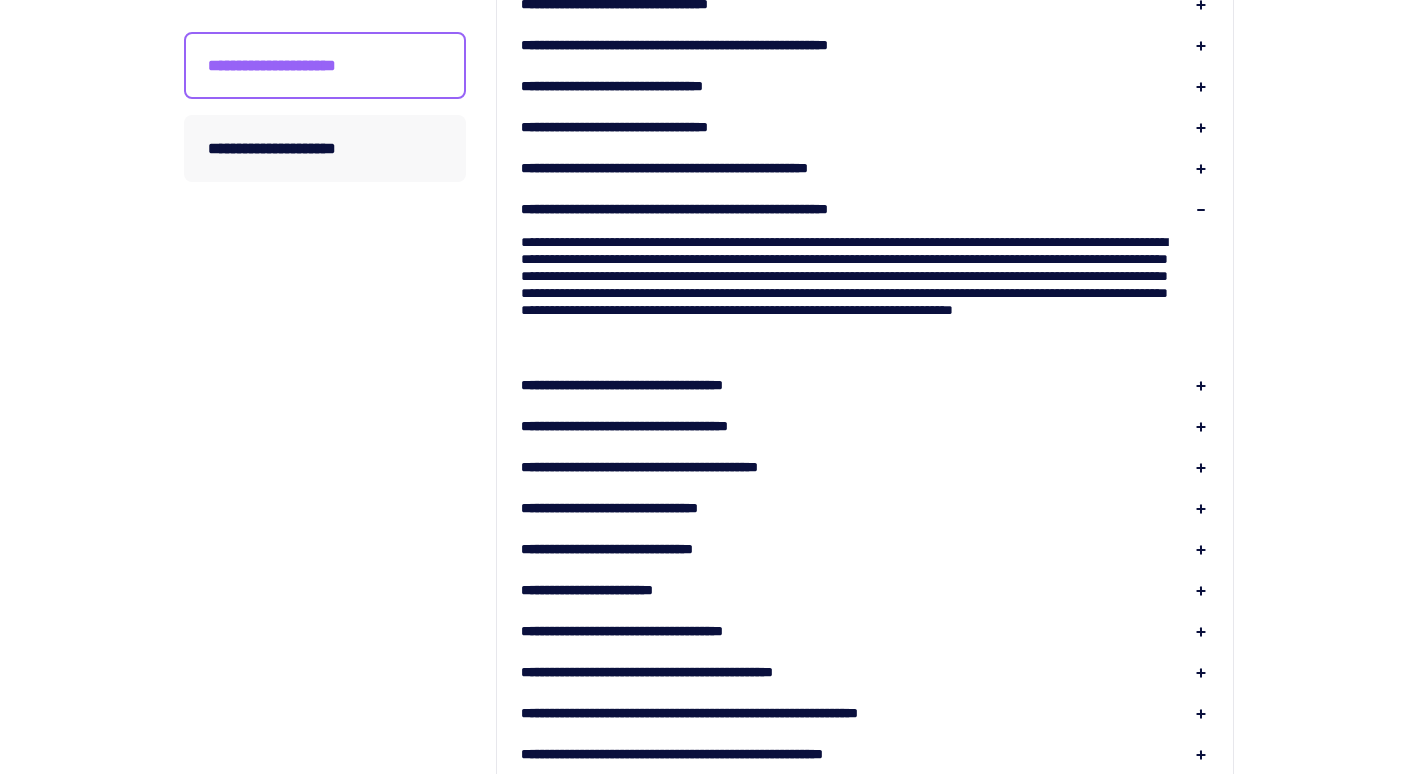 click on "**********" at bounding box center (657, 385) 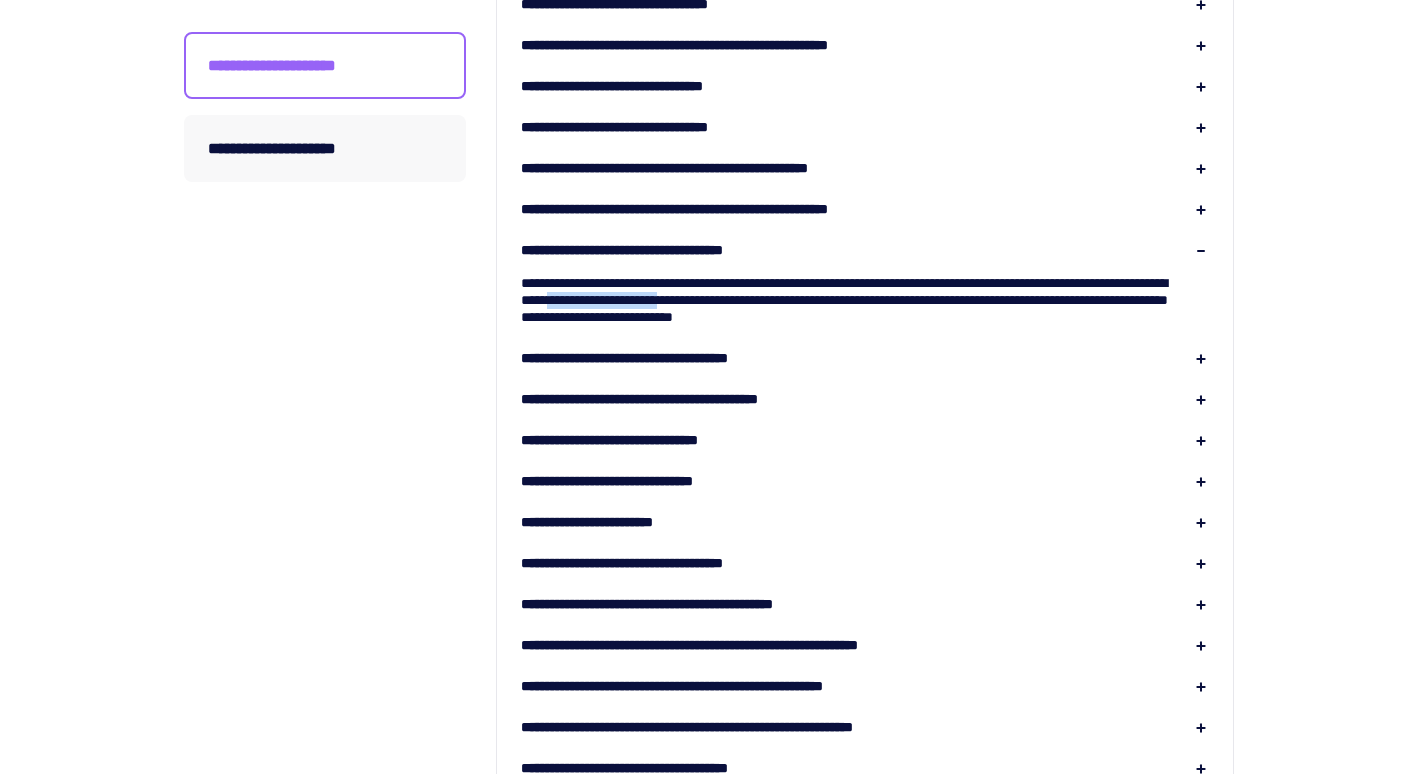 drag, startPoint x: 785, startPoint y: 293, endPoint x: 945, endPoint y: 298, distance: 160.07811 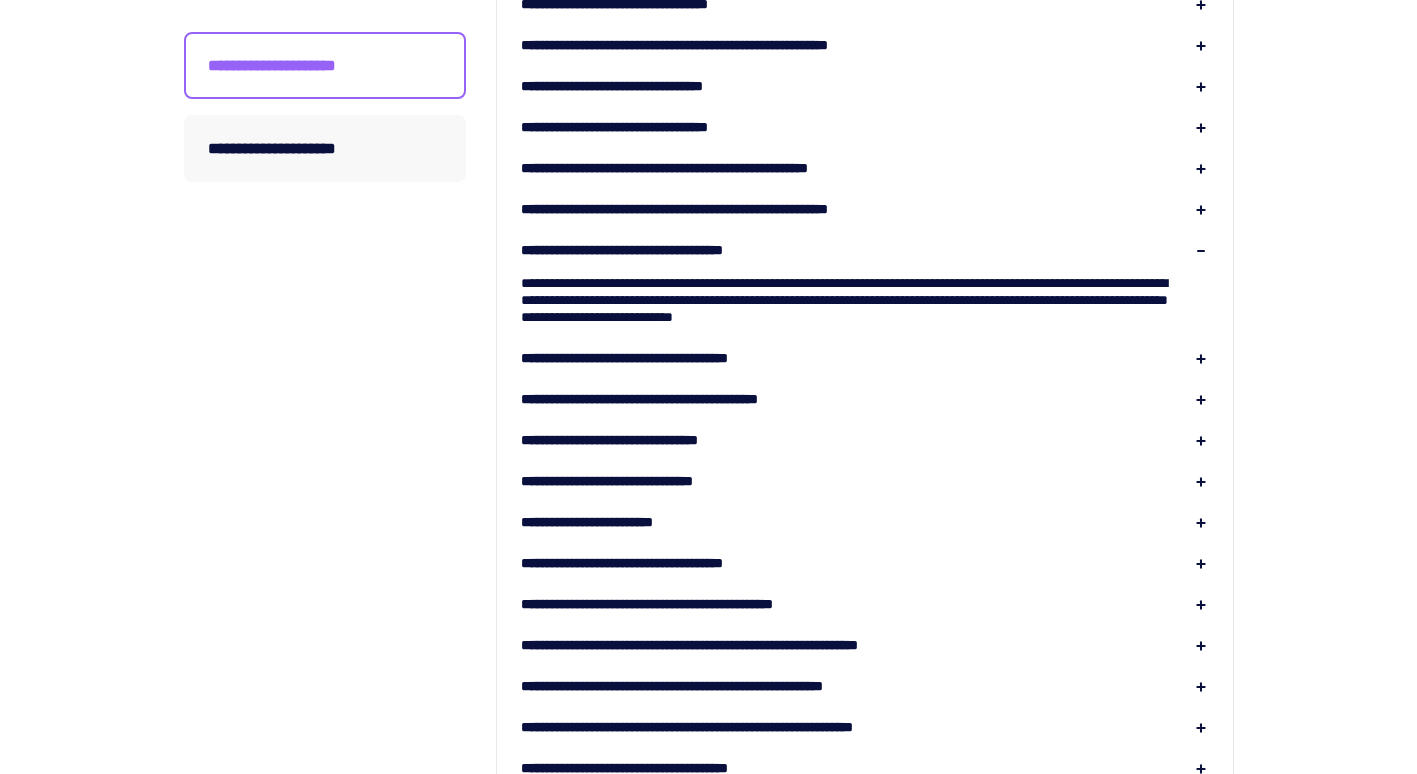 click on "**********" at bounding box center [656, 358] 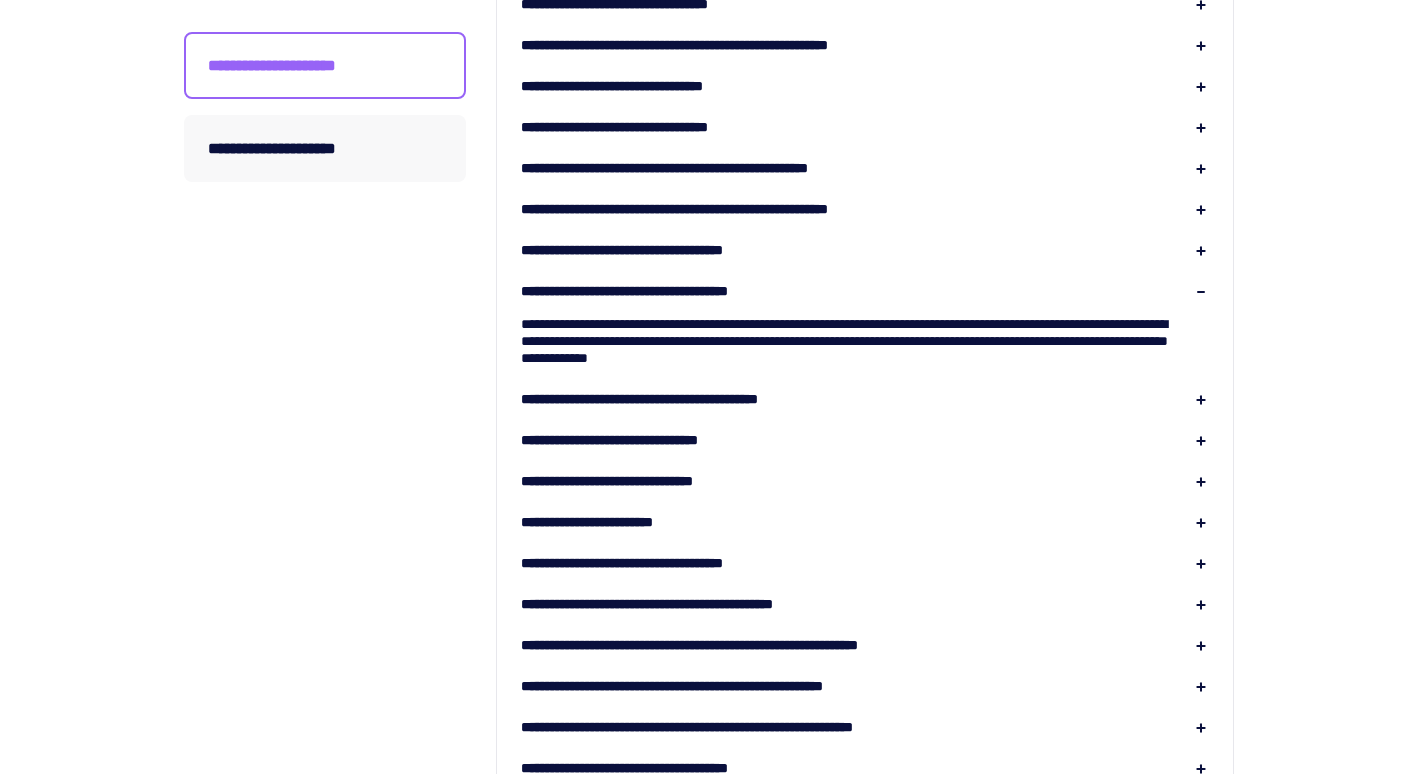 click on "**********" at bounding box center (865, 407) 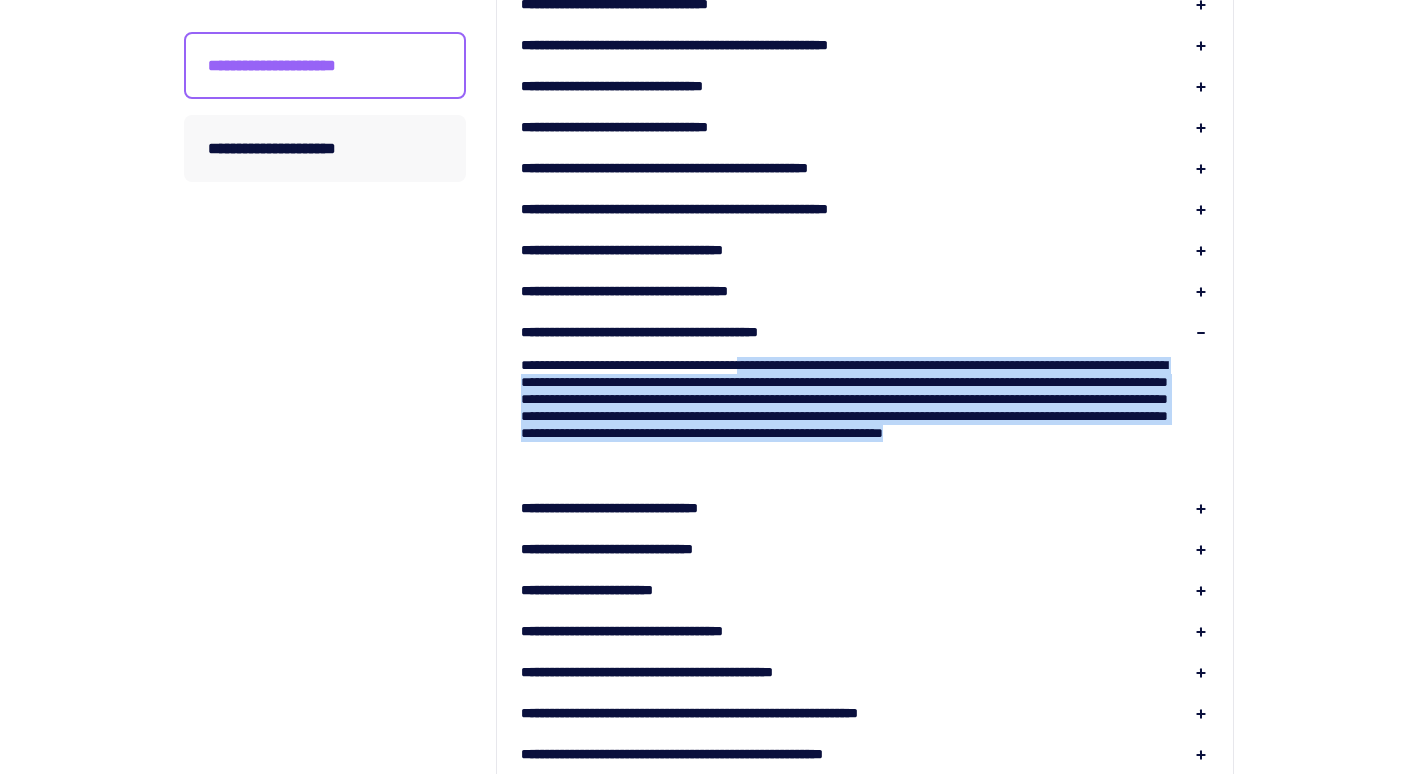 drag, startPoint x: 803, startPoint y: 371, endPoint x: 771, endPoint y: 466, distance: 100.2447 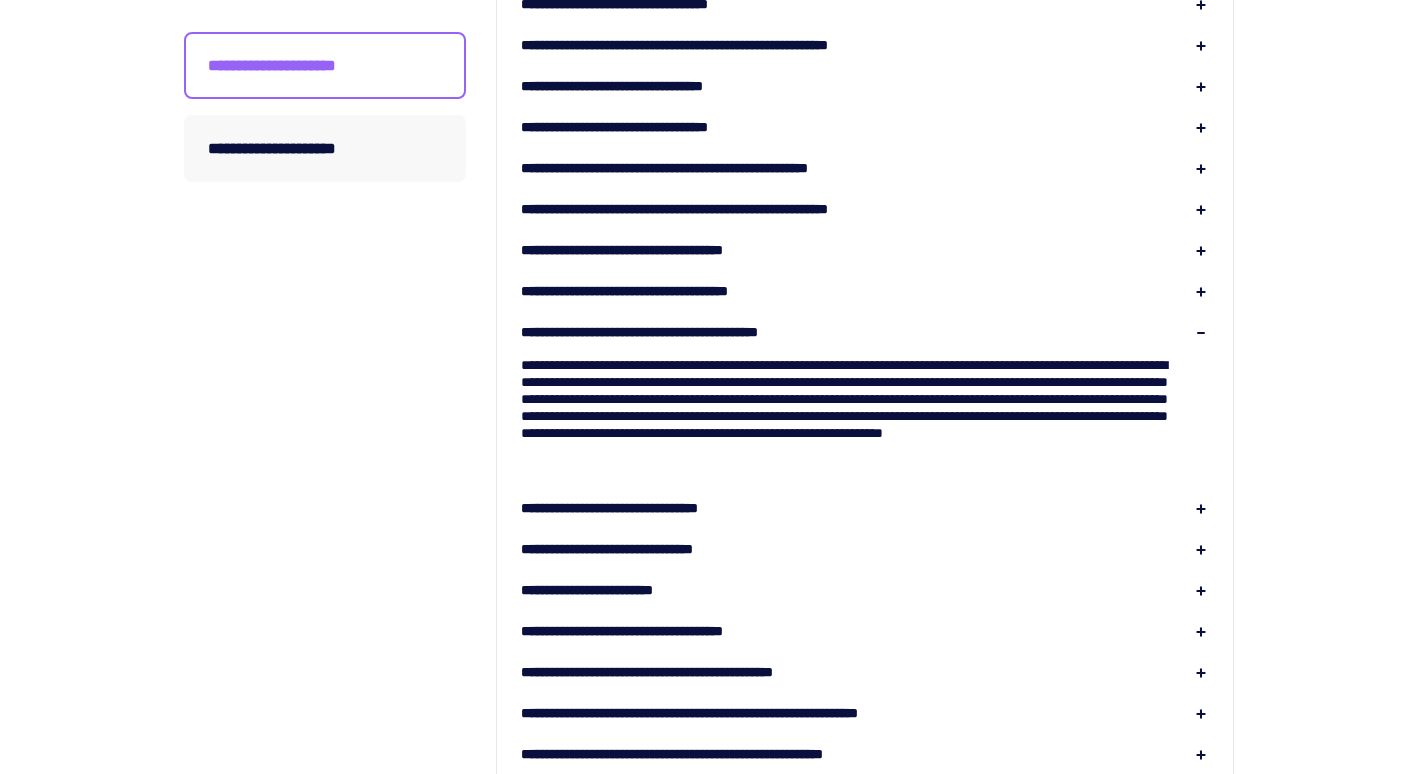 drag, startPoint x: 771, startPoint y: 466, endPoint x: 729, endPoint y: 511, distance: 61.554855 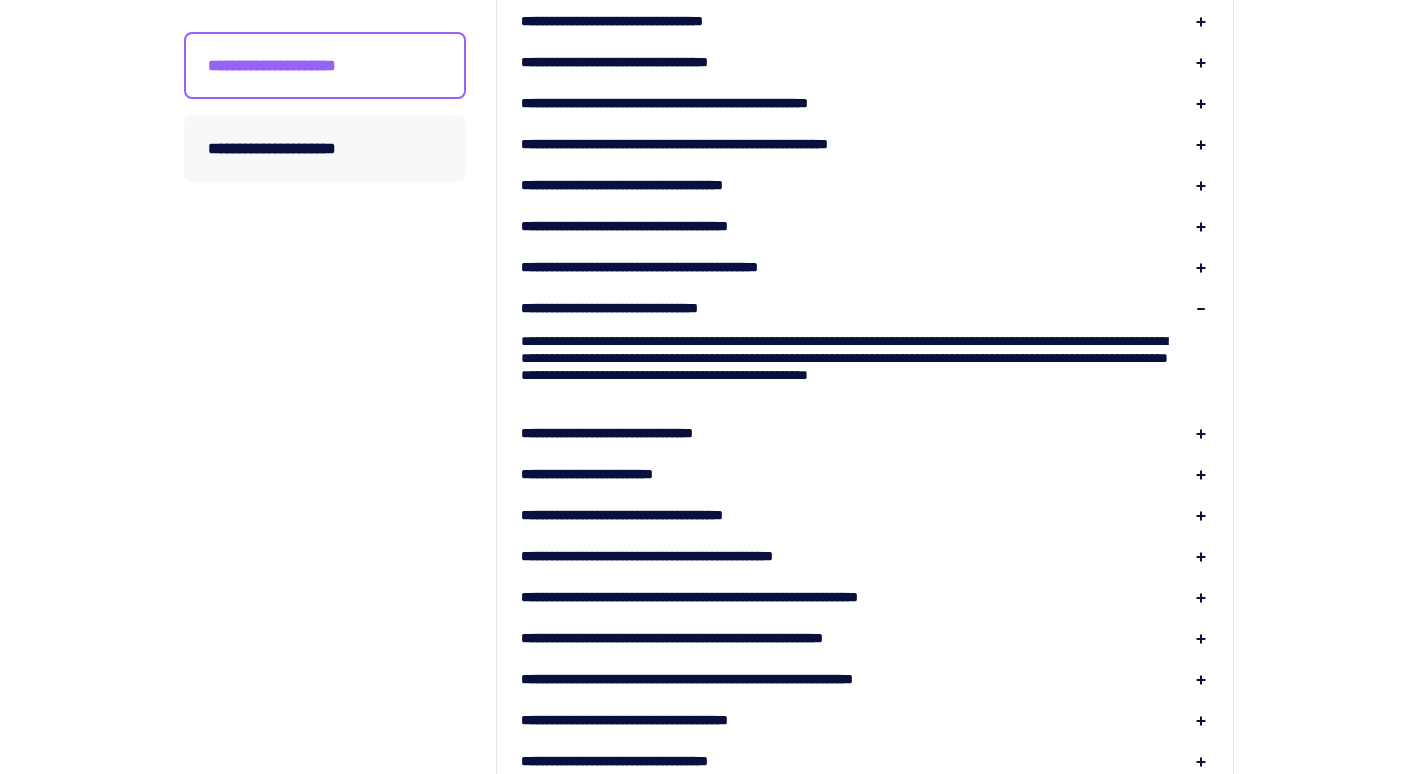 scroll, scrollTop: 900, scrollLeft: 0, axis: vertical 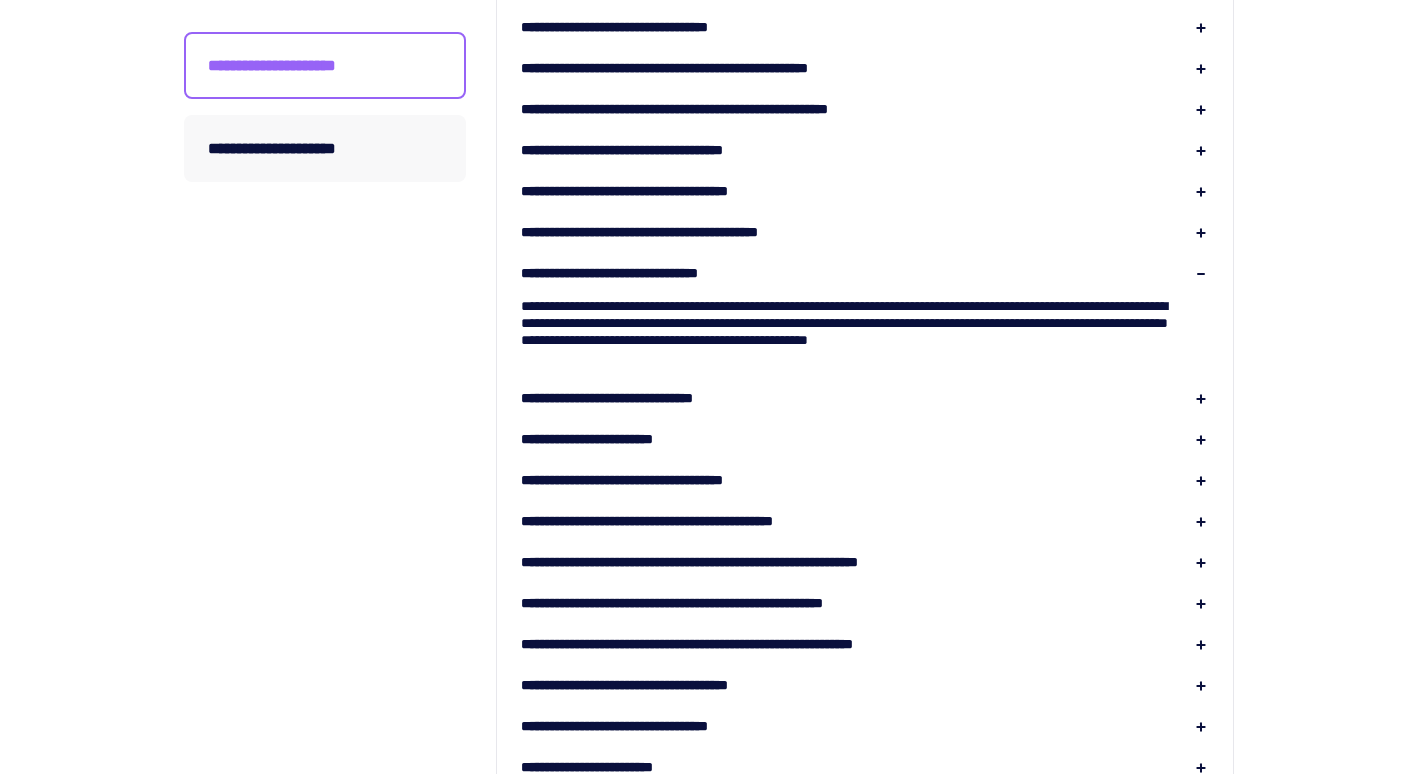 click on "**********" at bounding box center [612, 439] 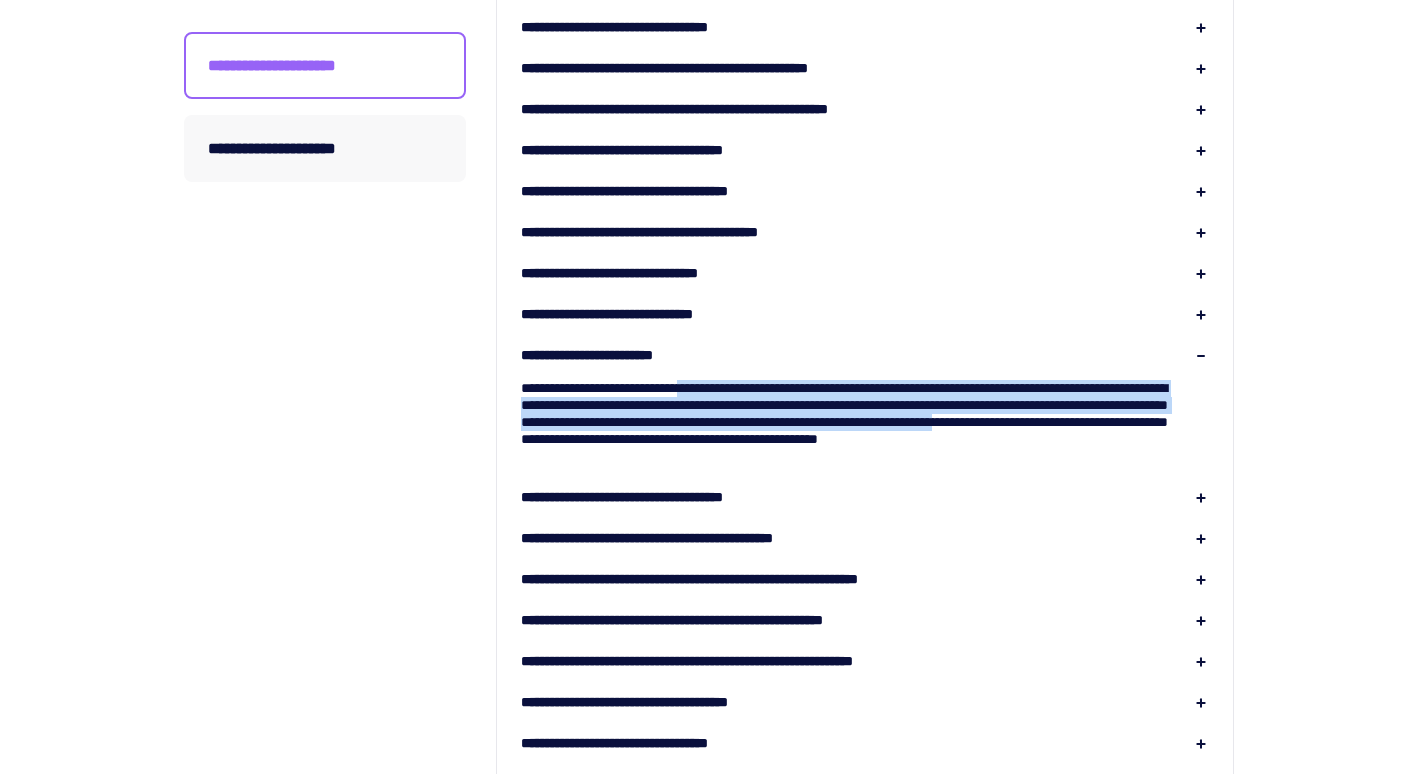 drag, startPoint x: 716, startPoint y: 387, endPoint x: 837, endPoint y: 433, distance: 129.44884 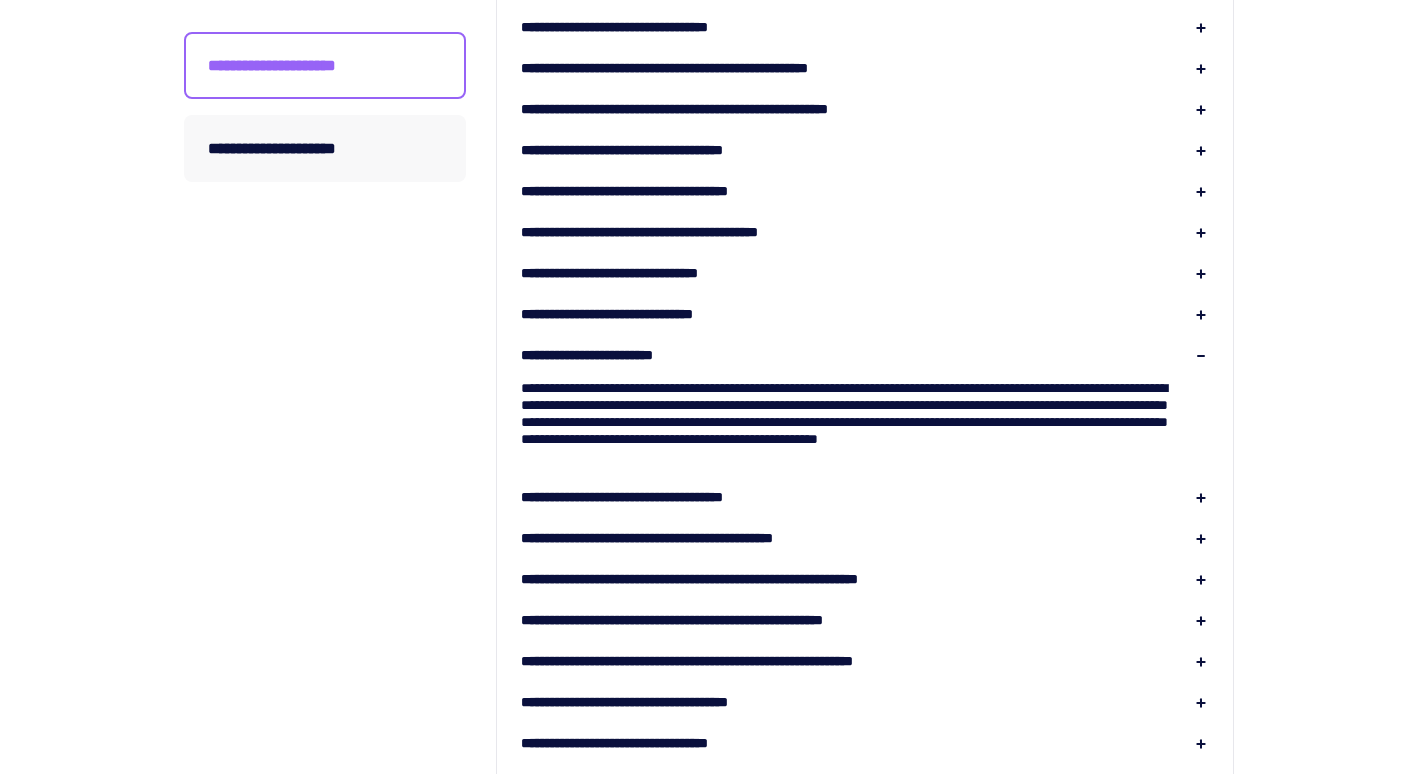 drag, startPoint x: 837, startPoint y: 433, endPoint x: 757, endPoint y: 495, distance: 101.21265 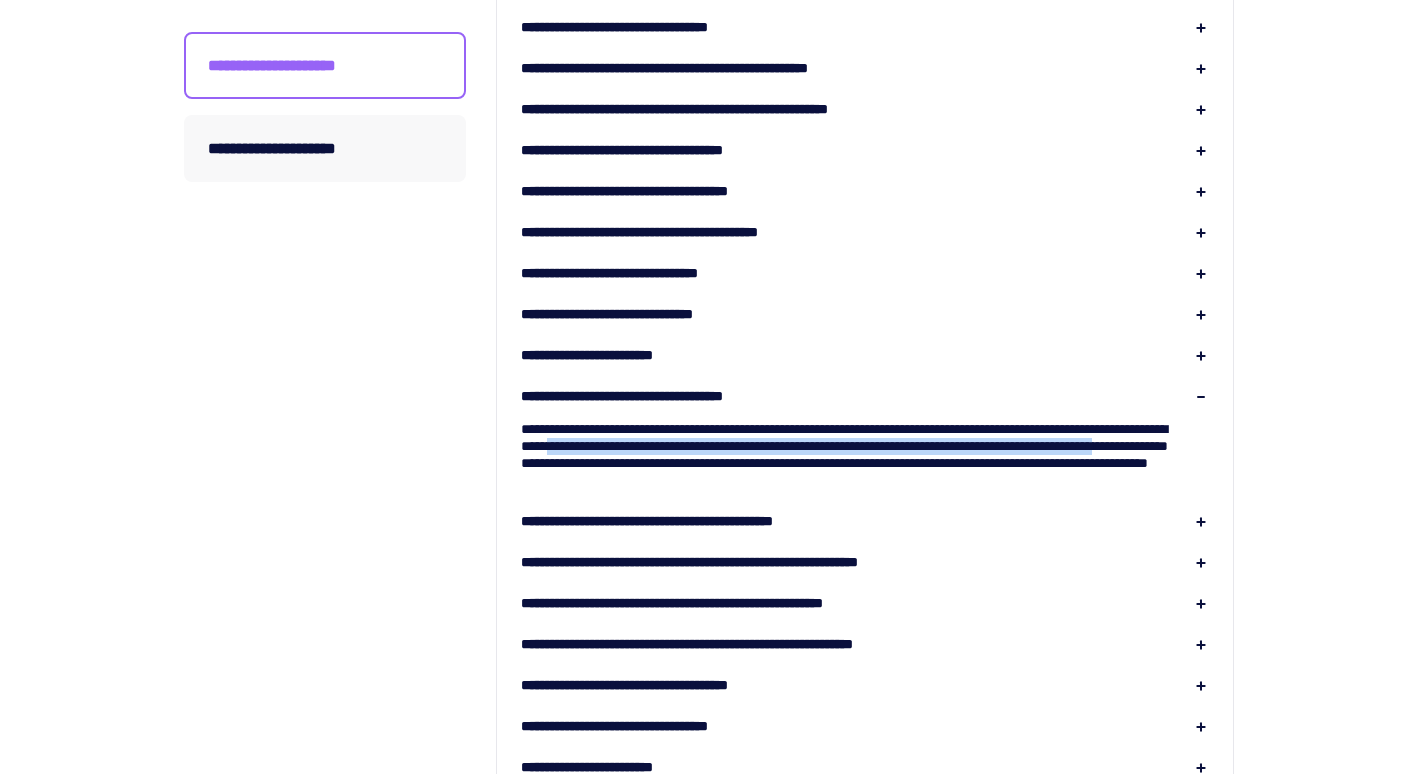 drag, startPoint x: 763, startPoint y: 444, endPoint x: 841, endPoint y: 462, distance: 80.04999 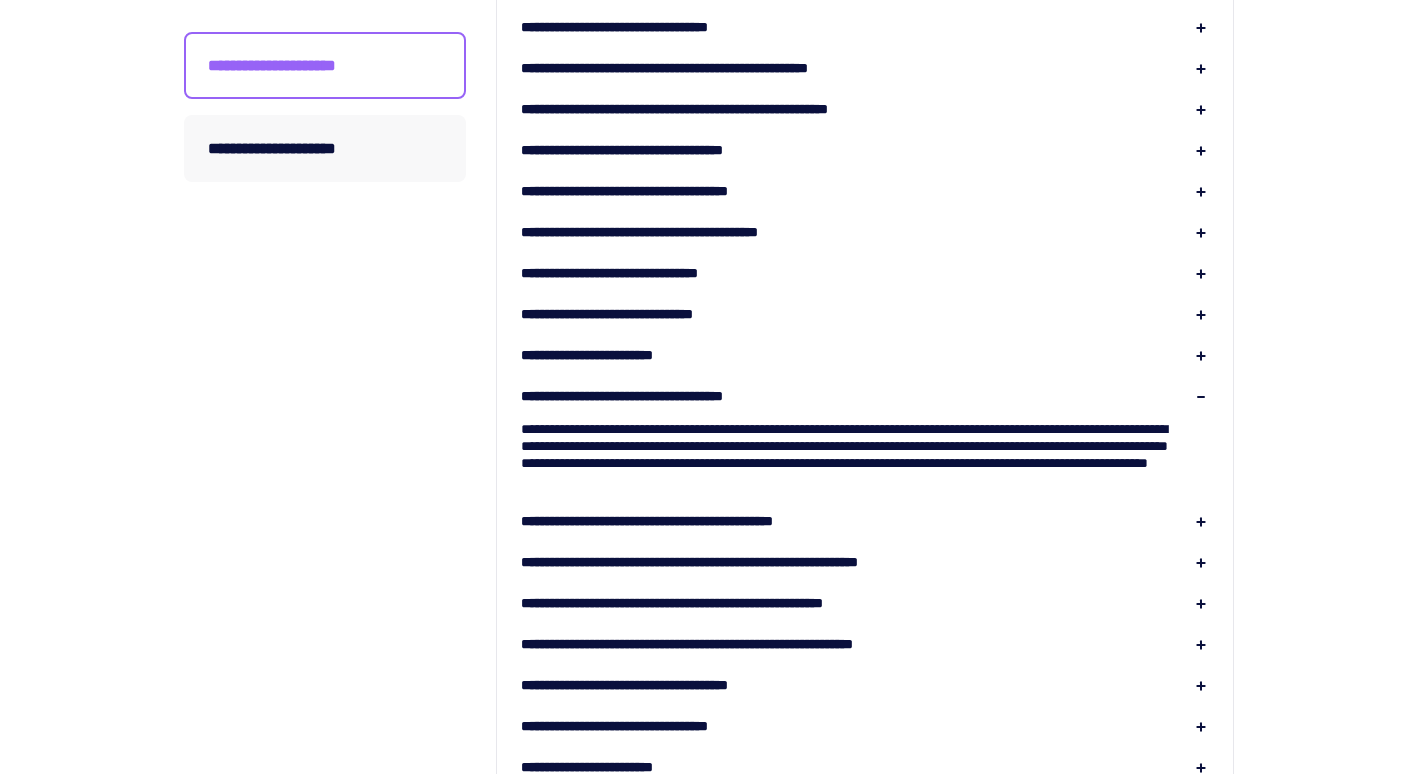 drag, startPoint x: 841, startPoint y: 462, endPoint x: 843, endPoint y: 480, distance: 18.110771 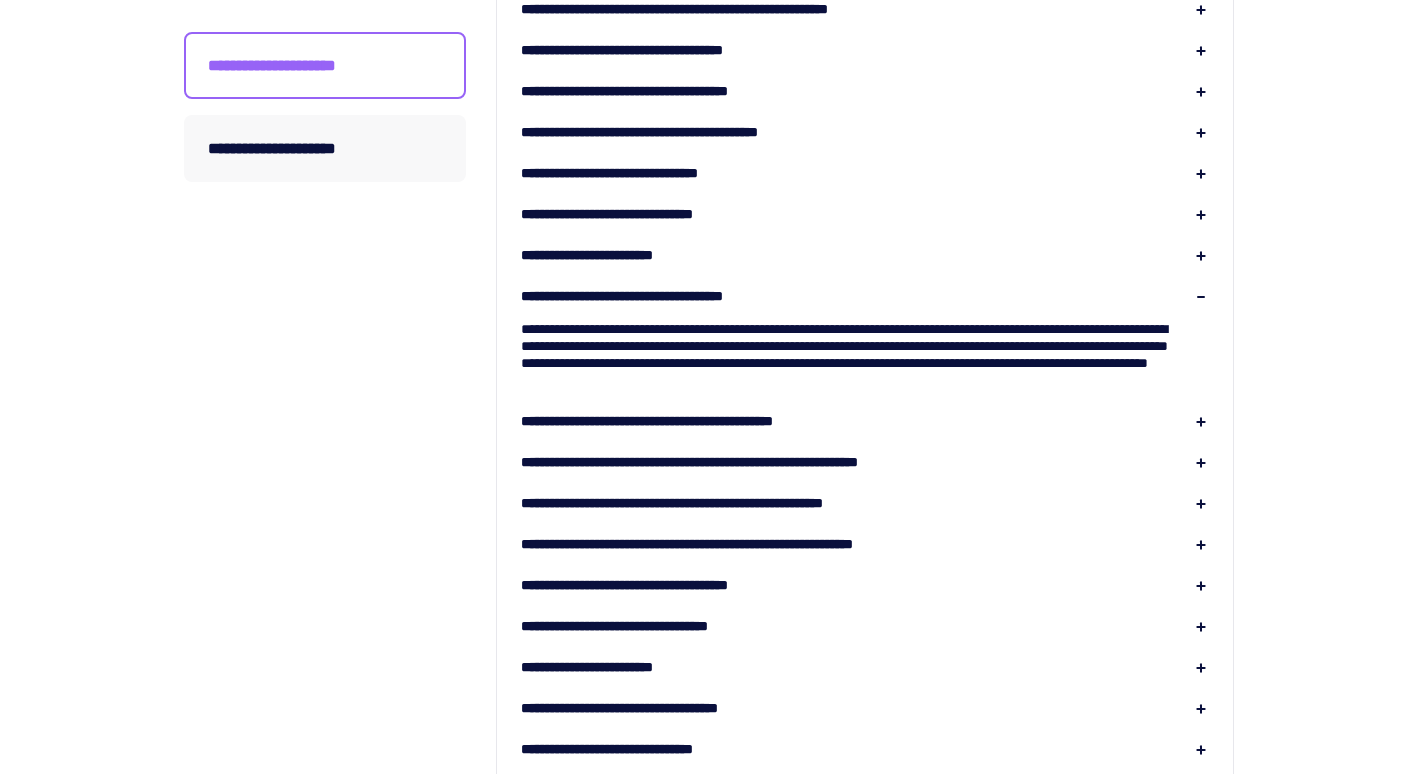 click on "**********" at bounding box center (742, 462) 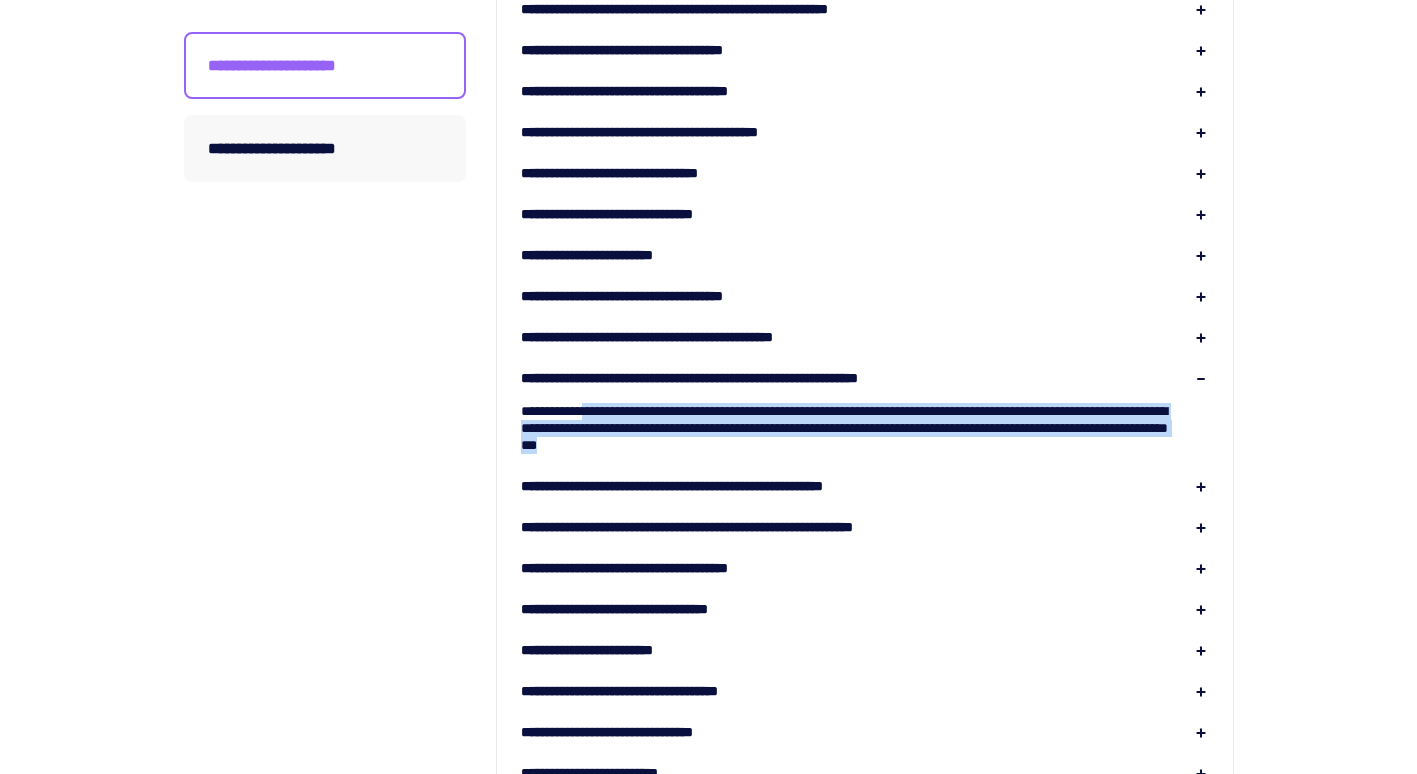 drag, startPoint x: 599, startPoint y: 403, endPoint x: 893, endPoint y: 446, distance: 297.12793 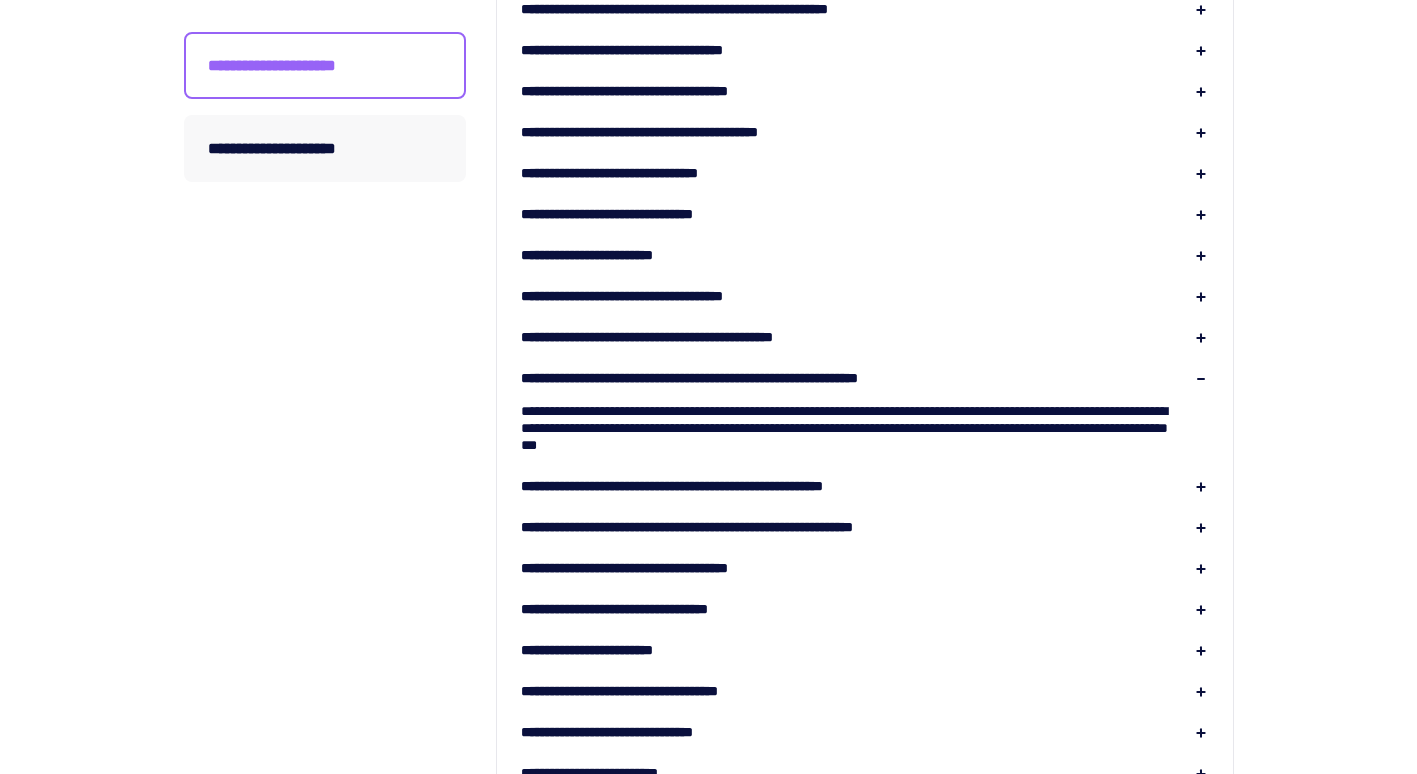 click on "**********" at bounding box center (727, 486) 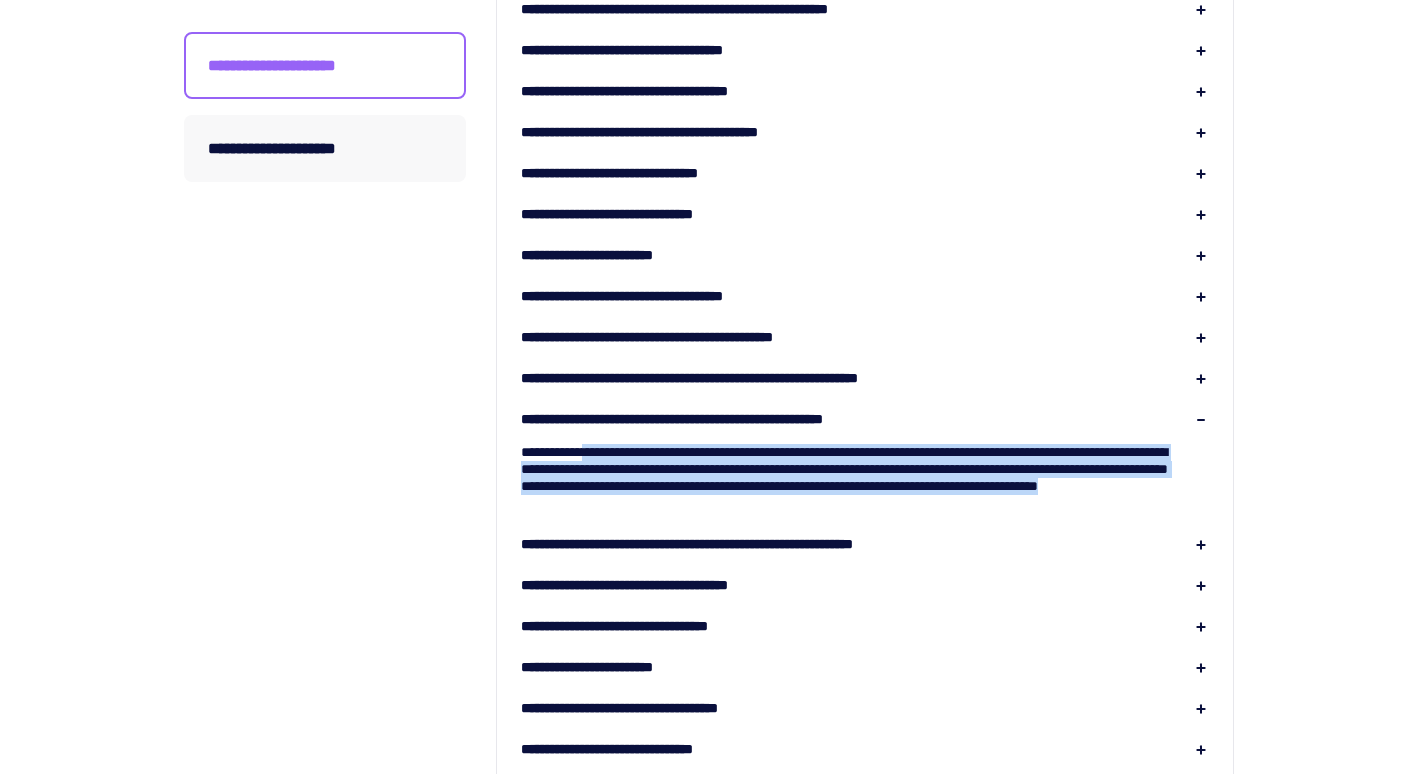 drag, startPoint x: 606, startPoint y: 454, endPoint x: 944, endPoint y: 498, distance: 340.85187 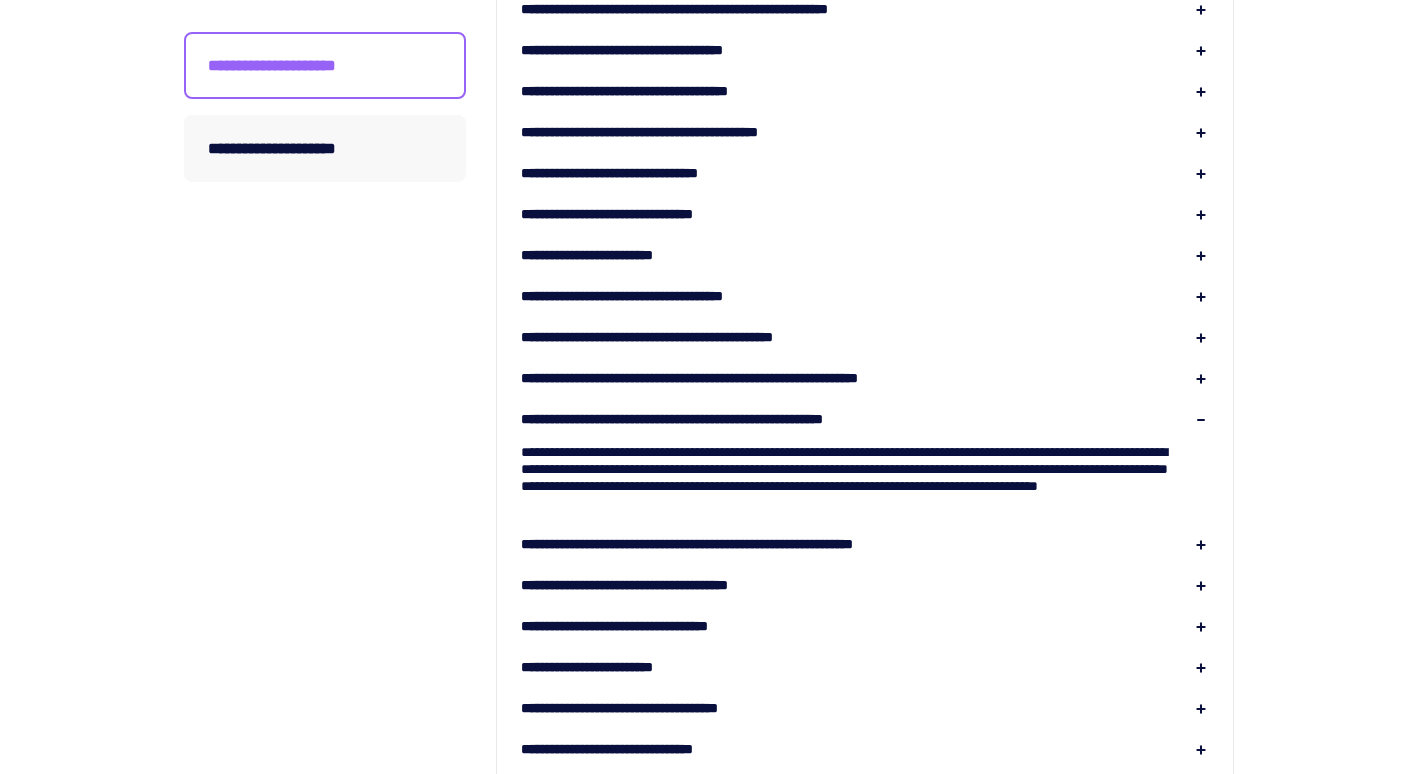 drag, startPoint x: 944, startPoint y: 498, endPoint x: 856, endPoint y: 543, distance: 98.83825 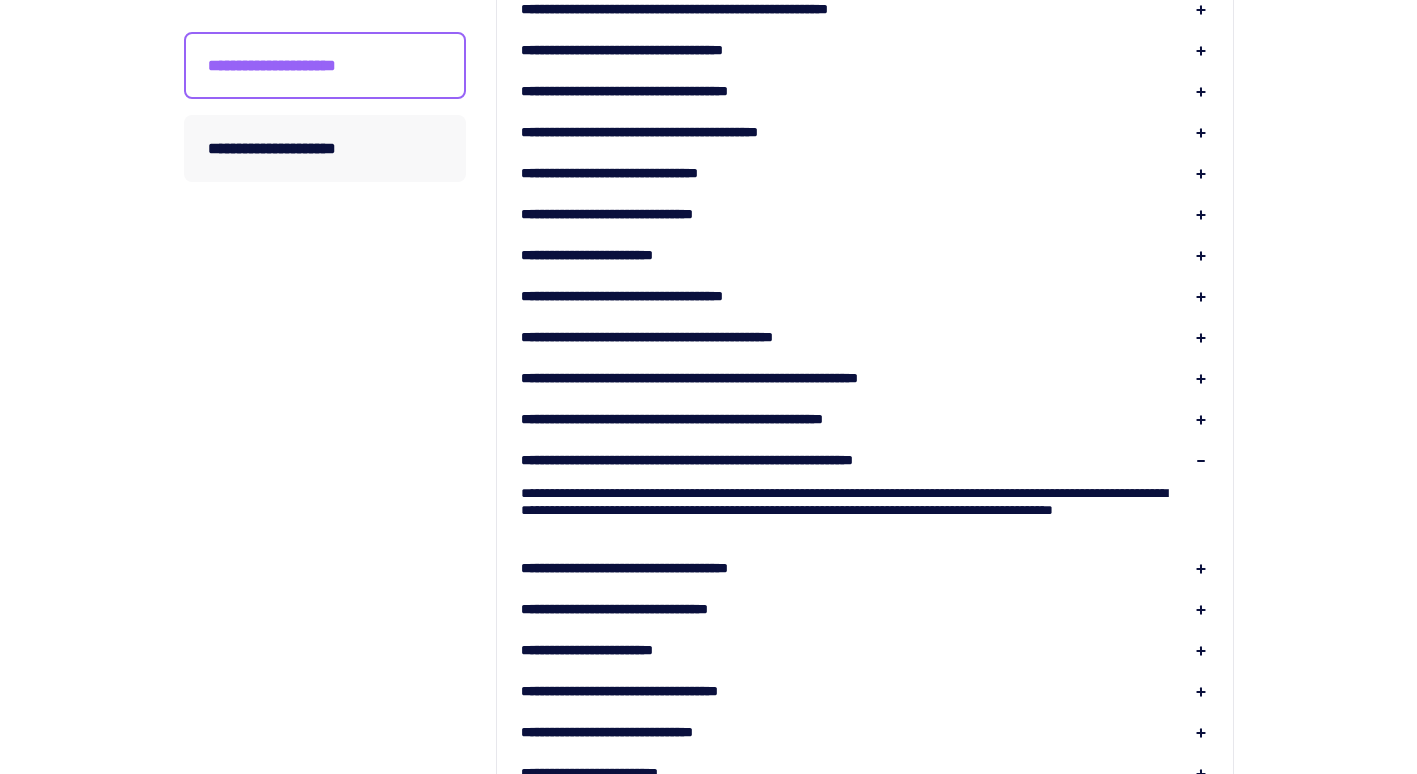 click on "**********" at bounding box center [659, 568] 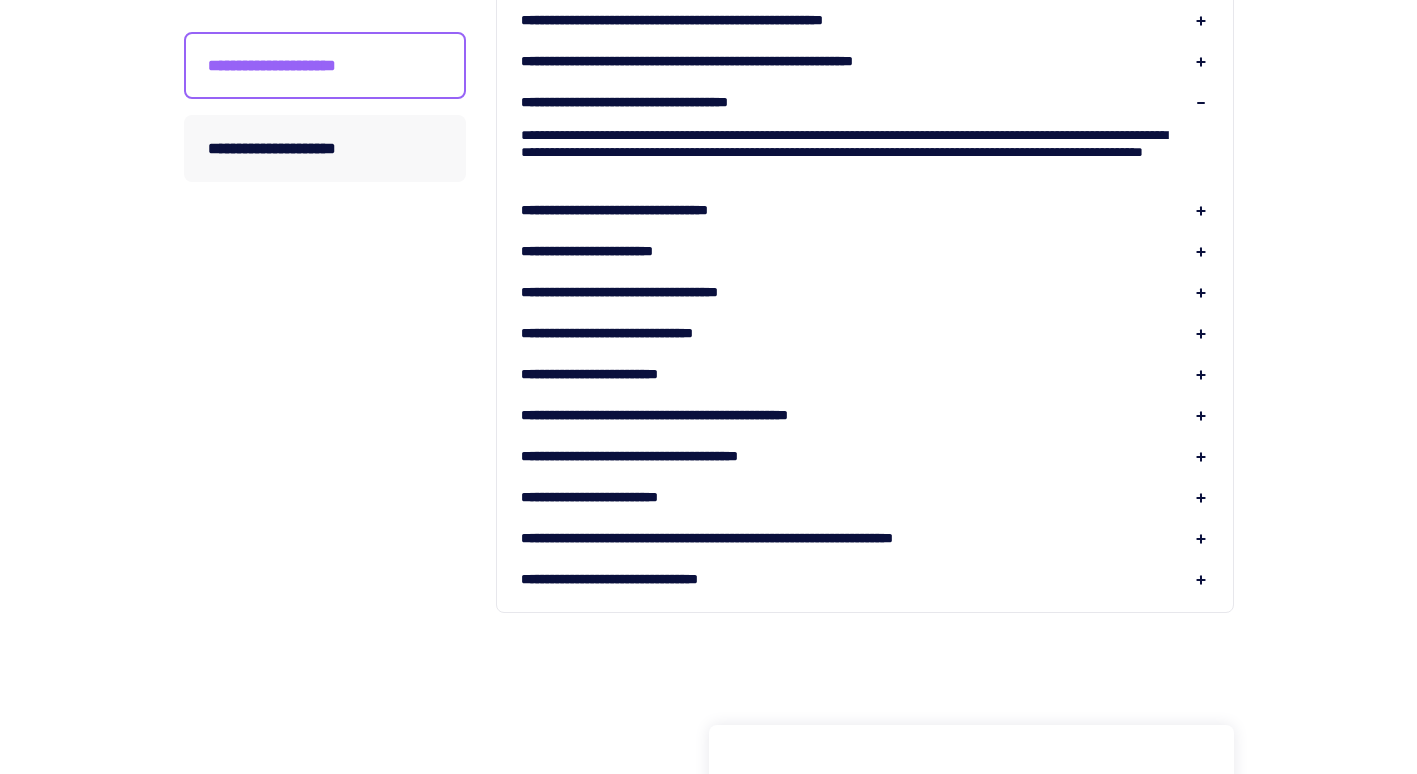 scroll, scrollTop: 1400, scrollLeft: 0, axis: vertical 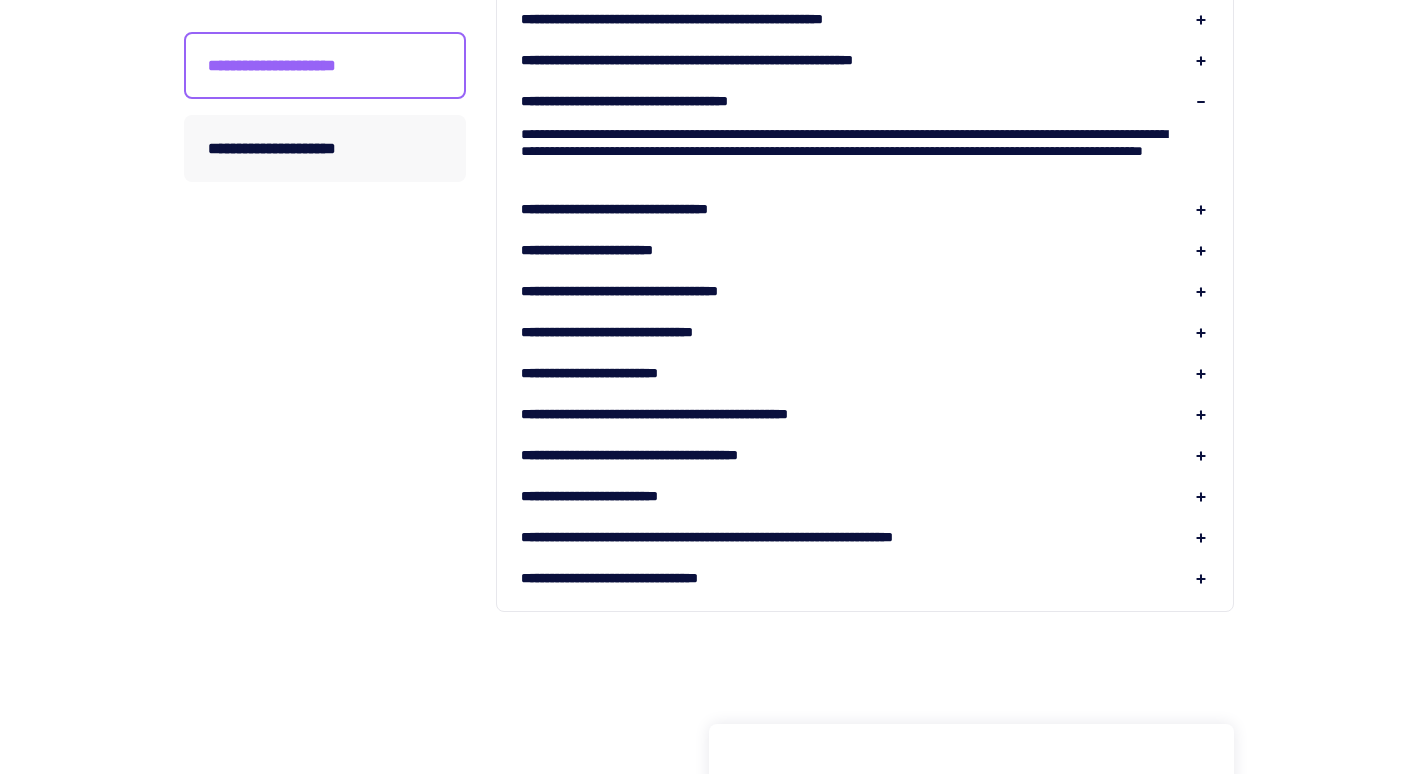 click on "**********" at bounding box center [865, -193] 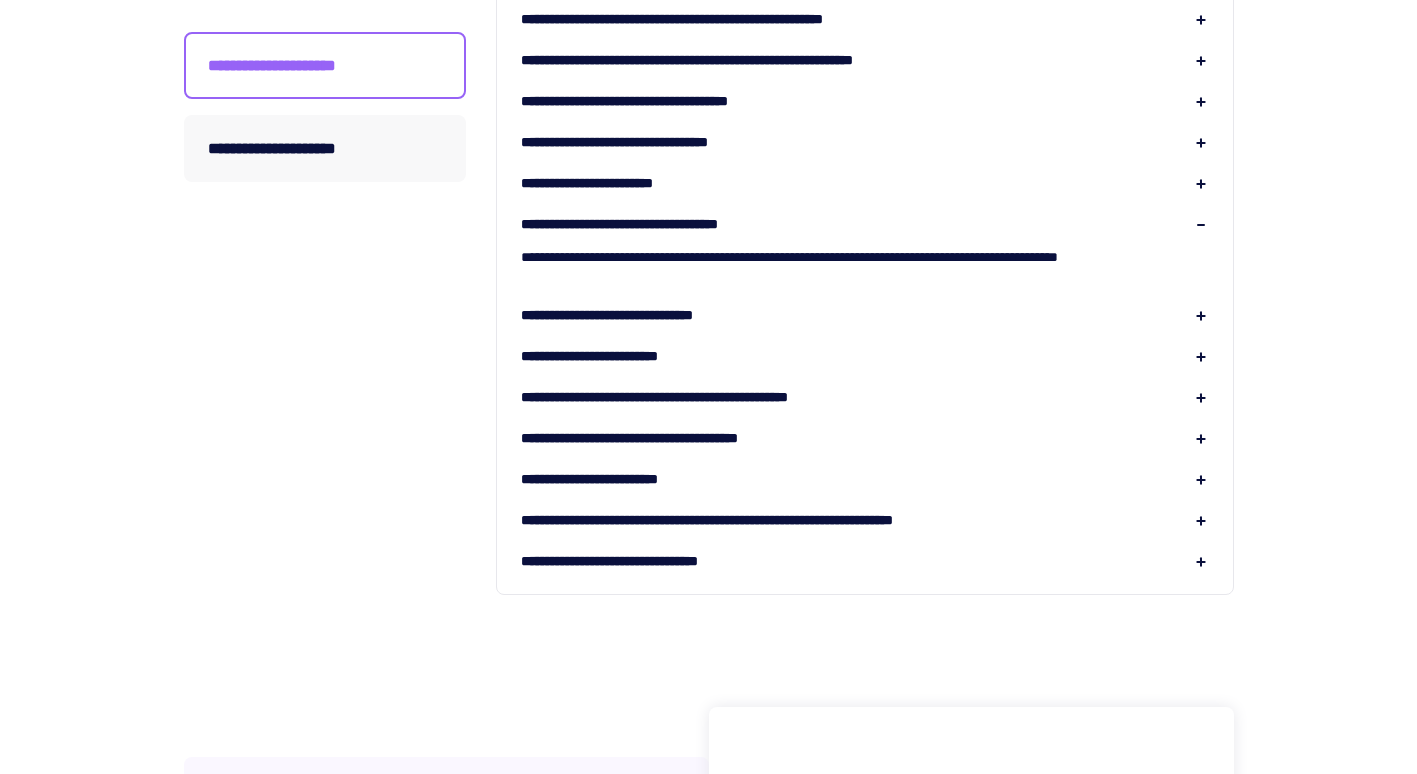 click on "**********" at bounding box center (629, 315) 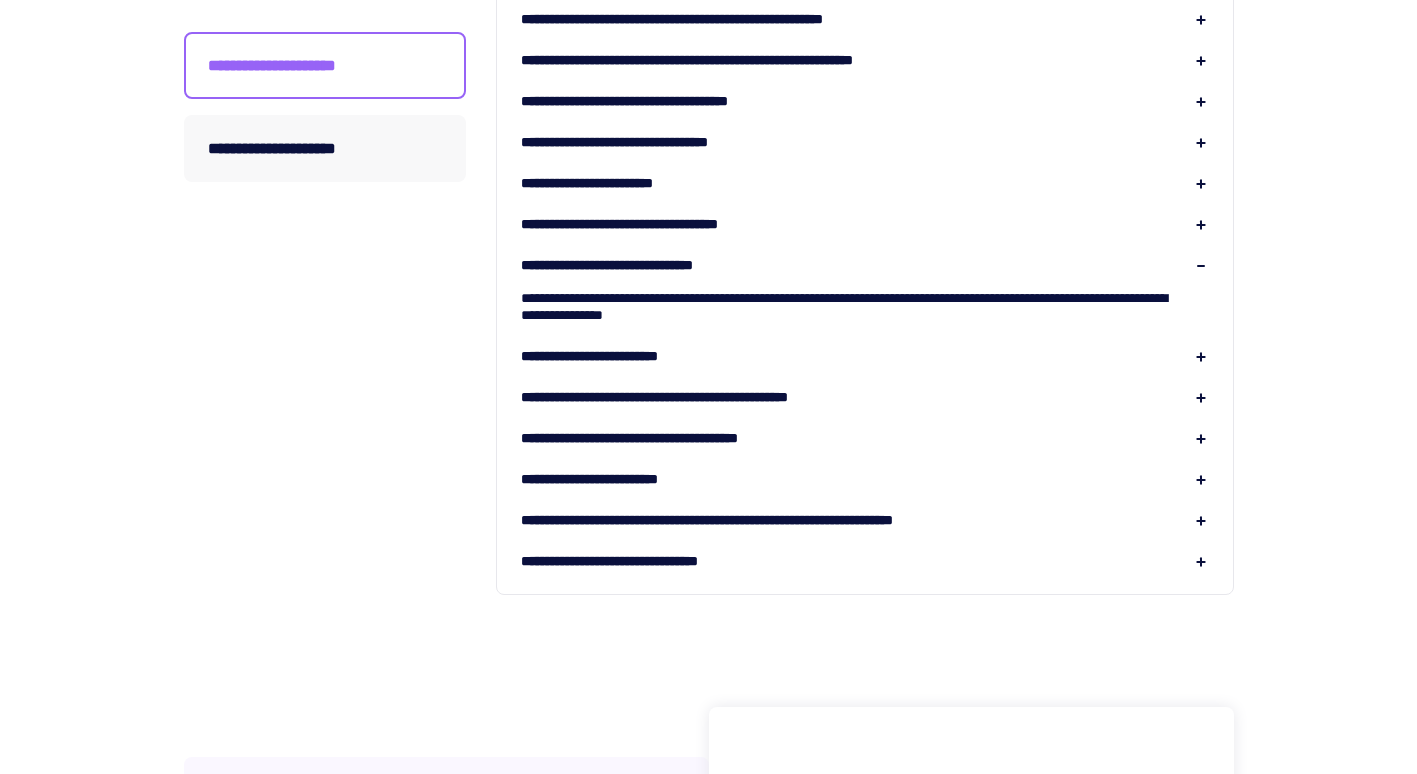click on "**********" at bounding box center [614, 356] 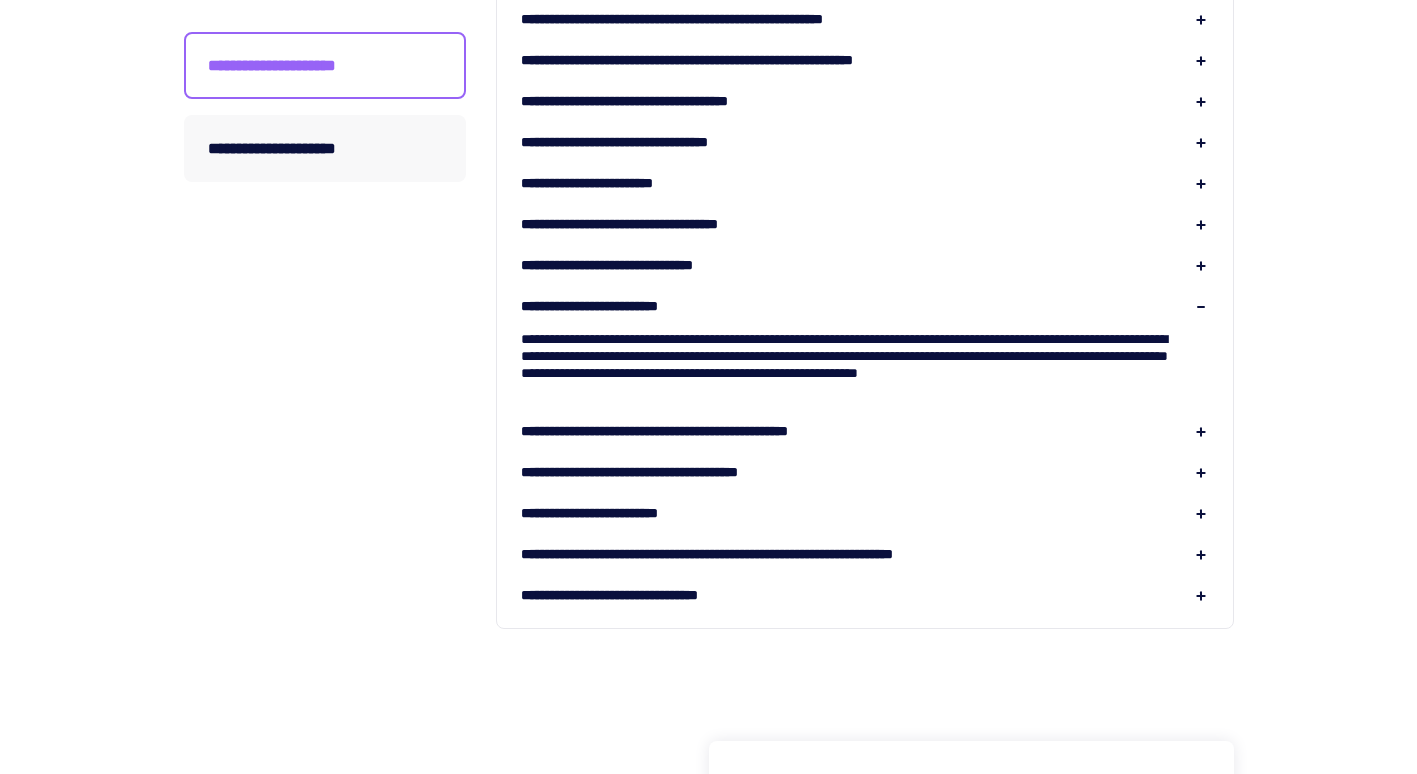 click on "**********" at bounding box center (699, 431) 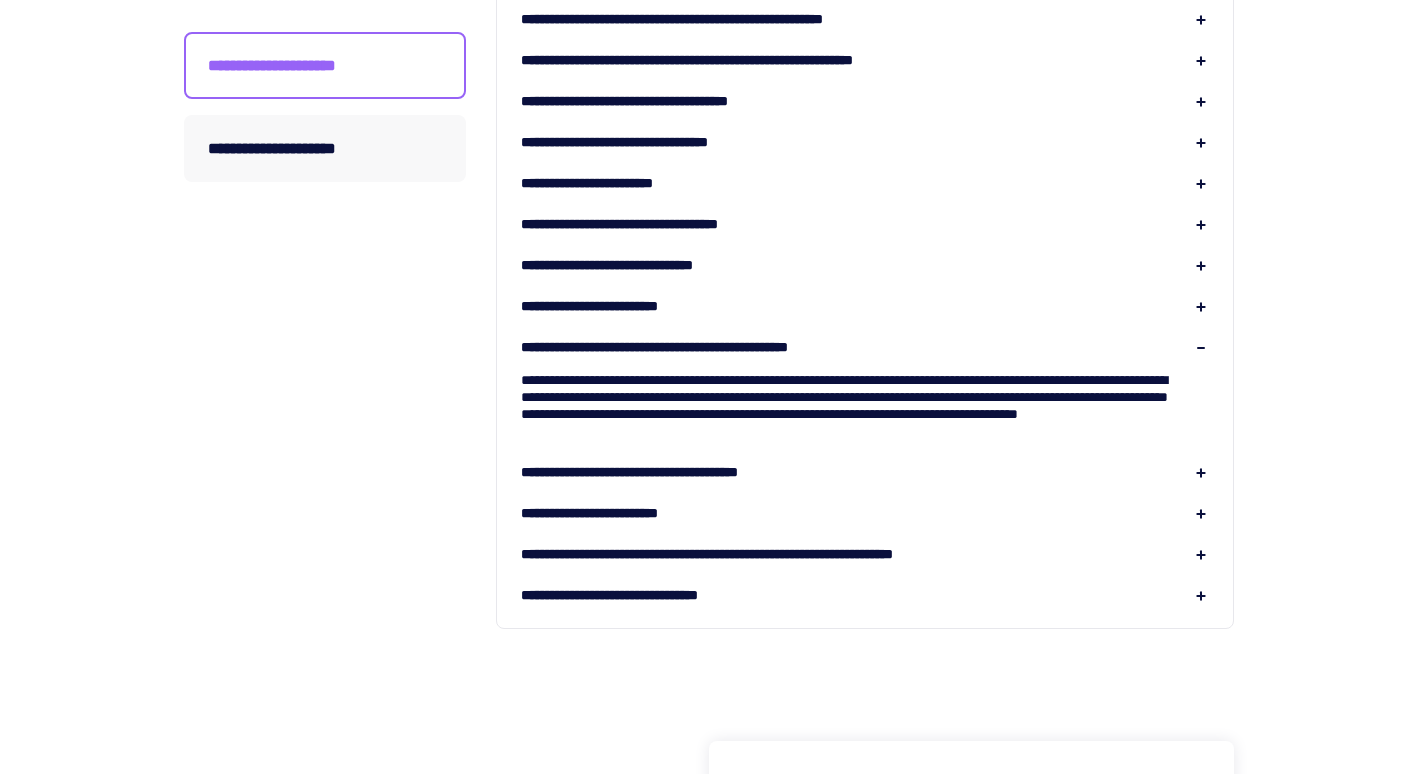 click on "**********" at bounding box center [666, 472] 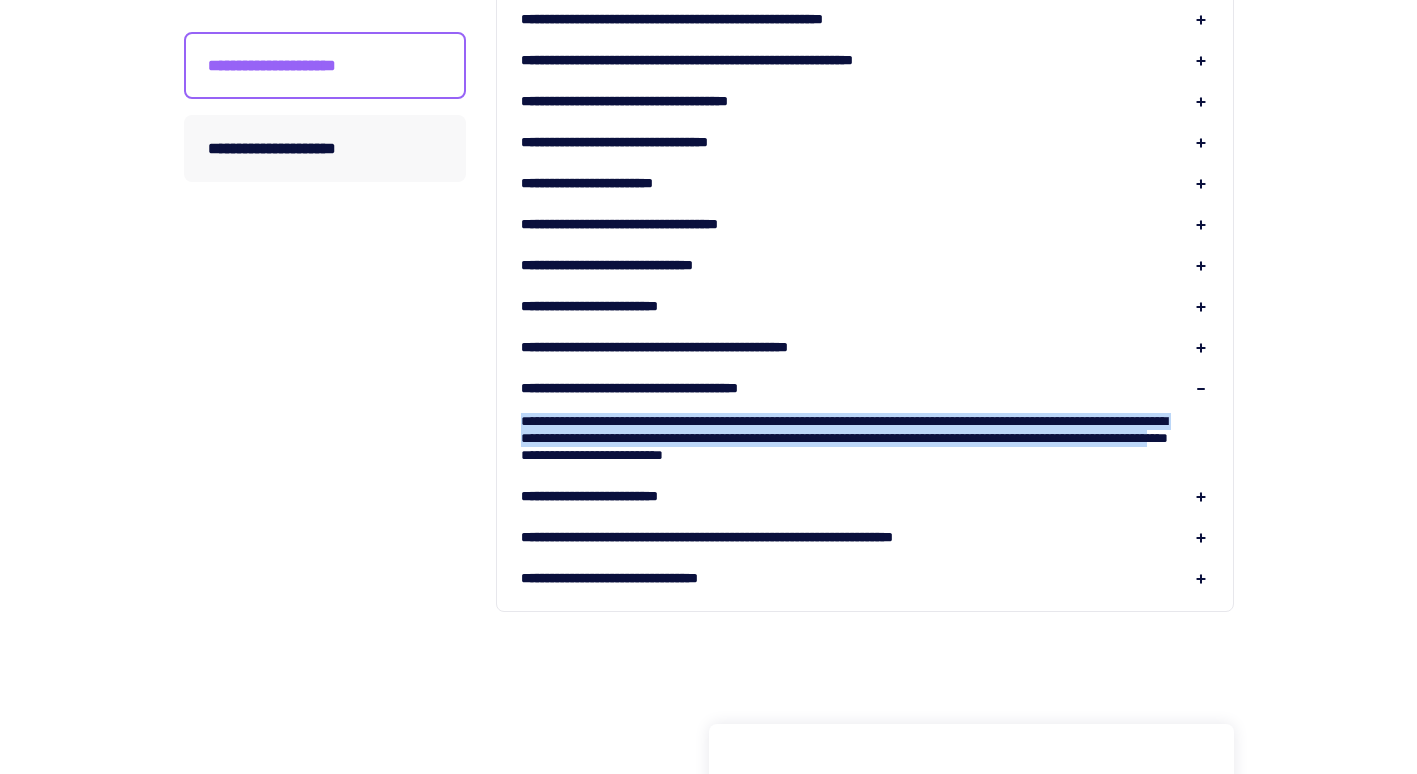 drag, startPoint x: 514, startPoint y: 418, endPoint x: 865, endPoint y: 455, distance: 352.94476 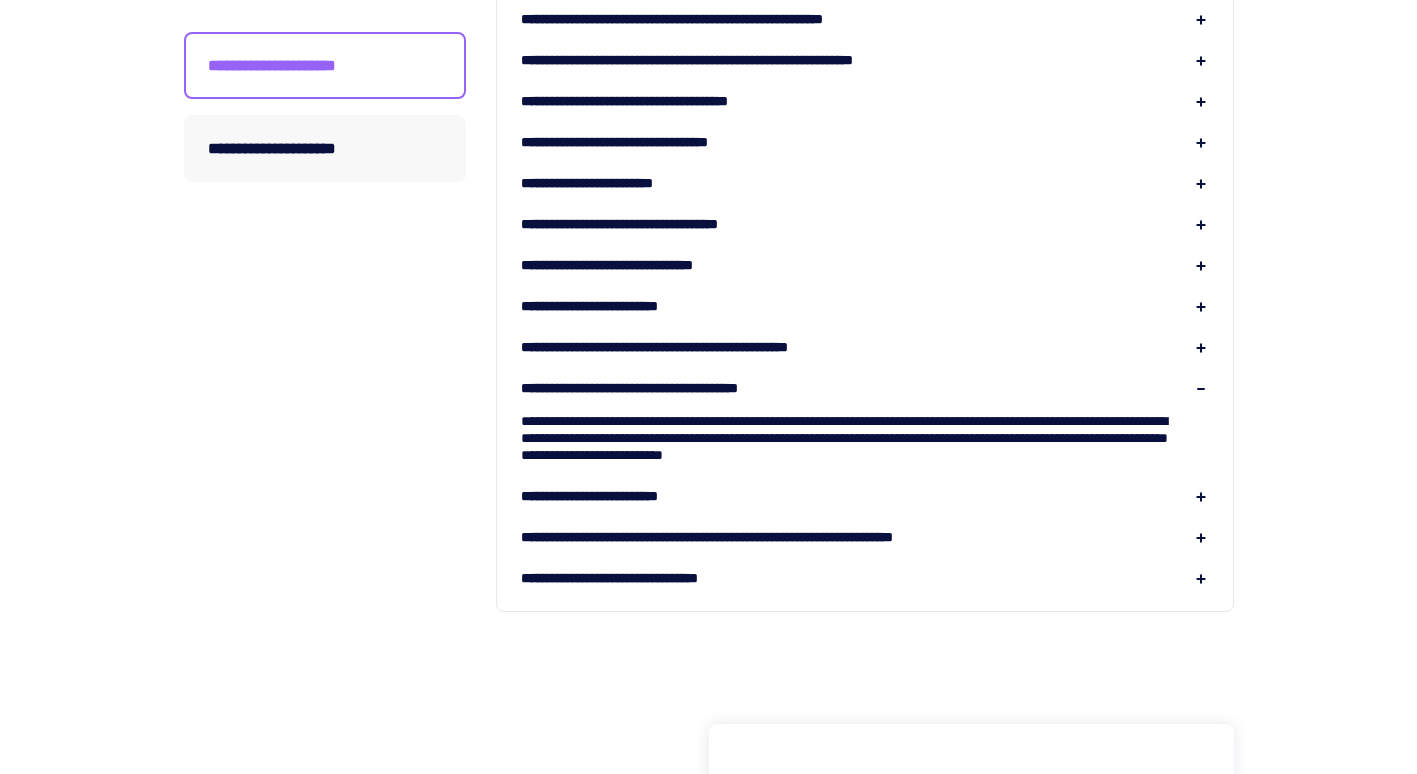 drag, startPoint x: 865, startPoint y: 455, endPoint x: 690, endPoint y: 498, distance: 180.20544 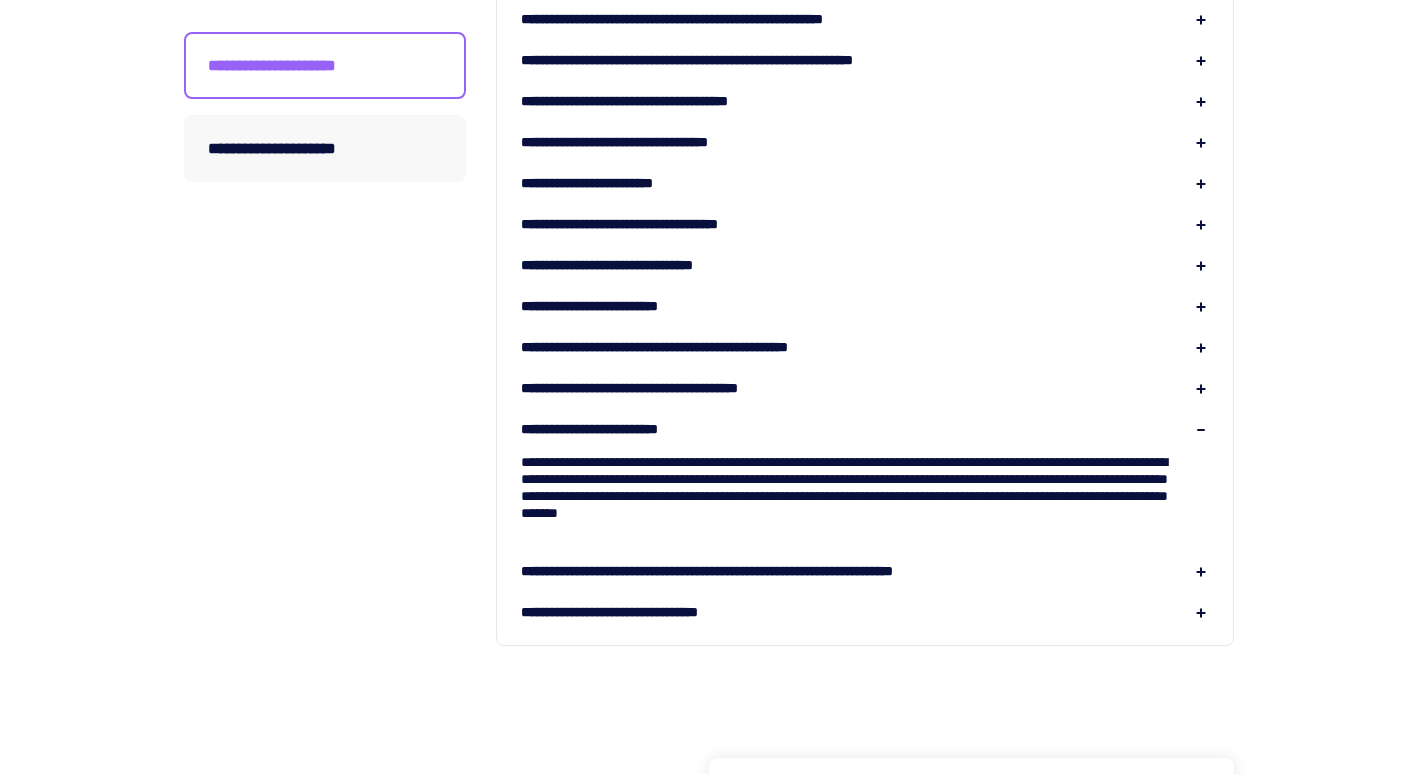 click on "**********" at bounding box center (762, 571) 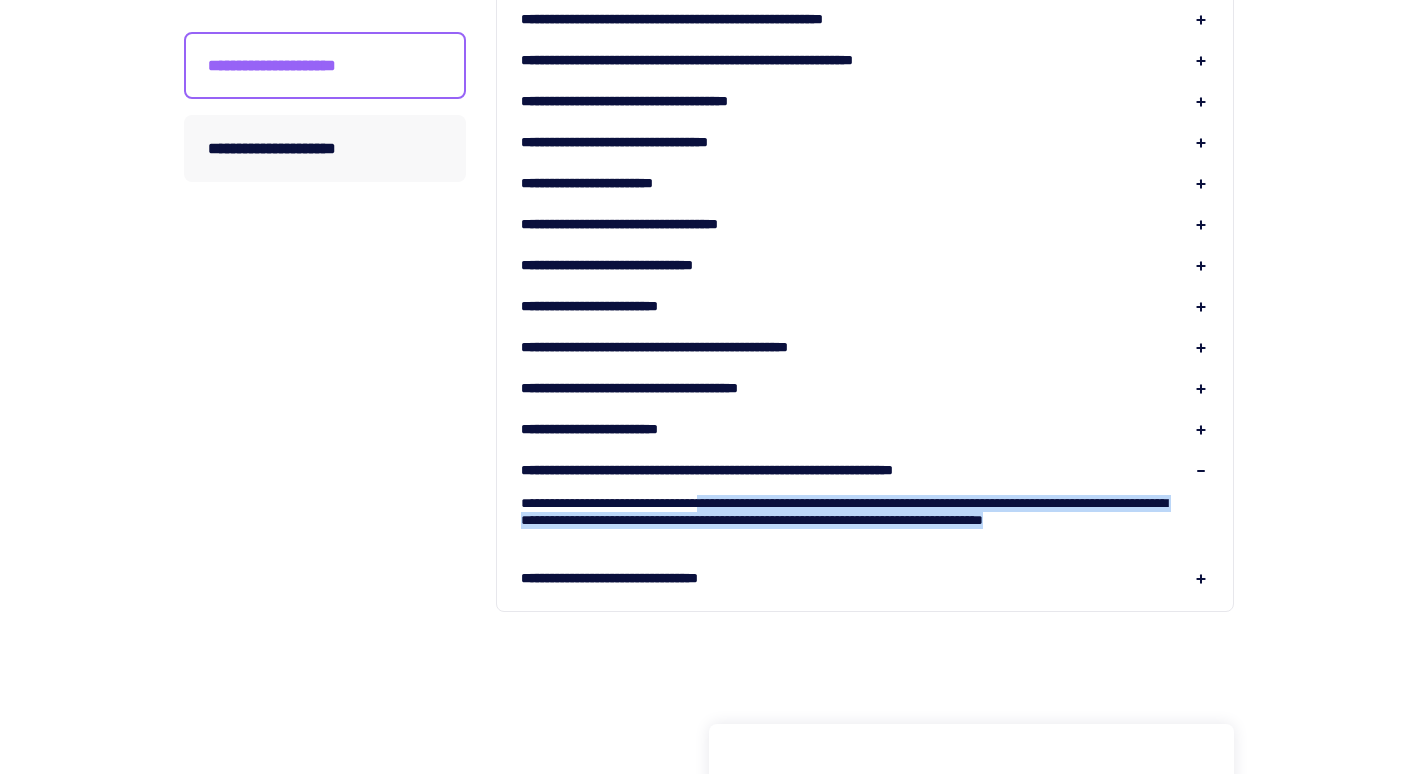 drag, startPoint x: 739, startPoint y: 511, endPoint x: 714, endPoint y: 532, distance: 32.649654 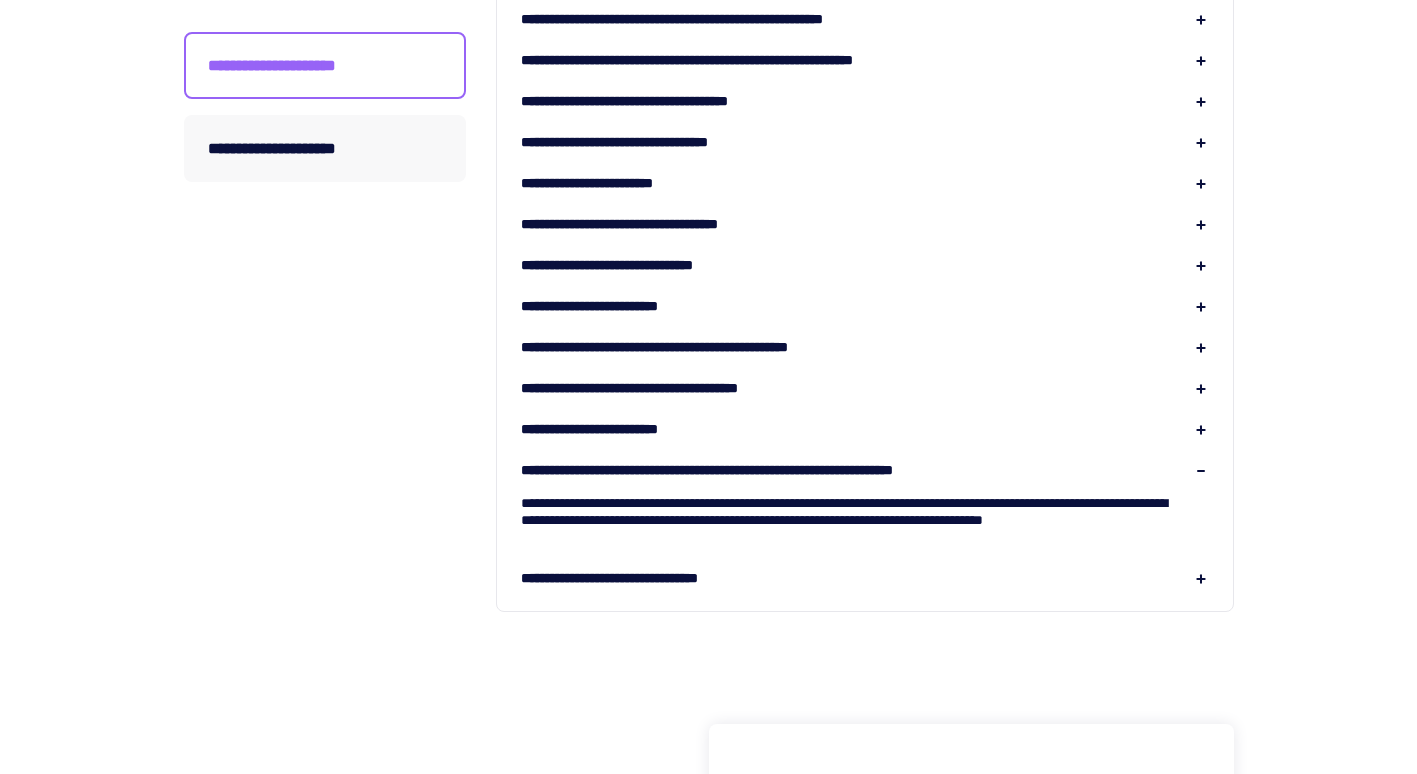 click on "**********" at bounding box center [650, 578] 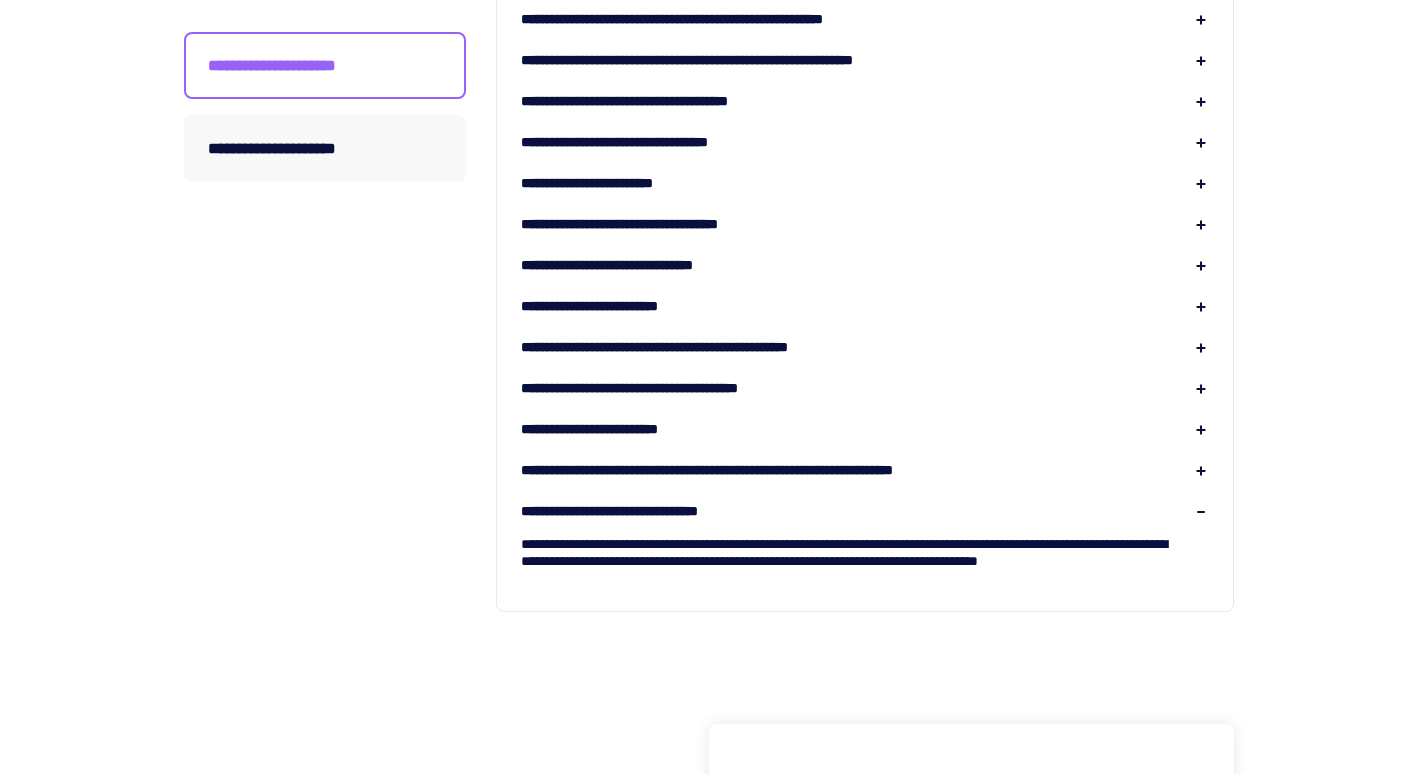 click on "**********" at bounding box center [865, 553] 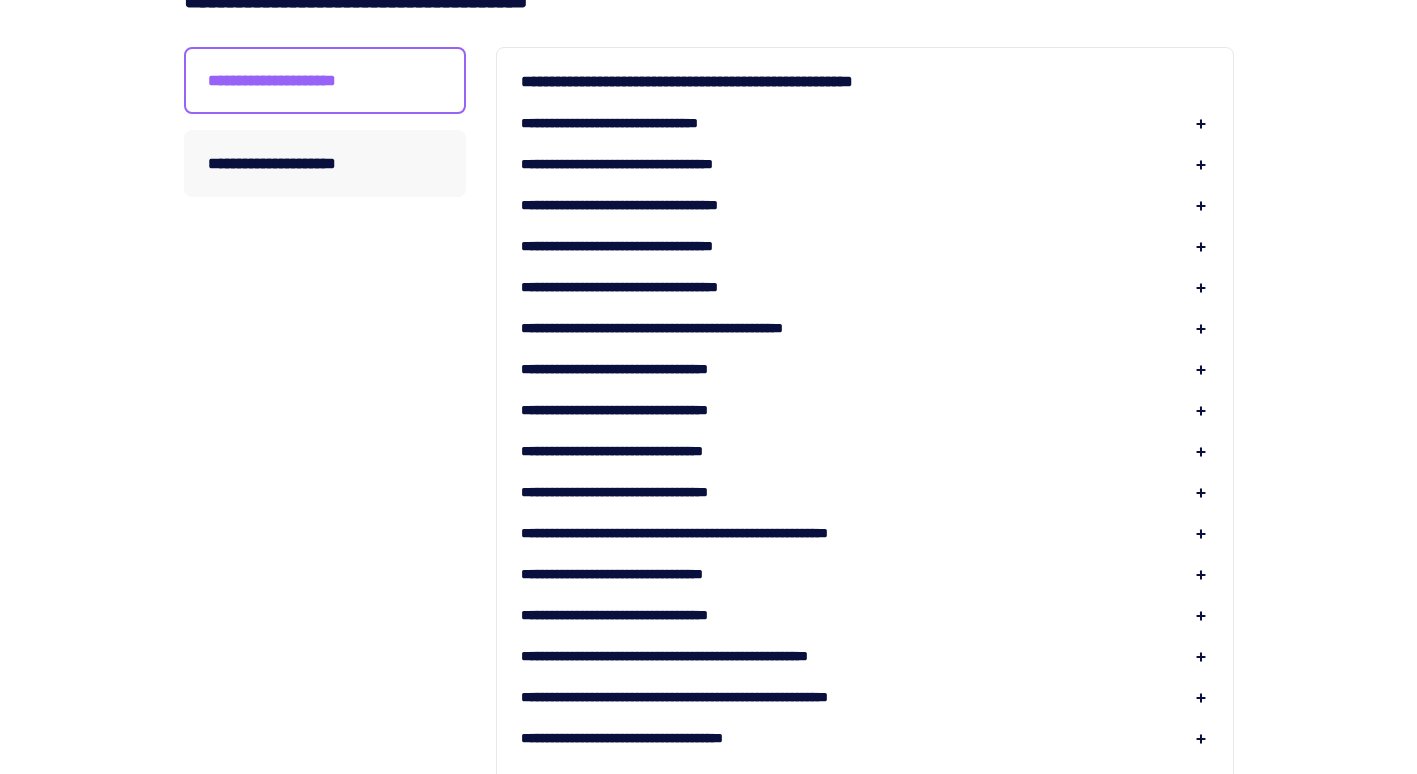 scroll, scrollTop: 0, scrollLeft: 0, axis: both 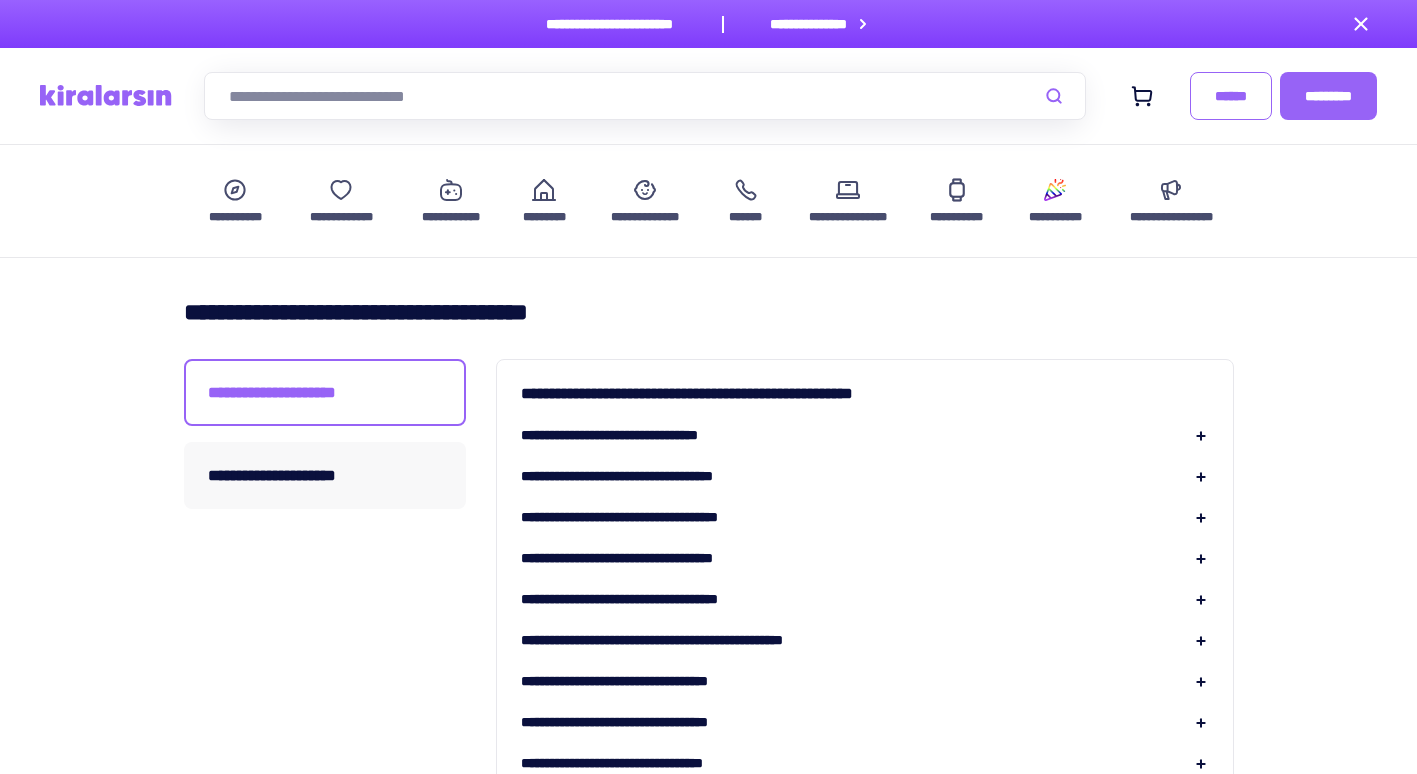 click on "****** *********" at bounding box center [708, 96] 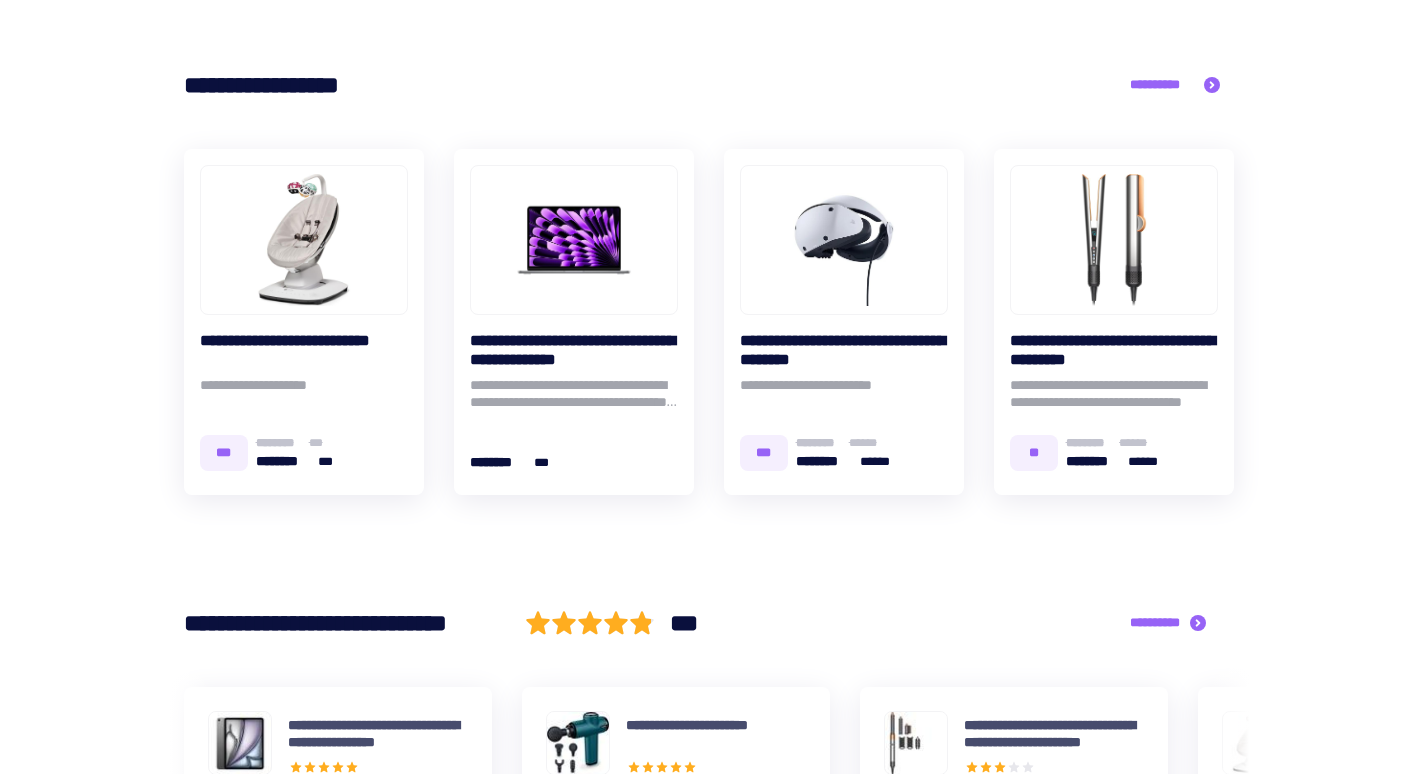 scroll, scrollTop: 1800, scrollLeft: 0, axis: vertical 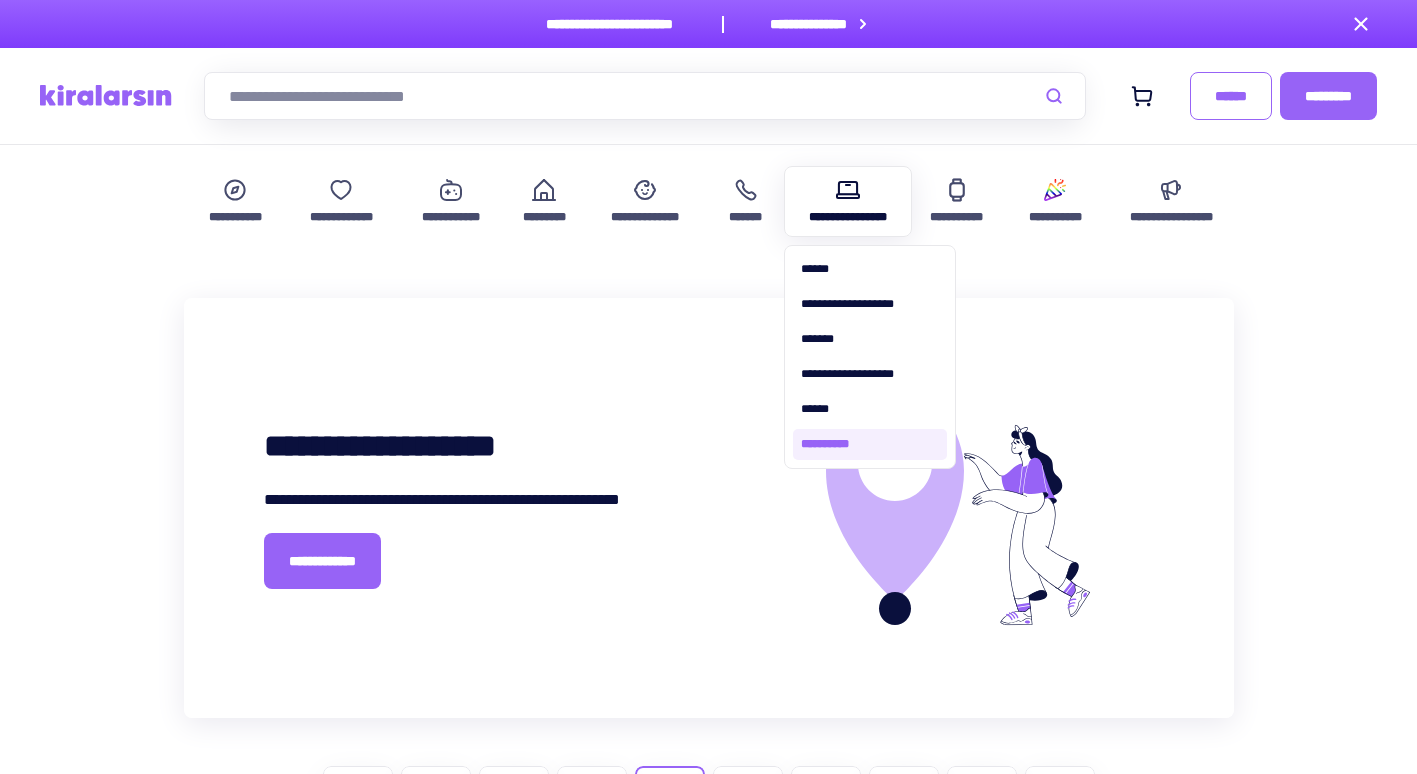 click on "**********" at bounding box center [870, 444] 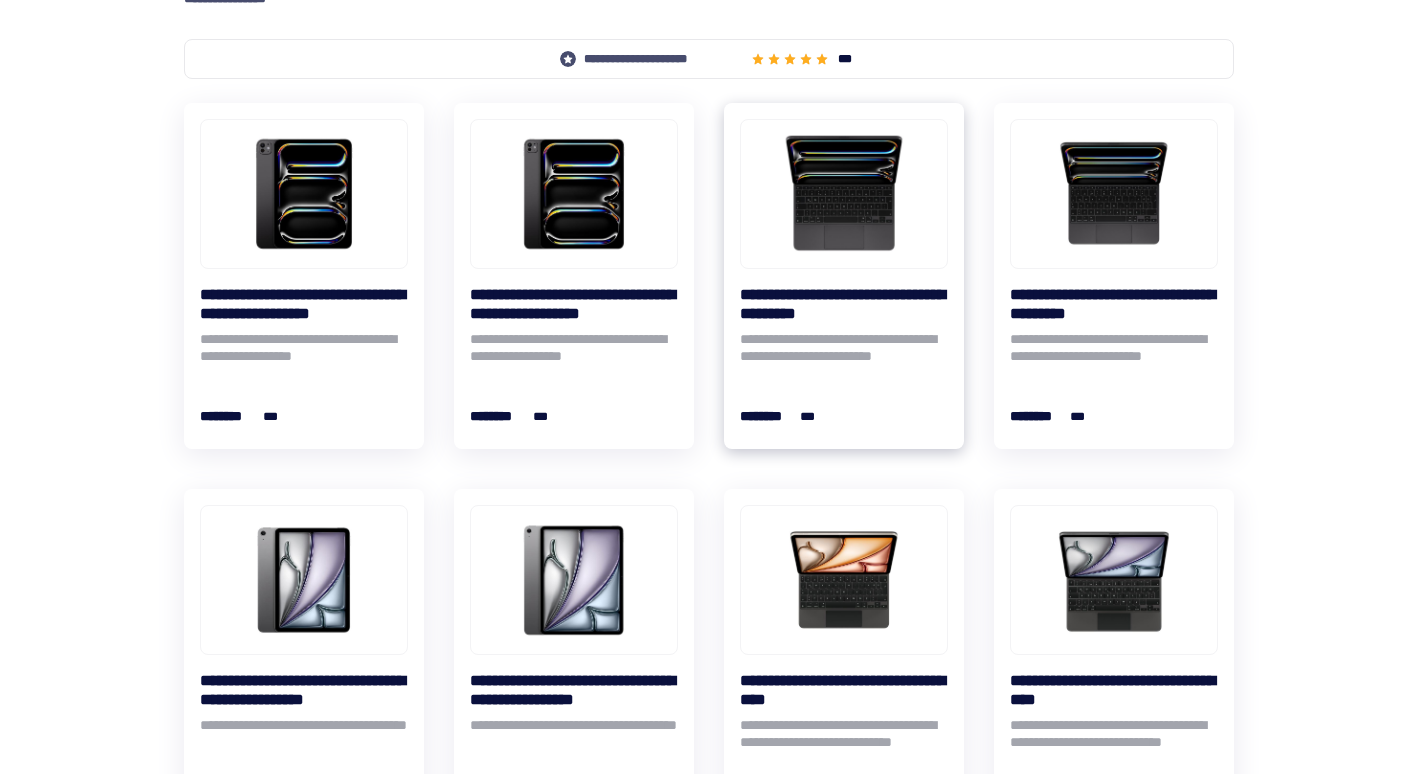 scroll, scrollTop: 0, scrollLeft: 0, axis: both 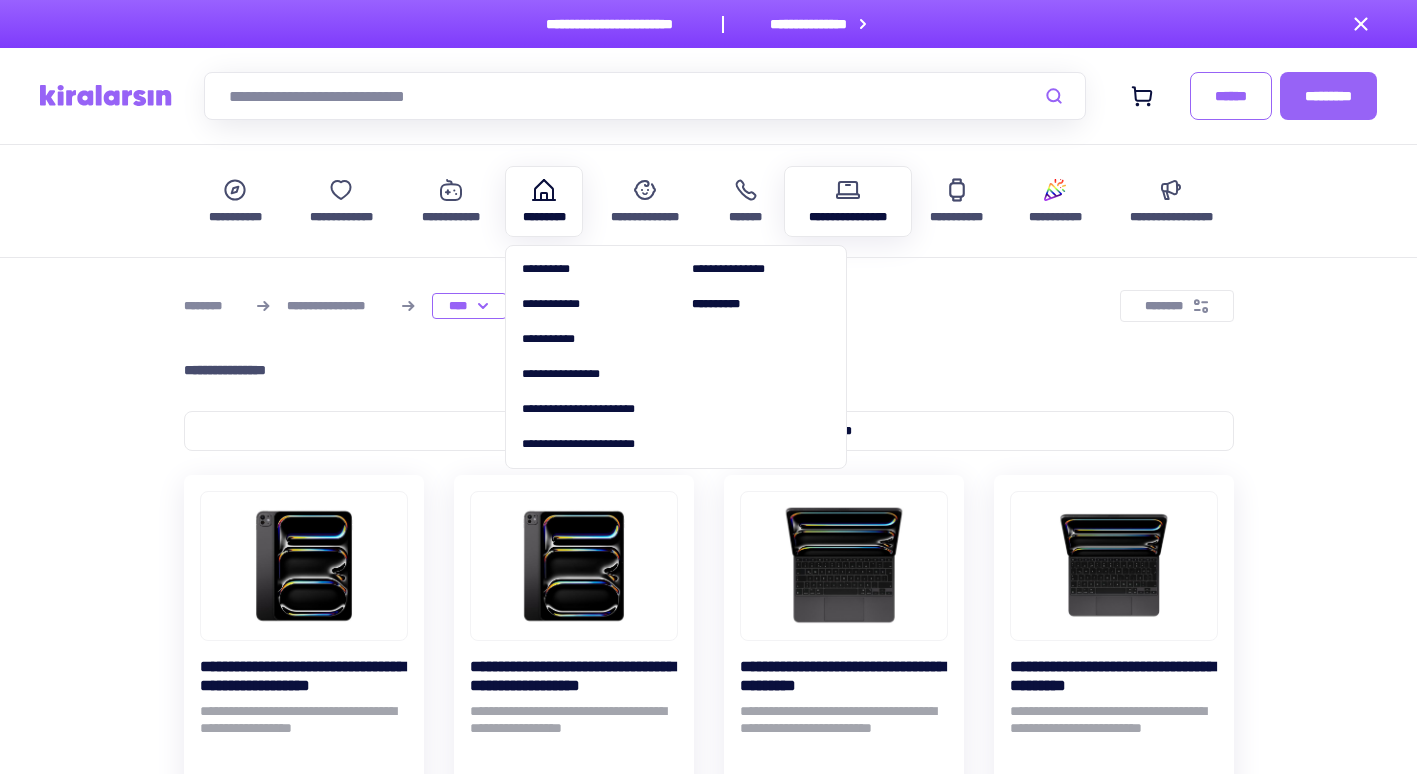 click on "*********" at bounding box center [543, 201] 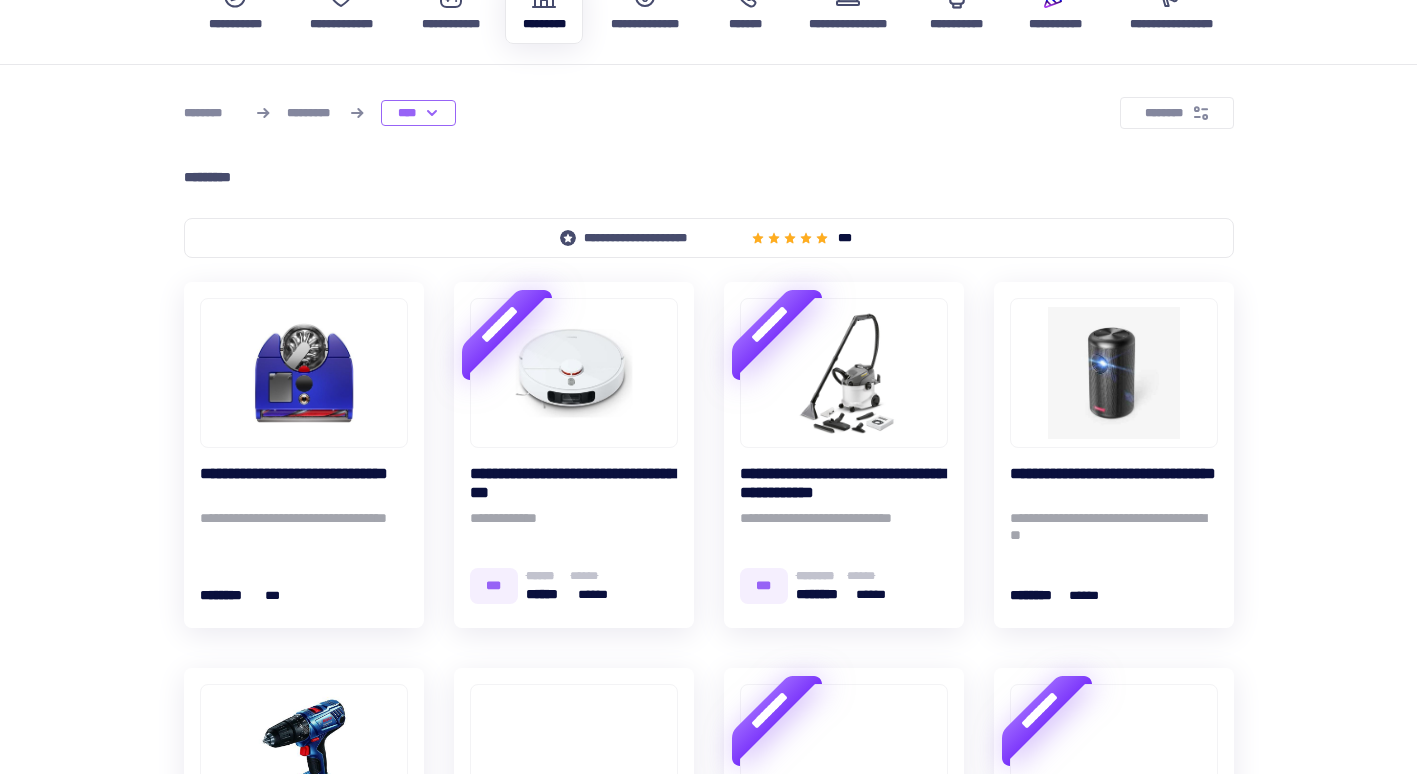scroll, scrollTop: 0, scrollLeft: 0, axis: both 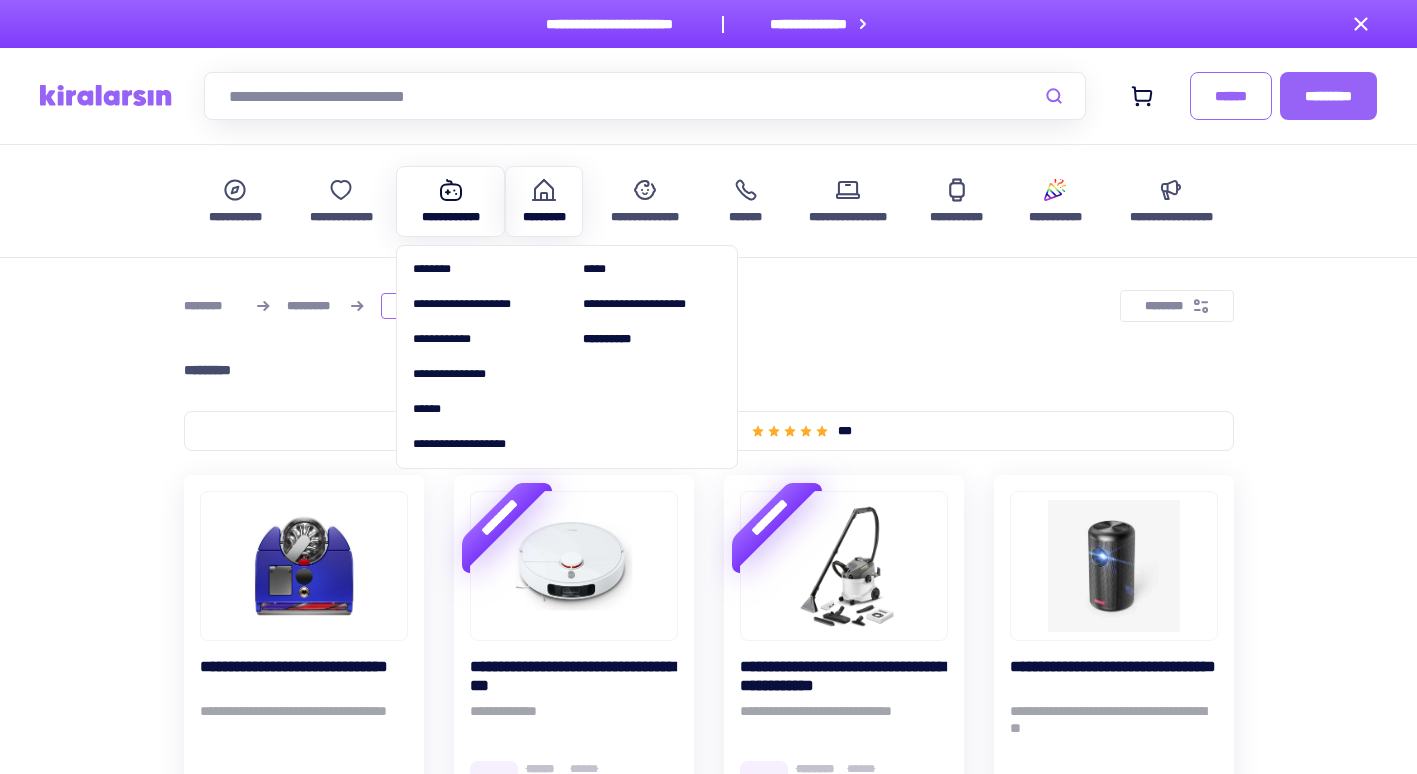 click on "**********" at bounding box center [451, 201] 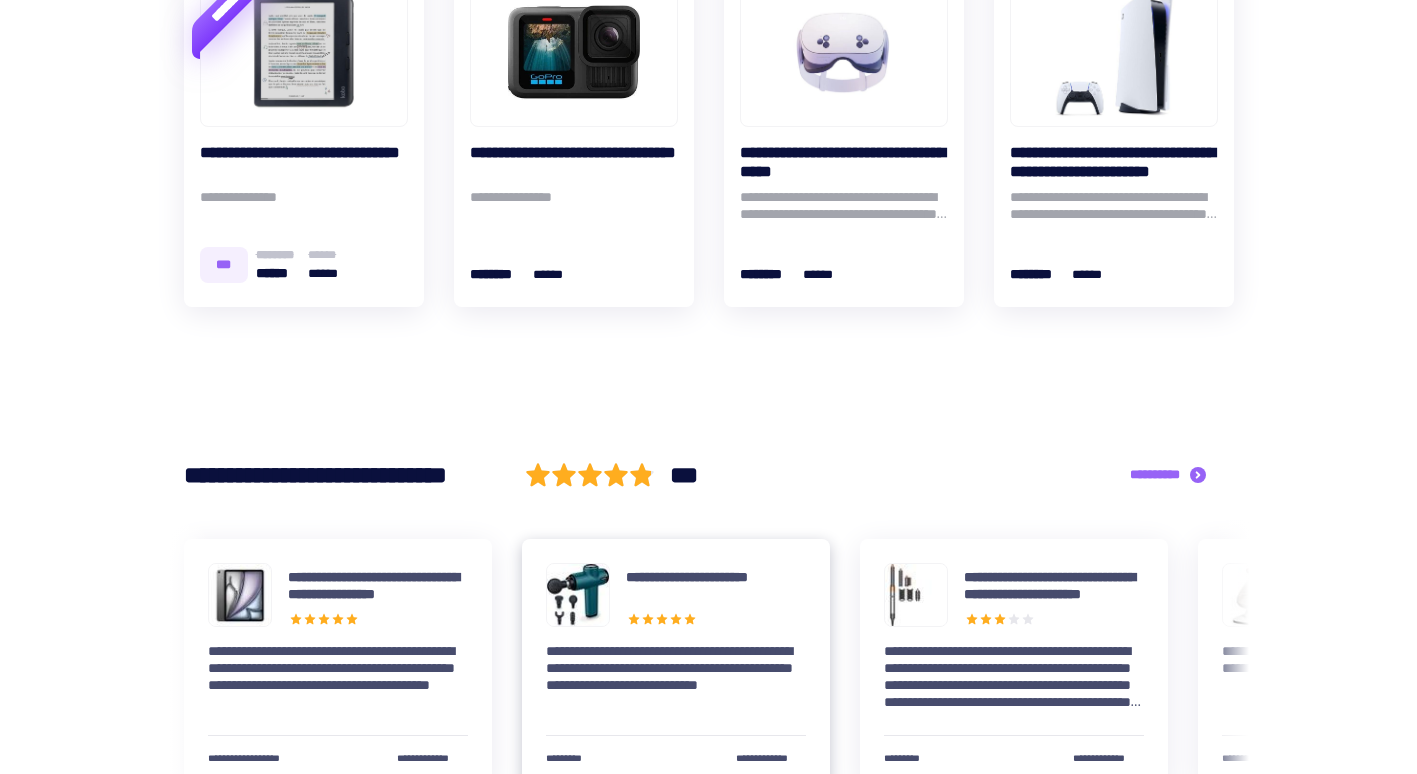 scroll, scrollTop: 1100, scrollLeft: 0, axis: vertical 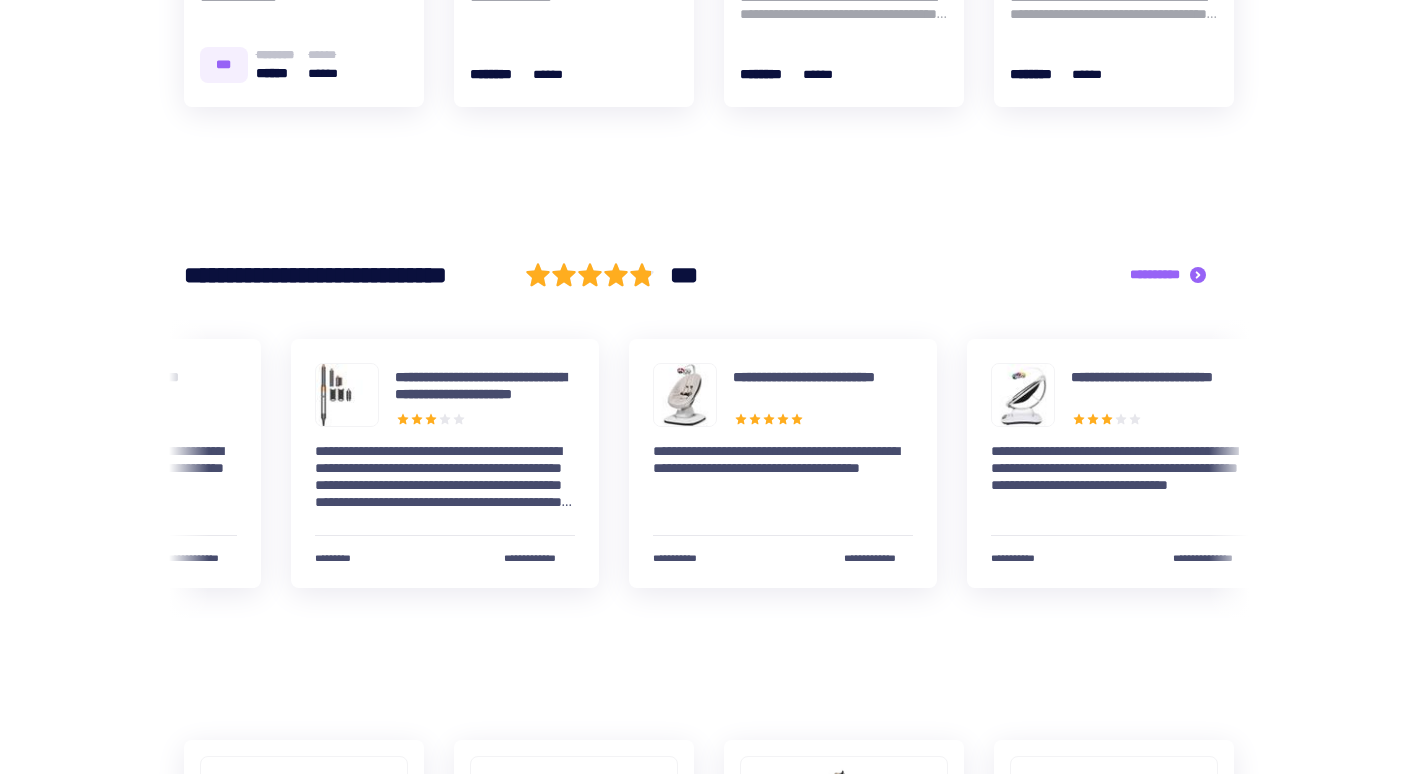 drag, startPoint x: 1210, startPoint y: 460, endPoint x: 641, endPoint y: 452, distance: 569.0562 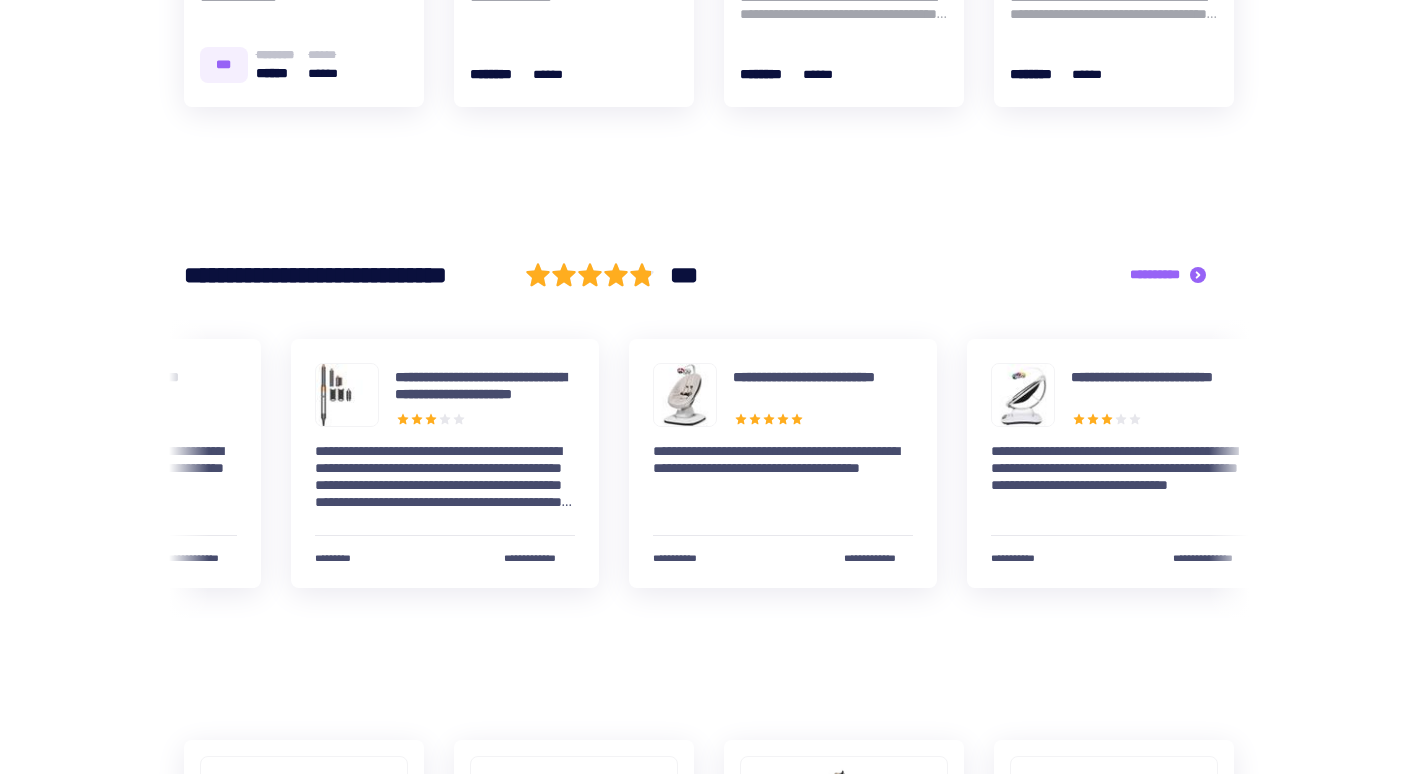click on "**********" at bounding box center [783, 463] 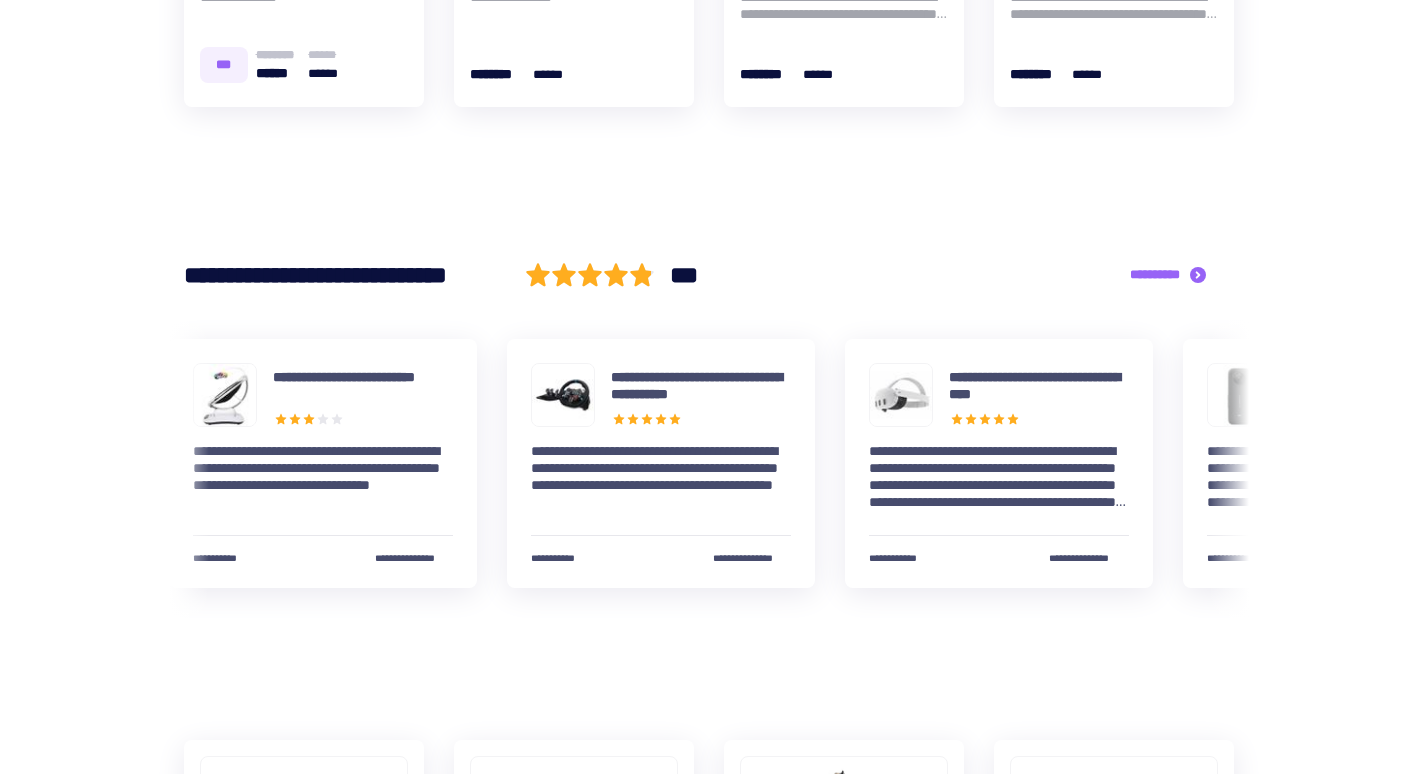 scroll, scrollTop: 0, scrollLeft: 1412, axis: horizontal 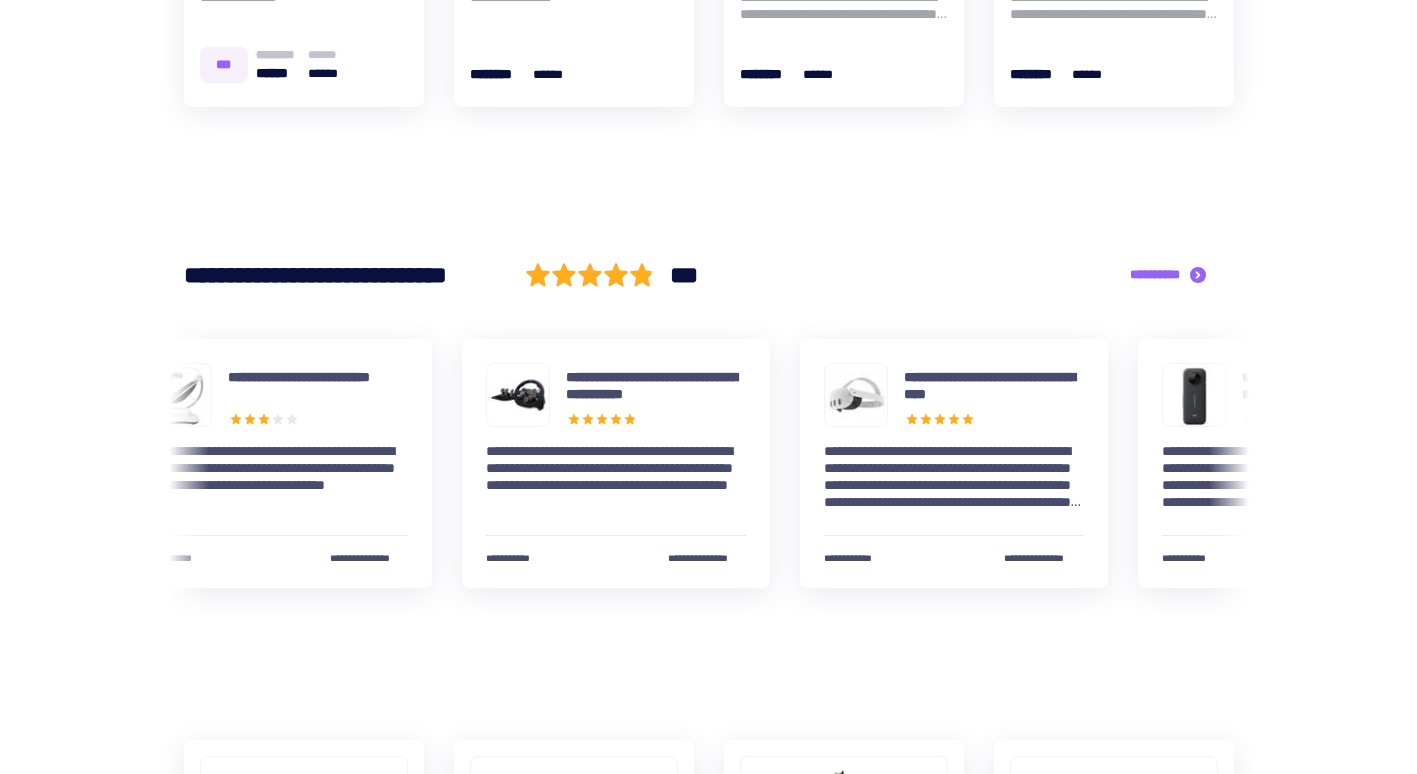 drag, startPoint x: 1000, startPoint y: 481, endPoint x: 305, endPoint y: 483, distance: 695.00287 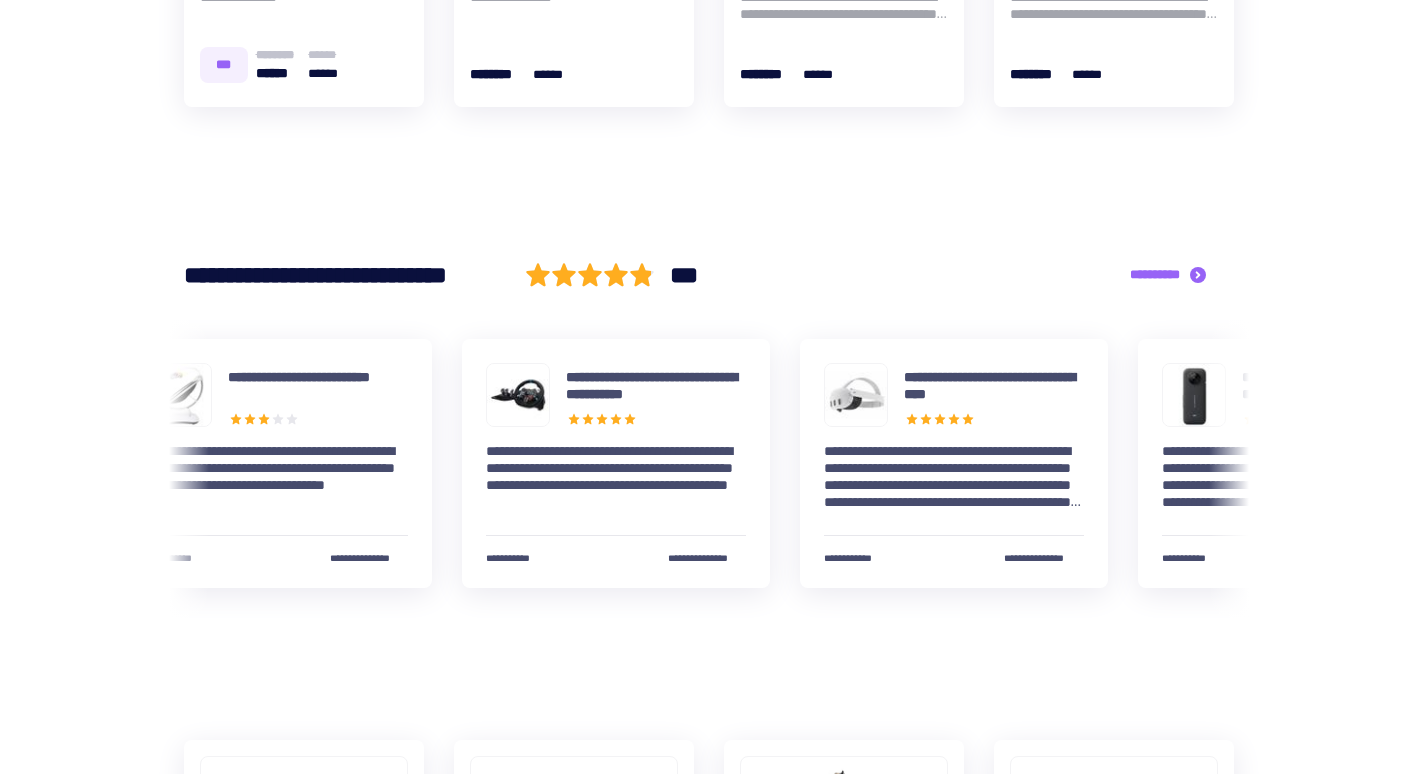 click on "**********" at bounding box center (278, 463) 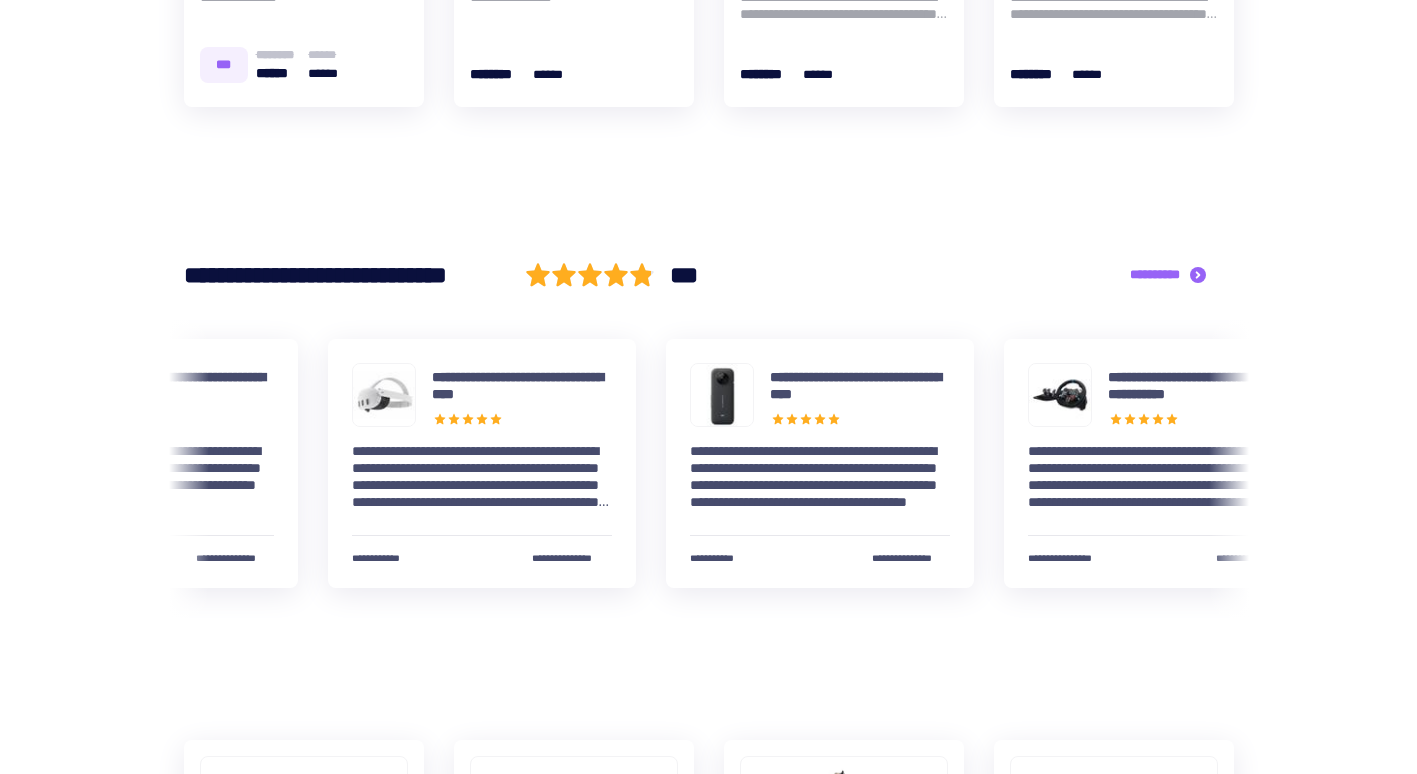 drag, startPoint x: 1179, startPoint y: 479, endPoint x: 706, endPoint y: 471, distance: 473.06766 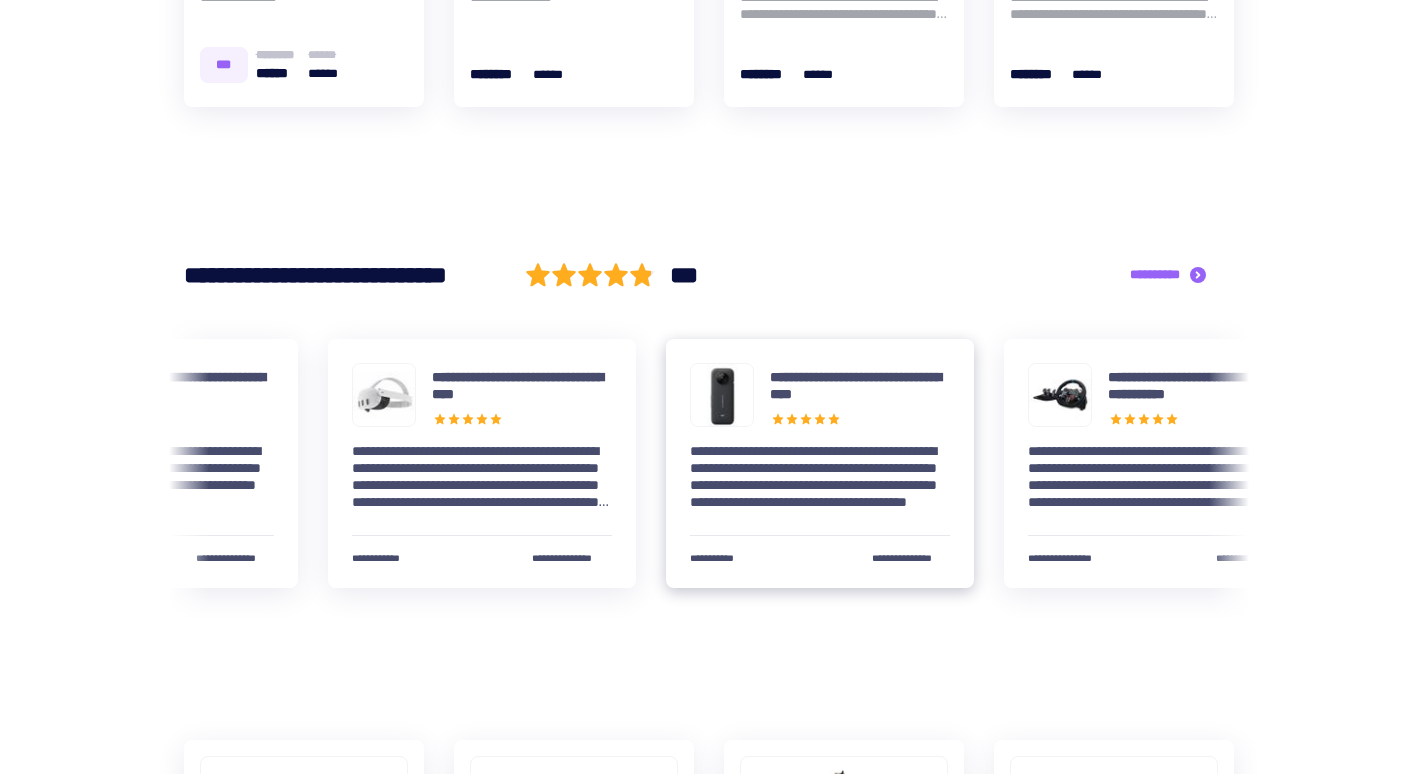 scroll, scrollTop: 0, scrollLeft: 1885, axis: horizontal 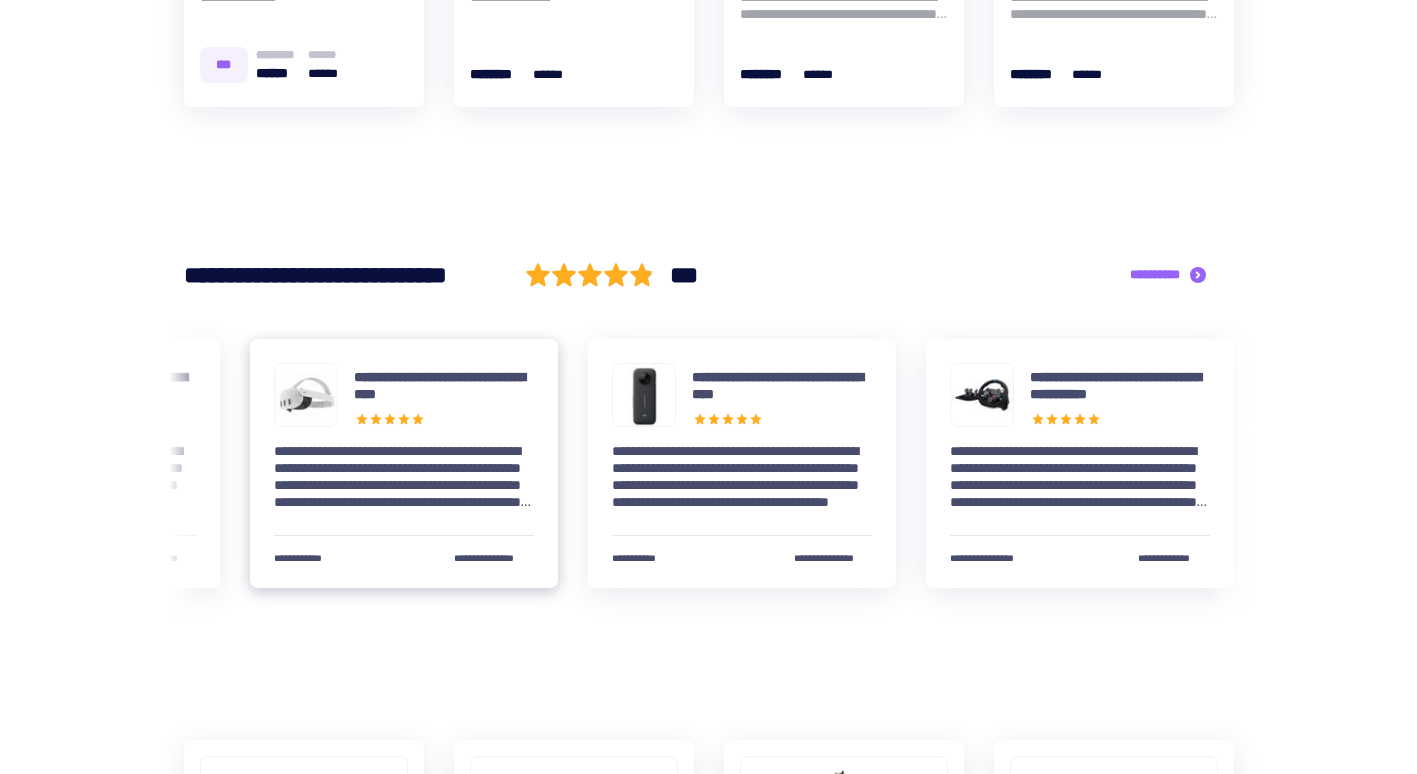 drag, startPoint x: 1141, startPoint y: 479, endPoint x: 336, endPoint y: 483, distance: 805.00995 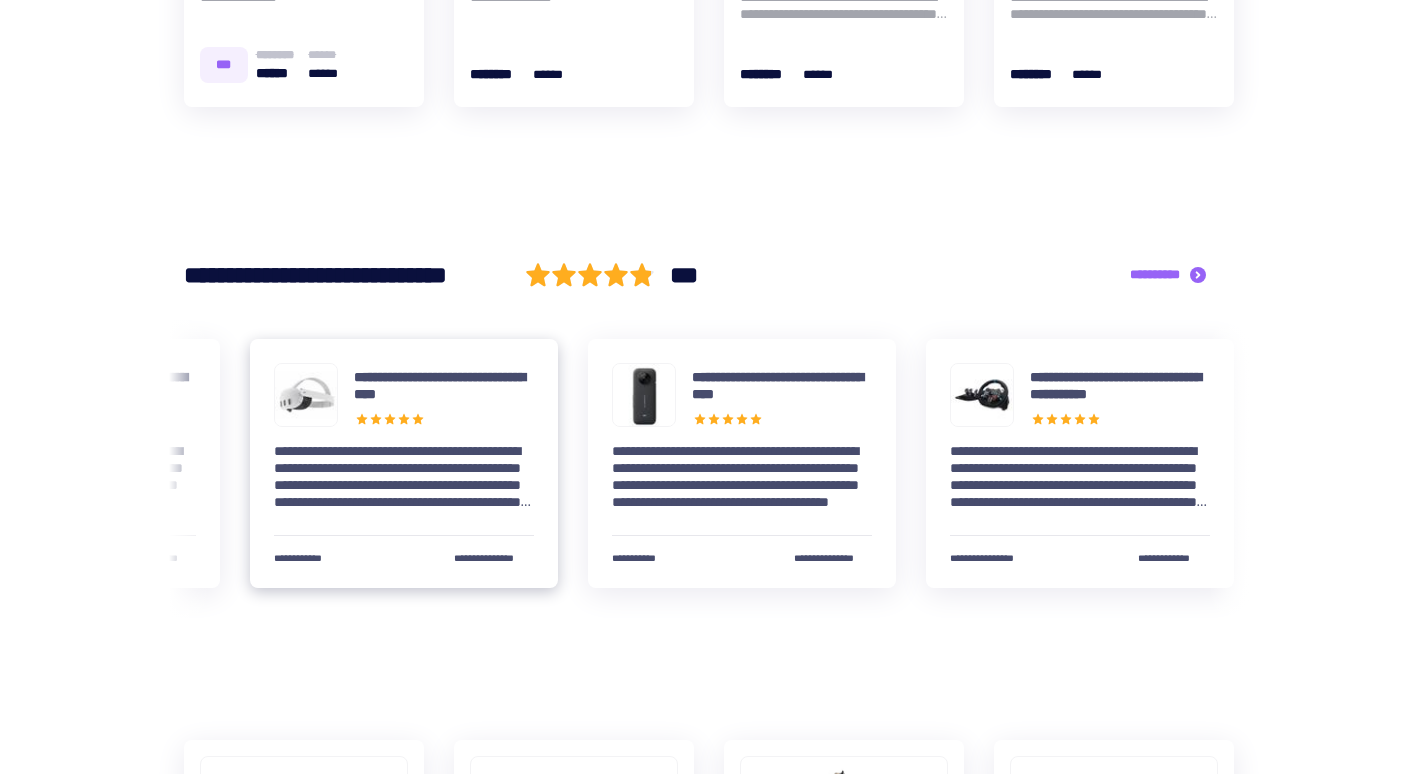 click on "**********" at bounding box center (-265, 463) 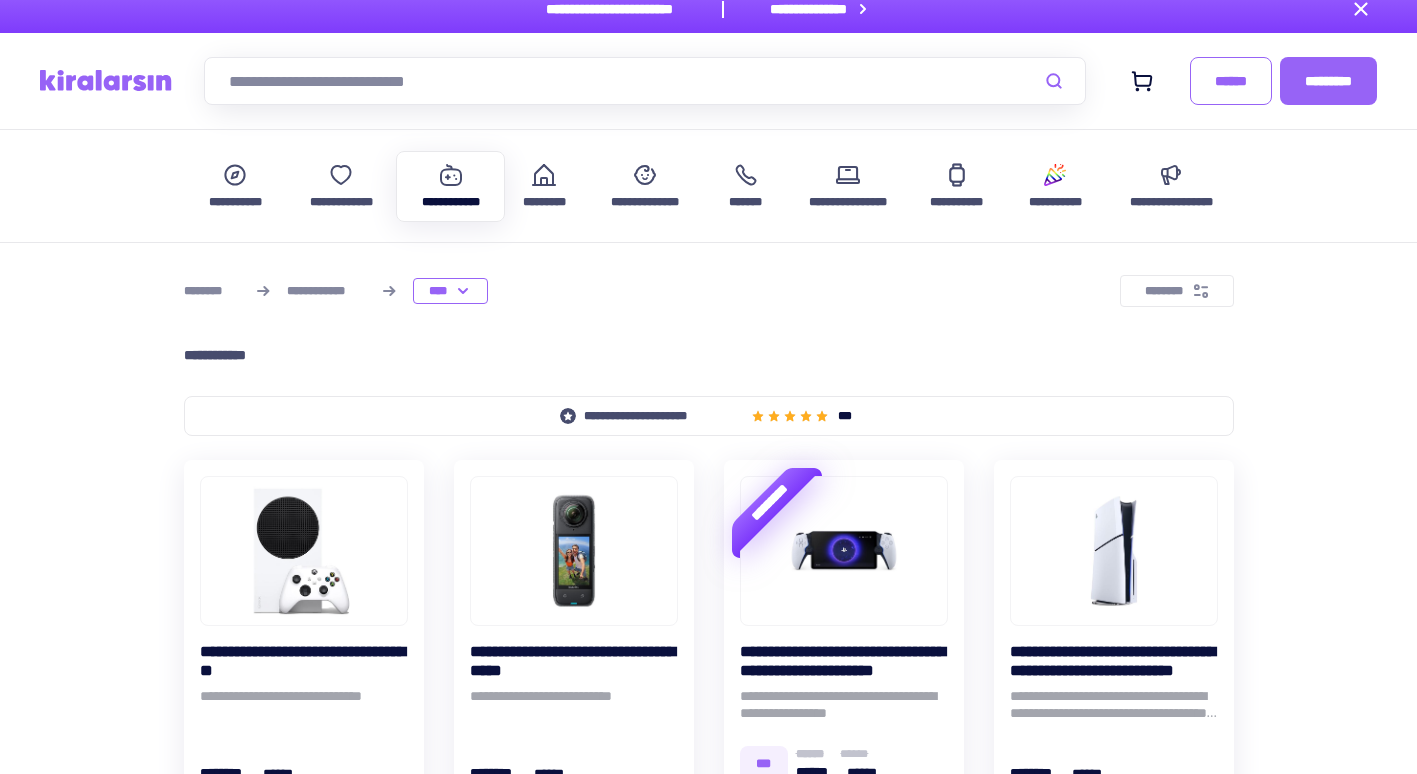 scroll, scrollTop: 0, scrollLeft: 0, axis: both 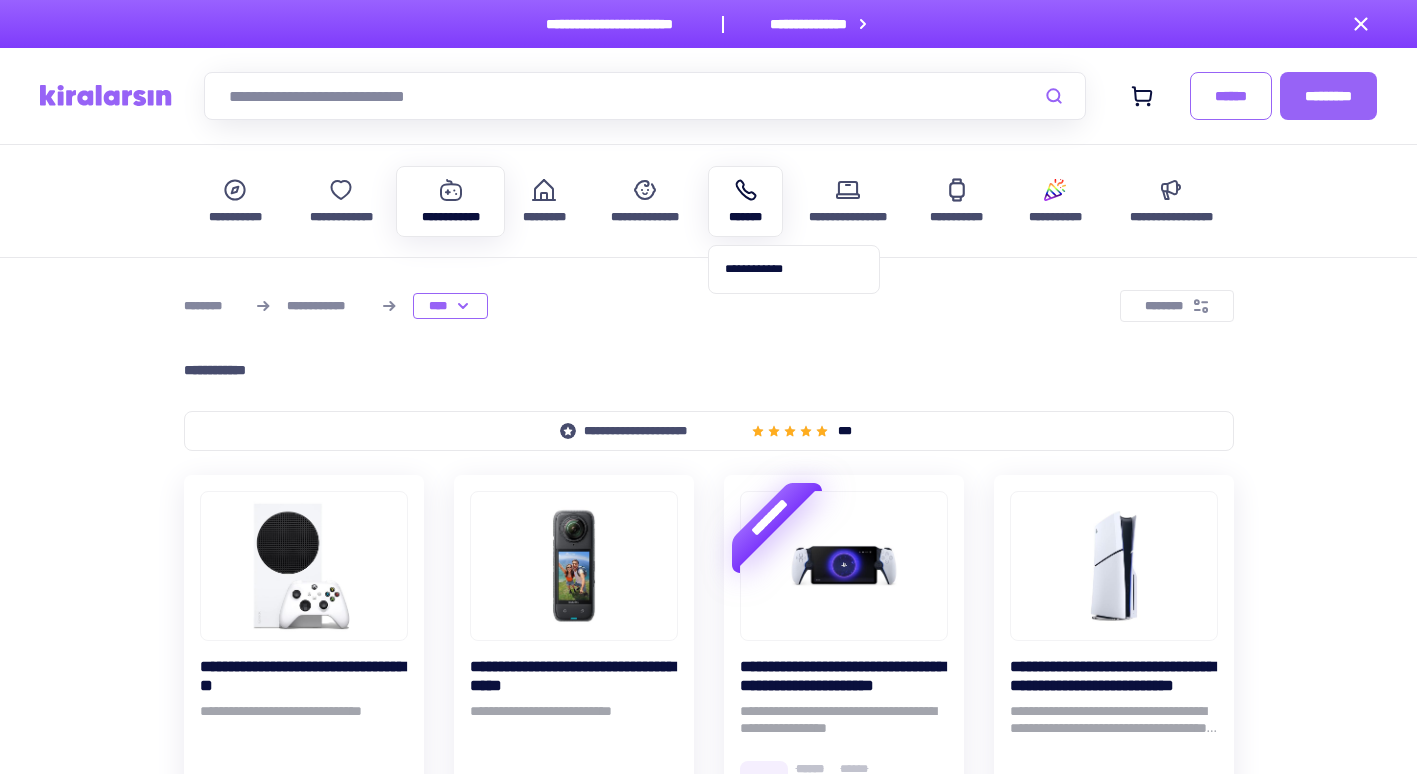click on "*******" at bounding box center [745, 217] 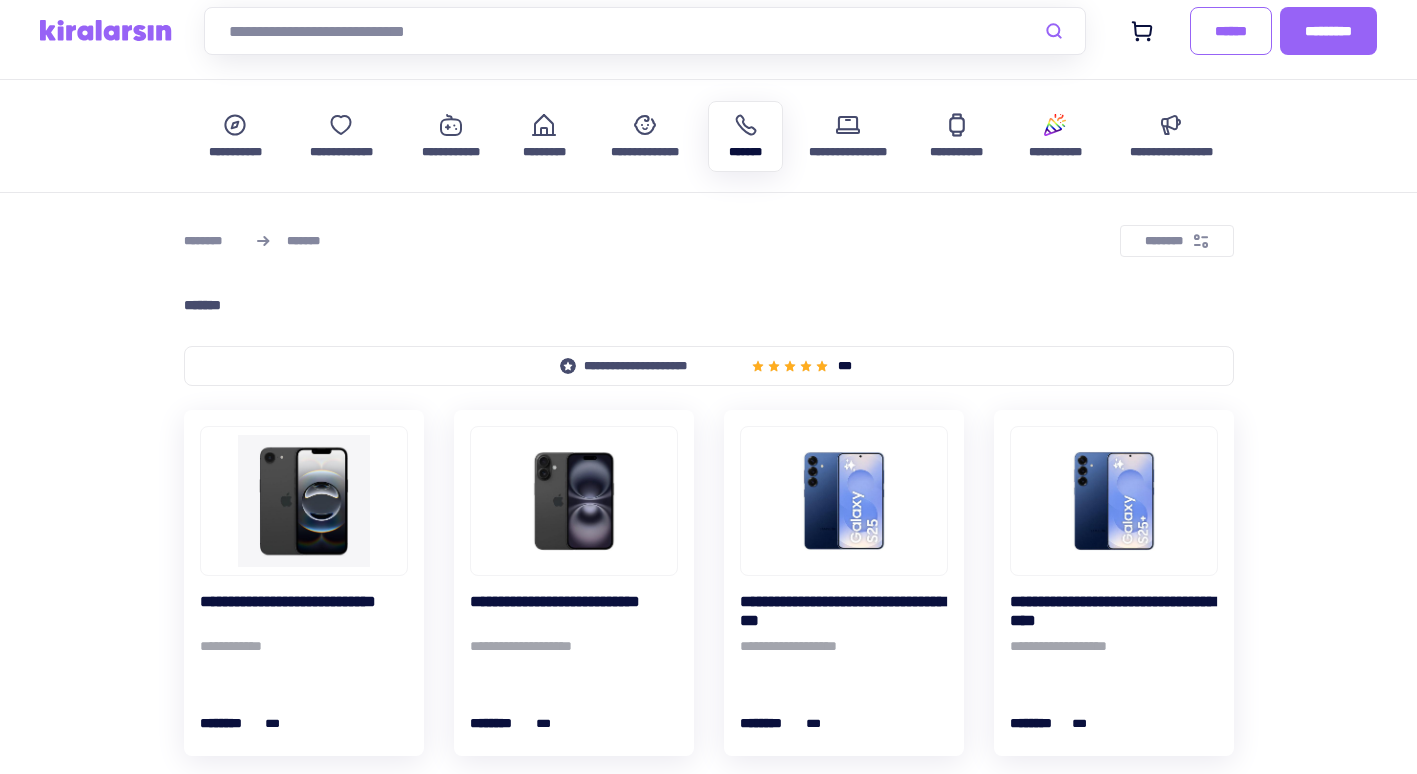 scroll, scrollTop: 100, scrollLeft: 0, axis: vertical 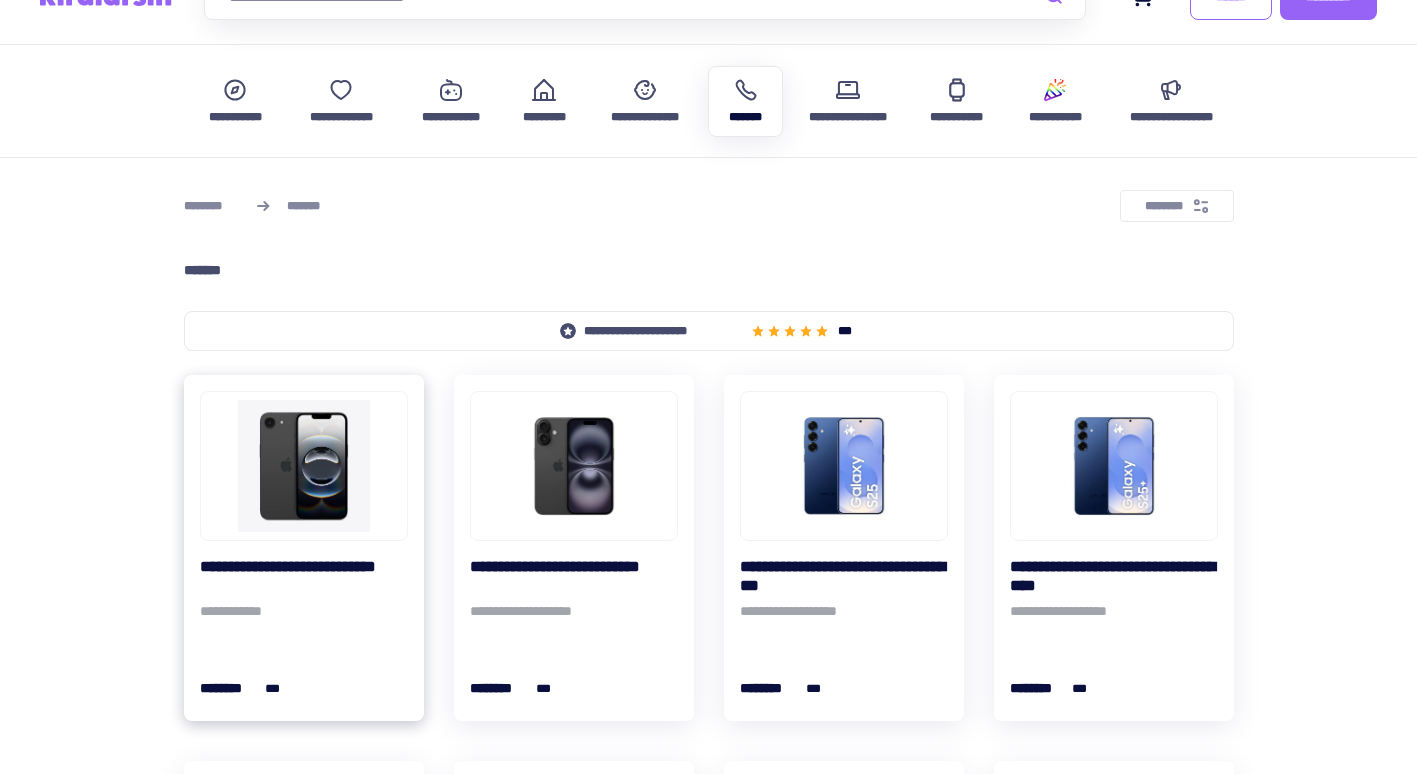 click at bounding box center (304, 466) 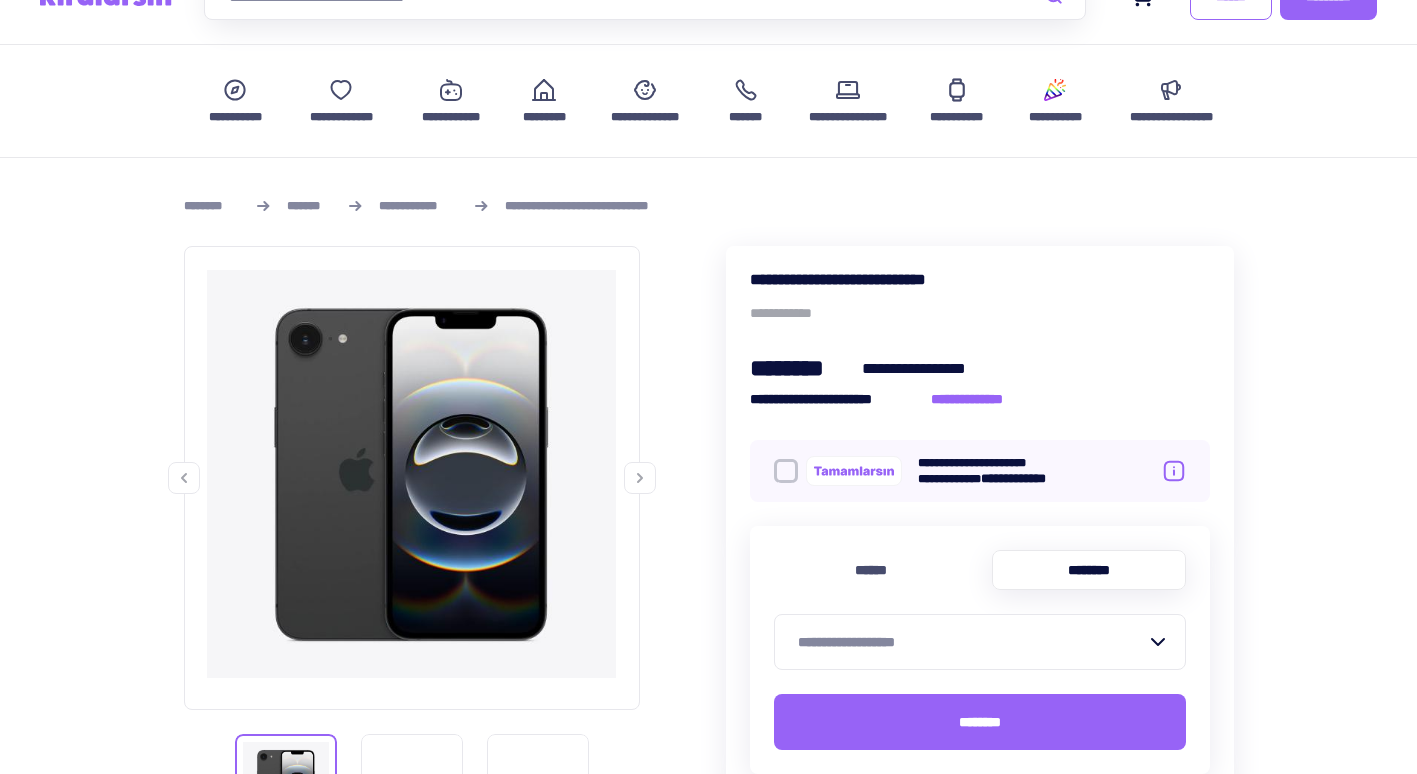 scroll, scrollTop: 0, scrollLeft: 0, axis: both 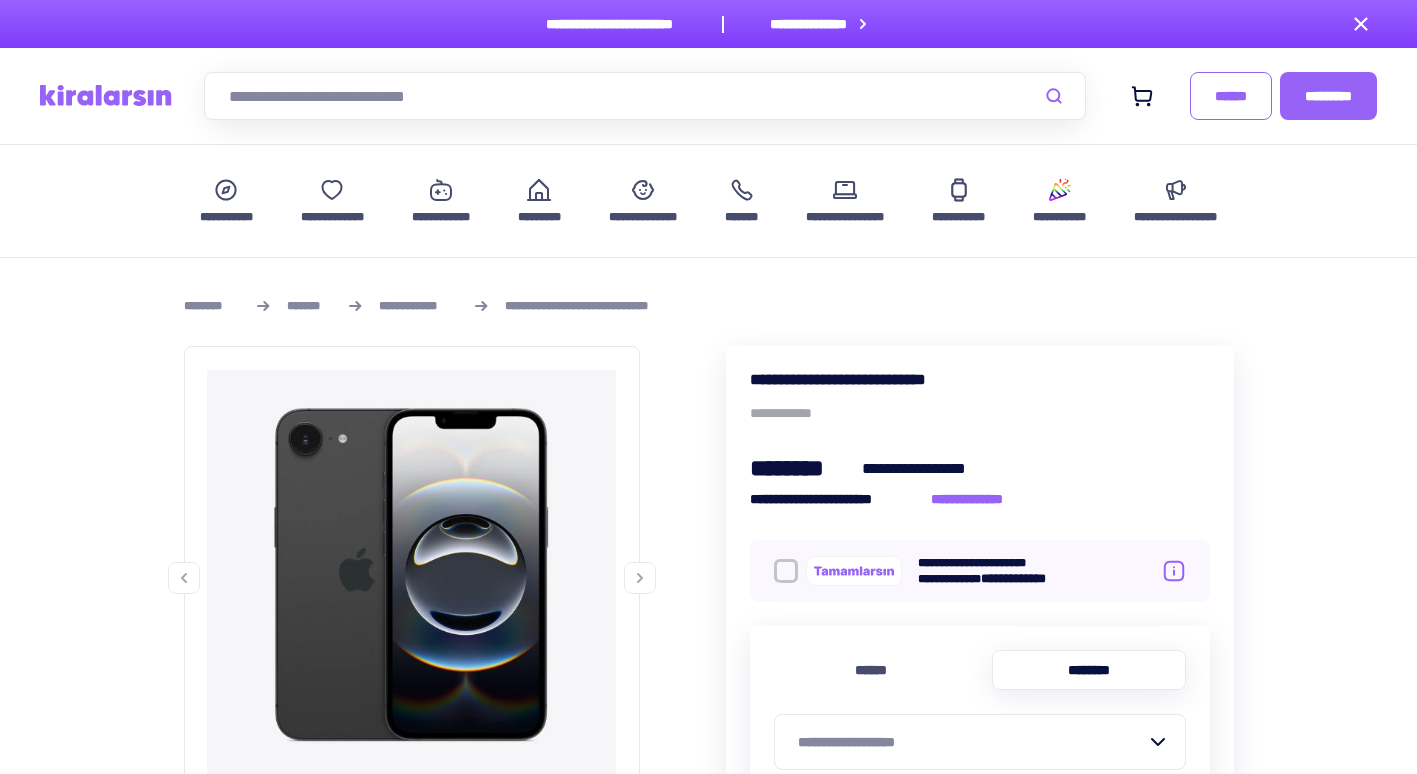 click at bounding box center [411, 574] 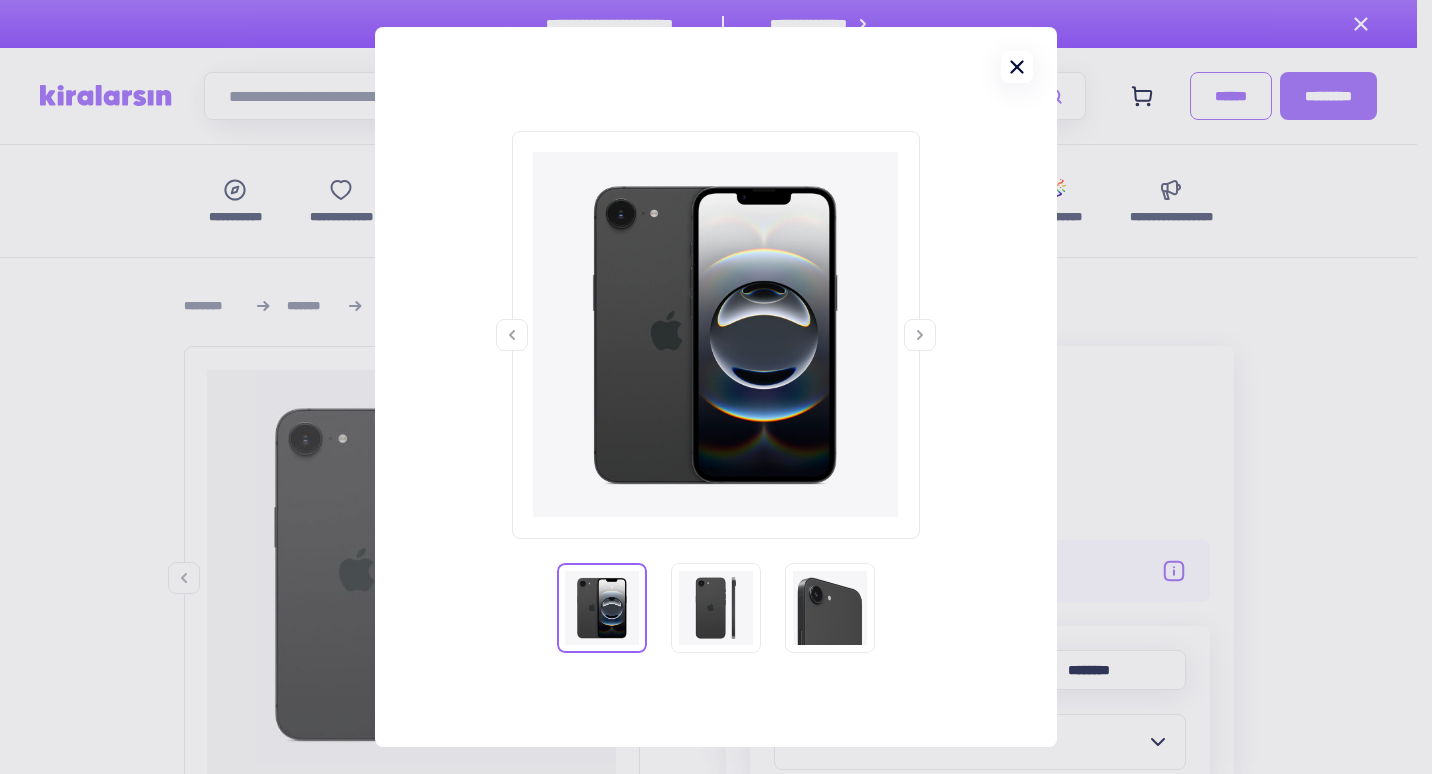 click 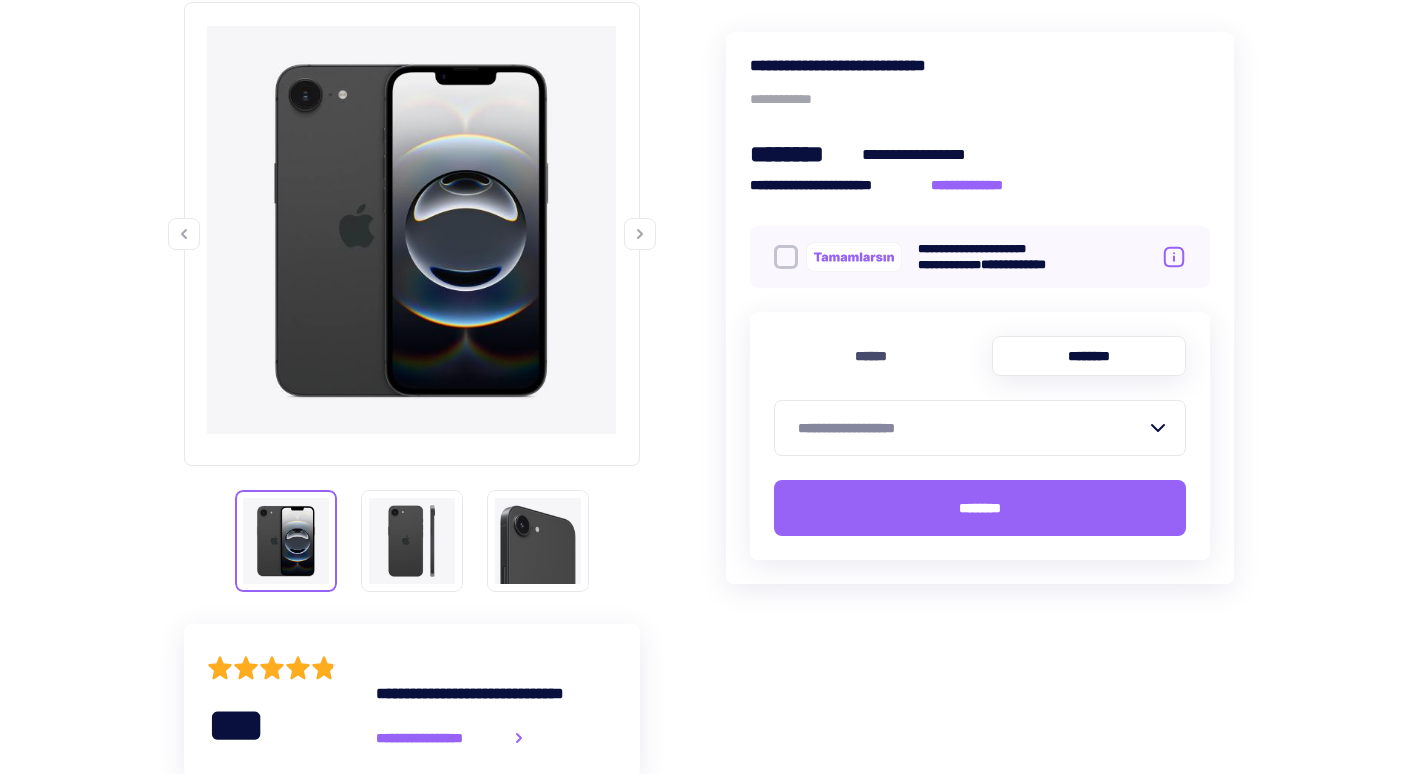 scroll, scrollTop: 400, scrollLeft: 0, axis: vertical 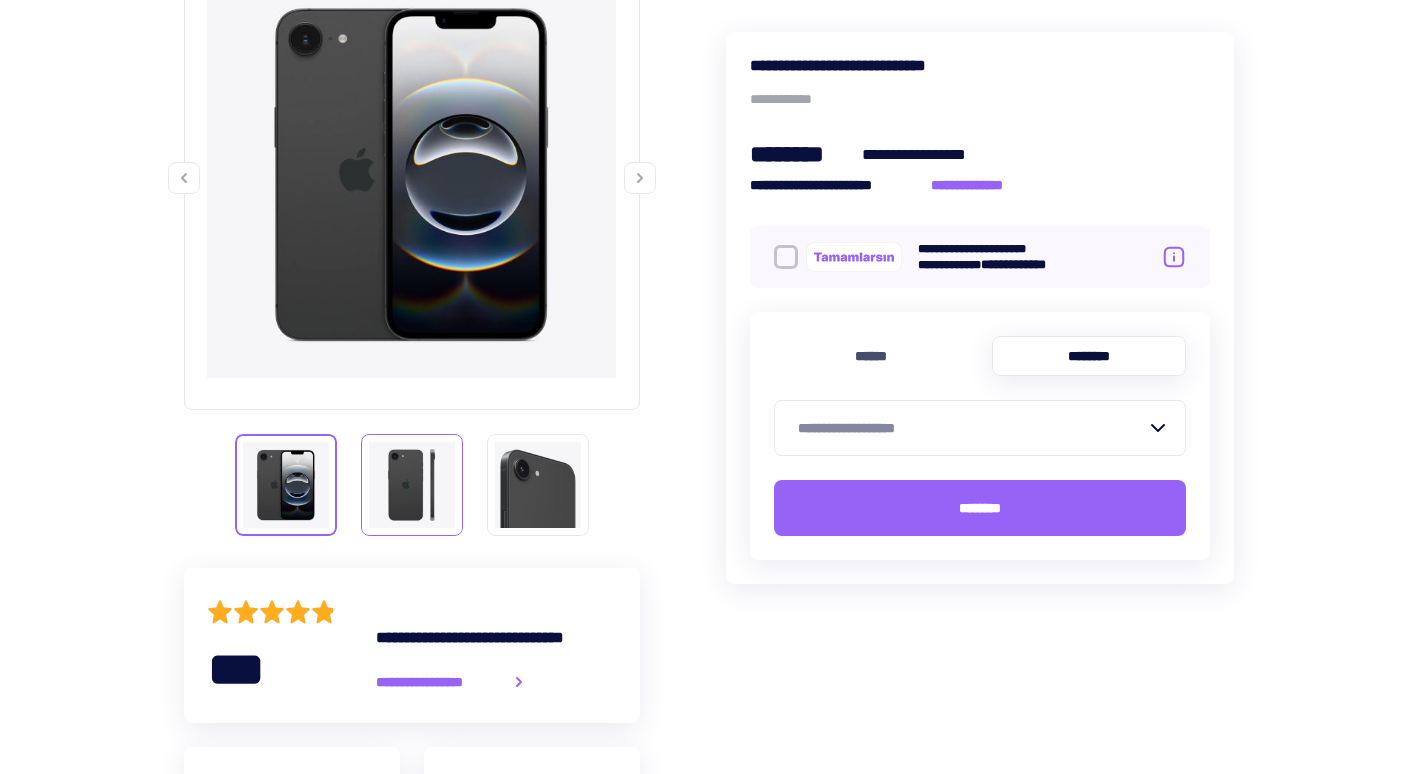 click at bounding box center [412, 485] 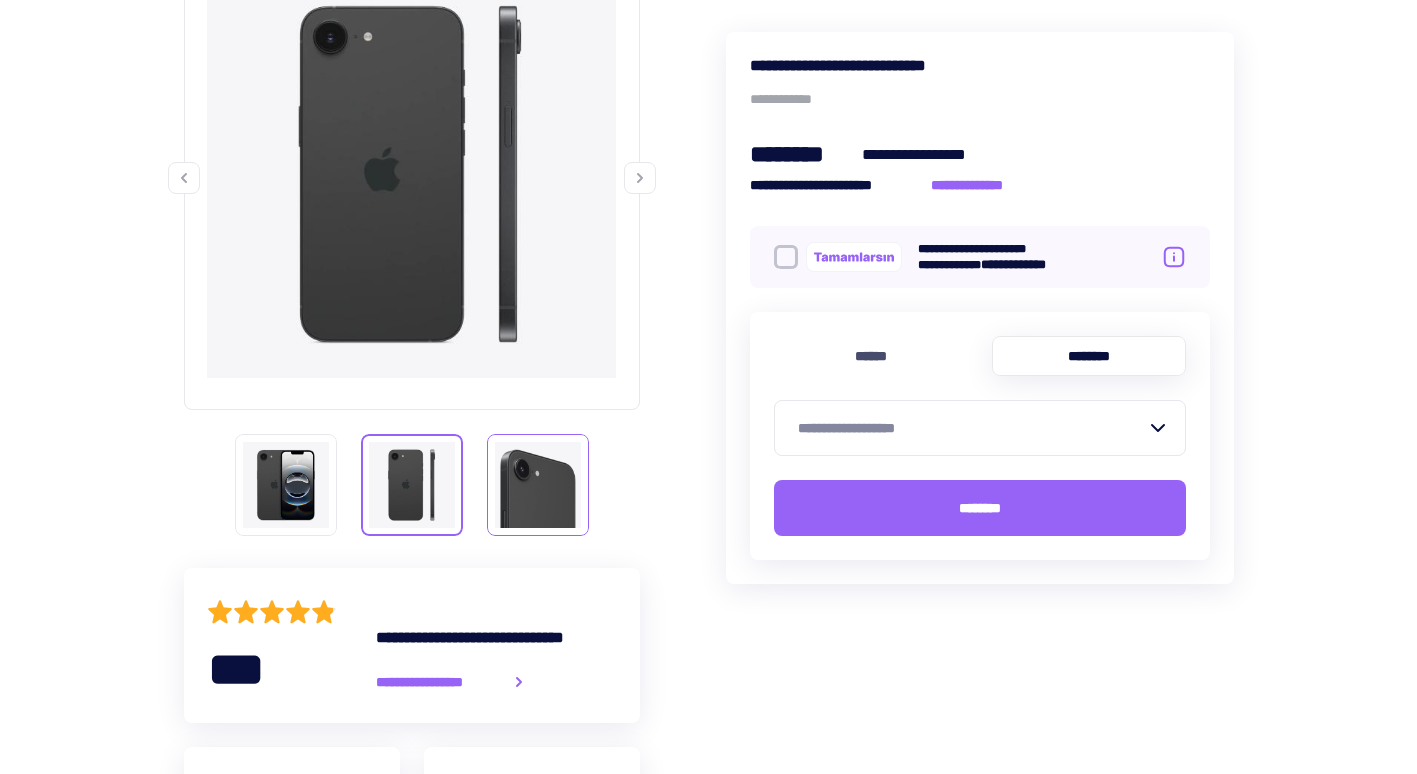 click at bounding box center [538, 485] 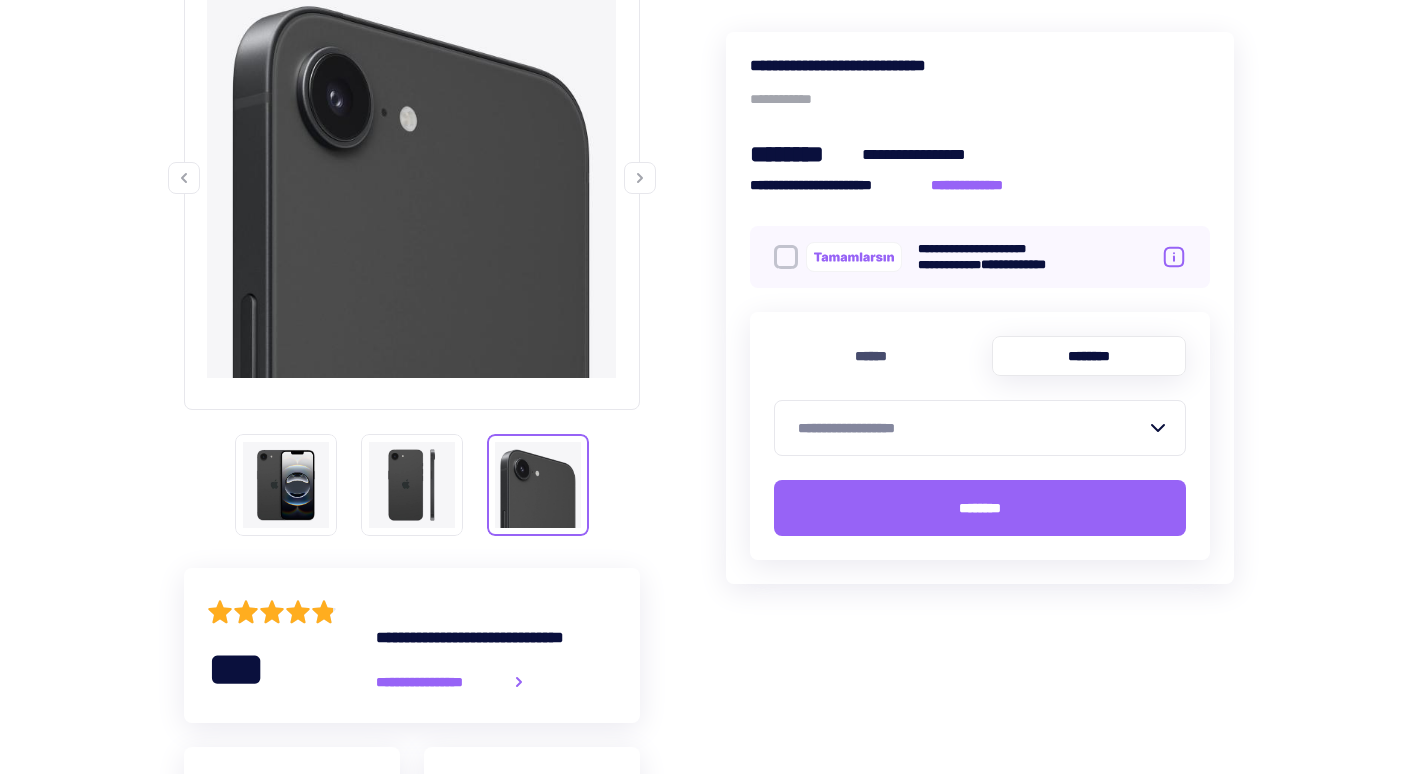 click on "**********" at bounding box center (972, 428) 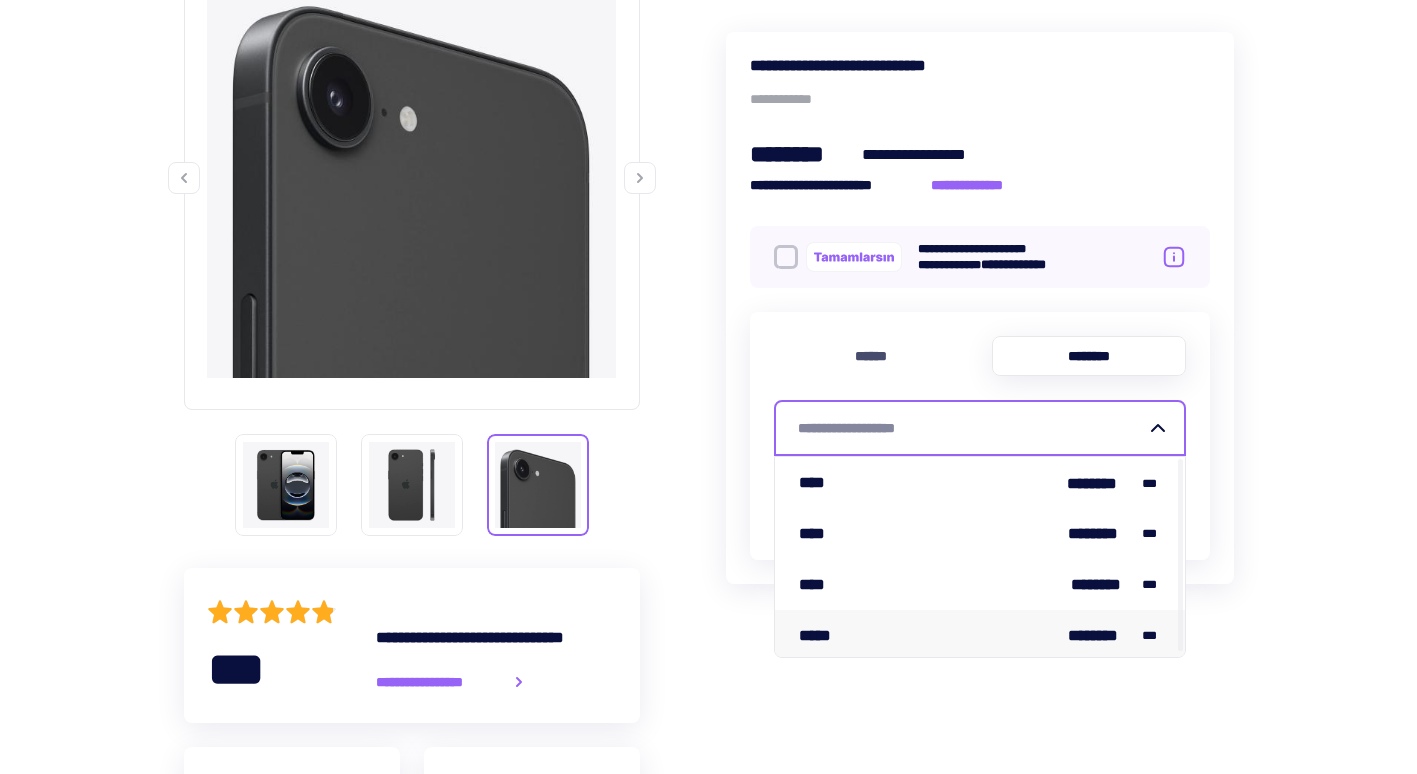 click on "***** ******** ***" at bounding box center (980, 635) 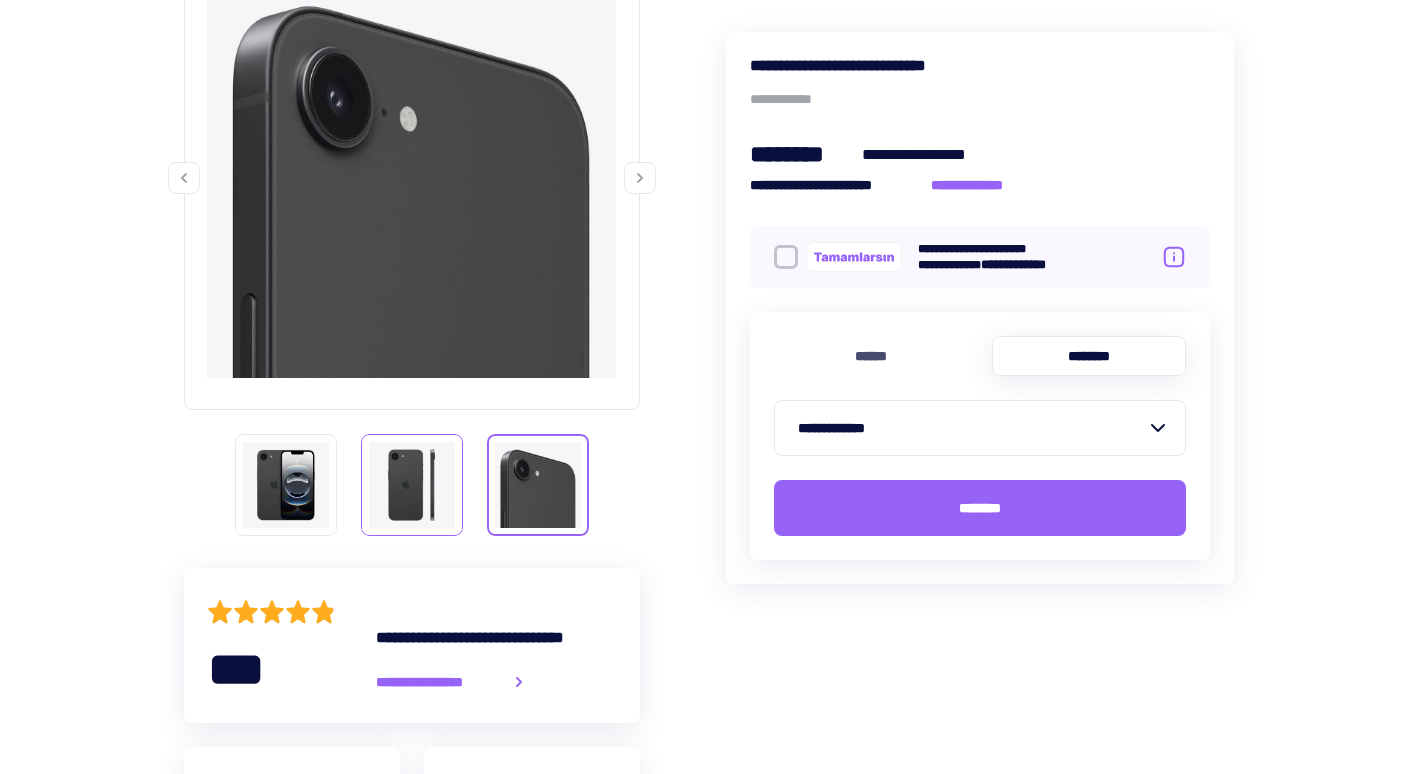 click at bounding box center (412, 485) 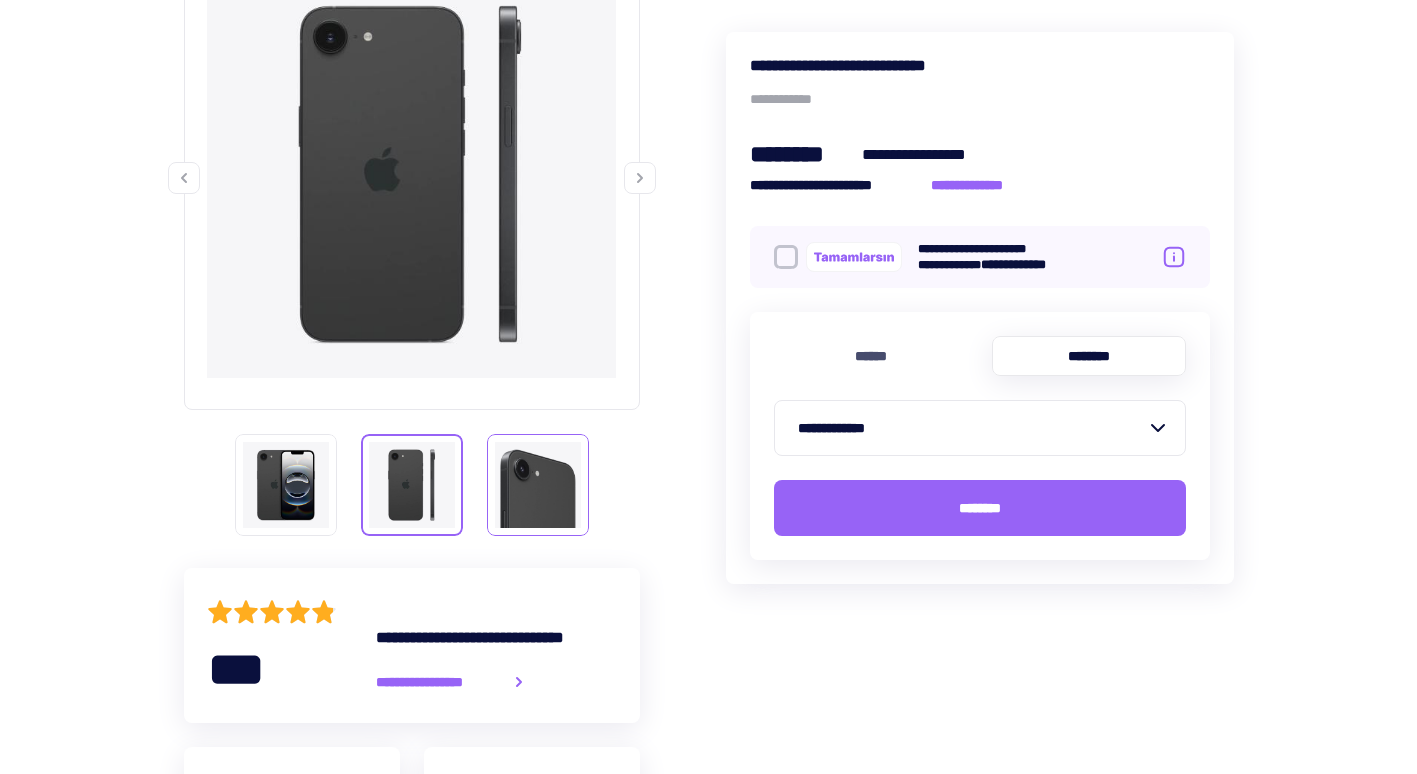 click at bounding box center [538, 485] 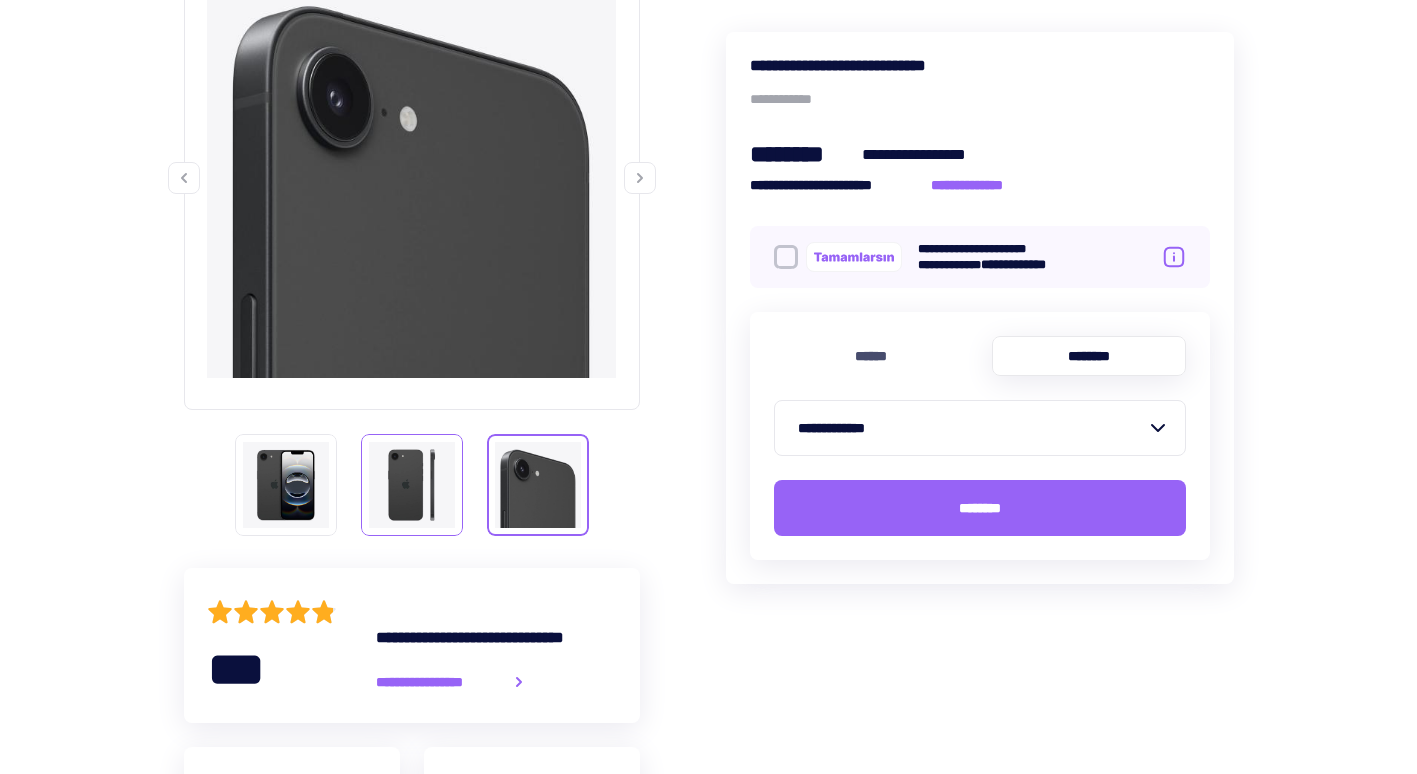 click at bounding box center (412, 485) 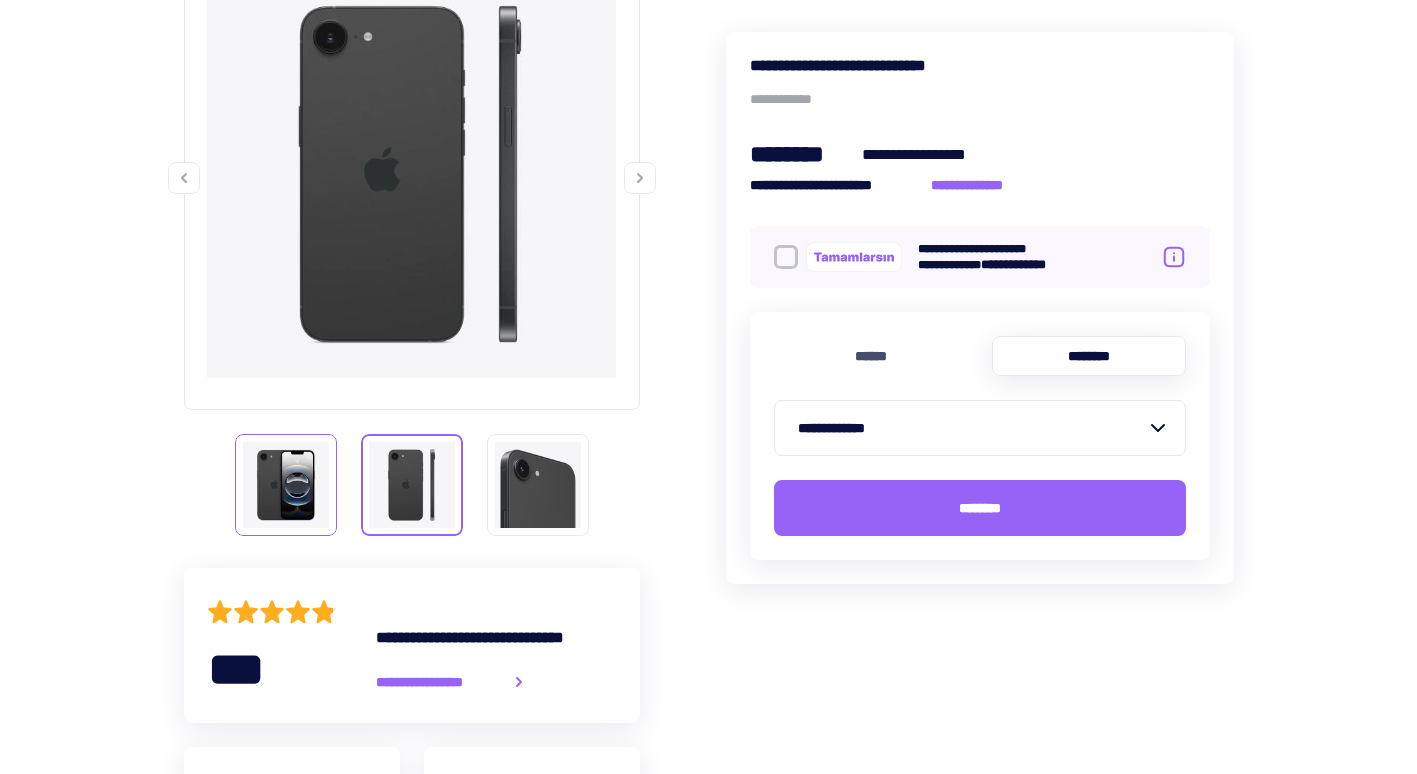 click at bounding box center (286, 485) 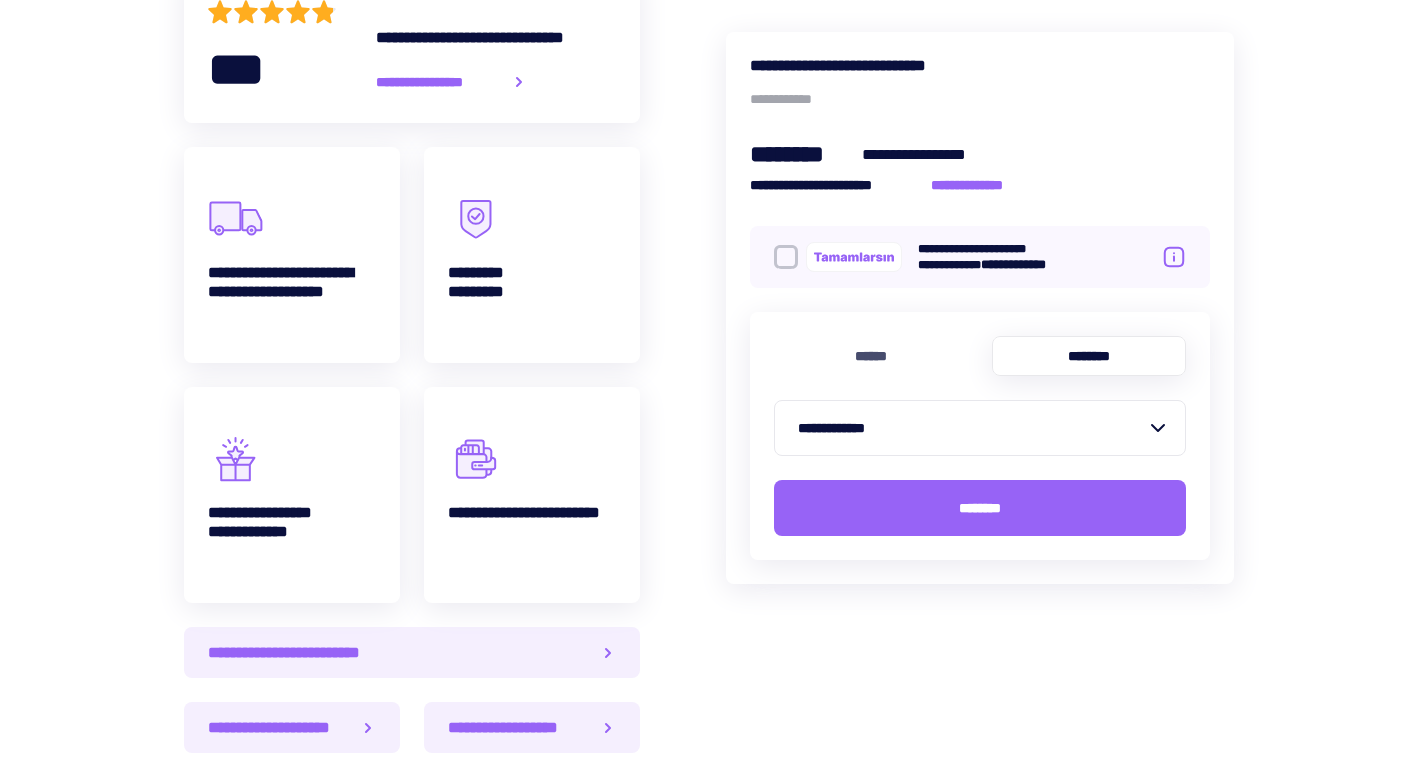scroll, scrollTop: 1200, scrollLeft: 0, axis: vertical 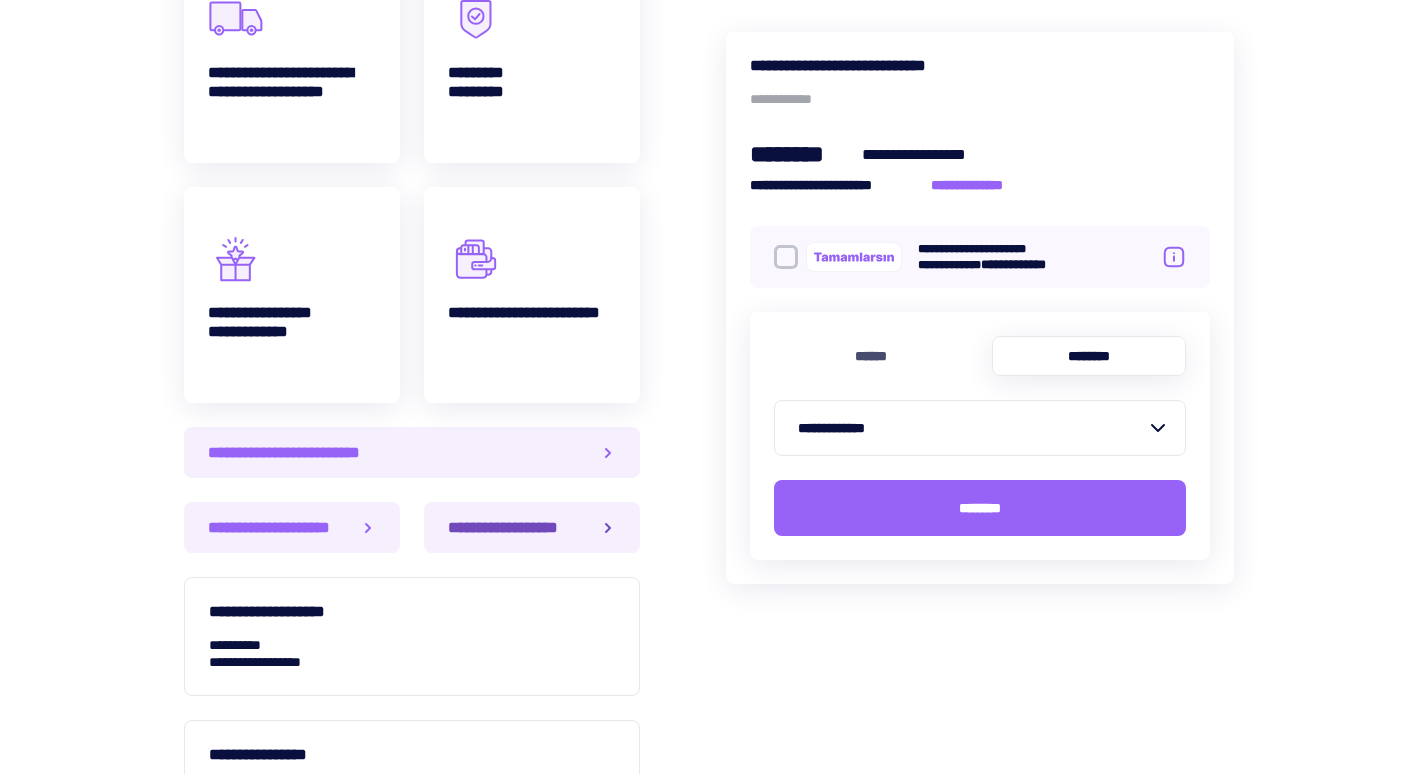 click on "**********" at bounding box center (532, 527) 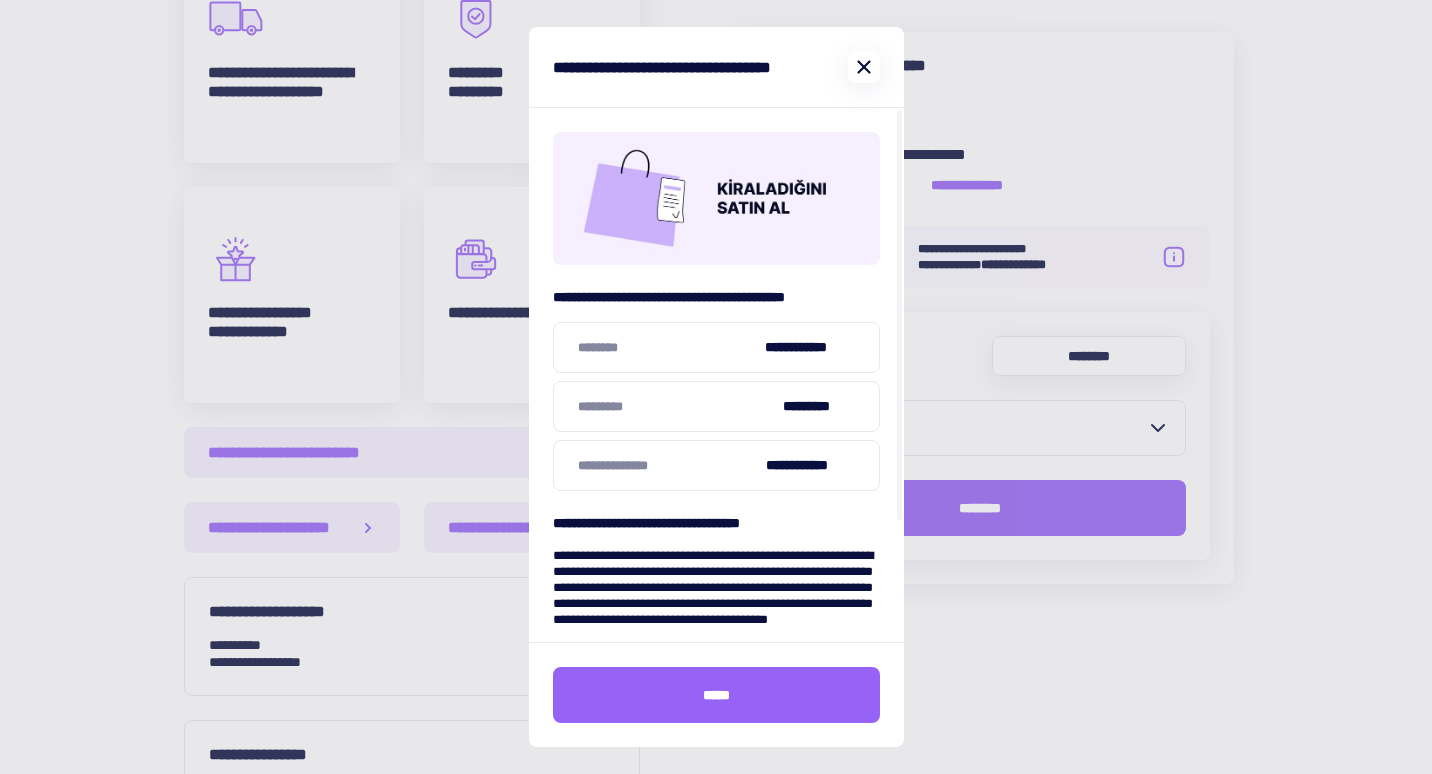 click 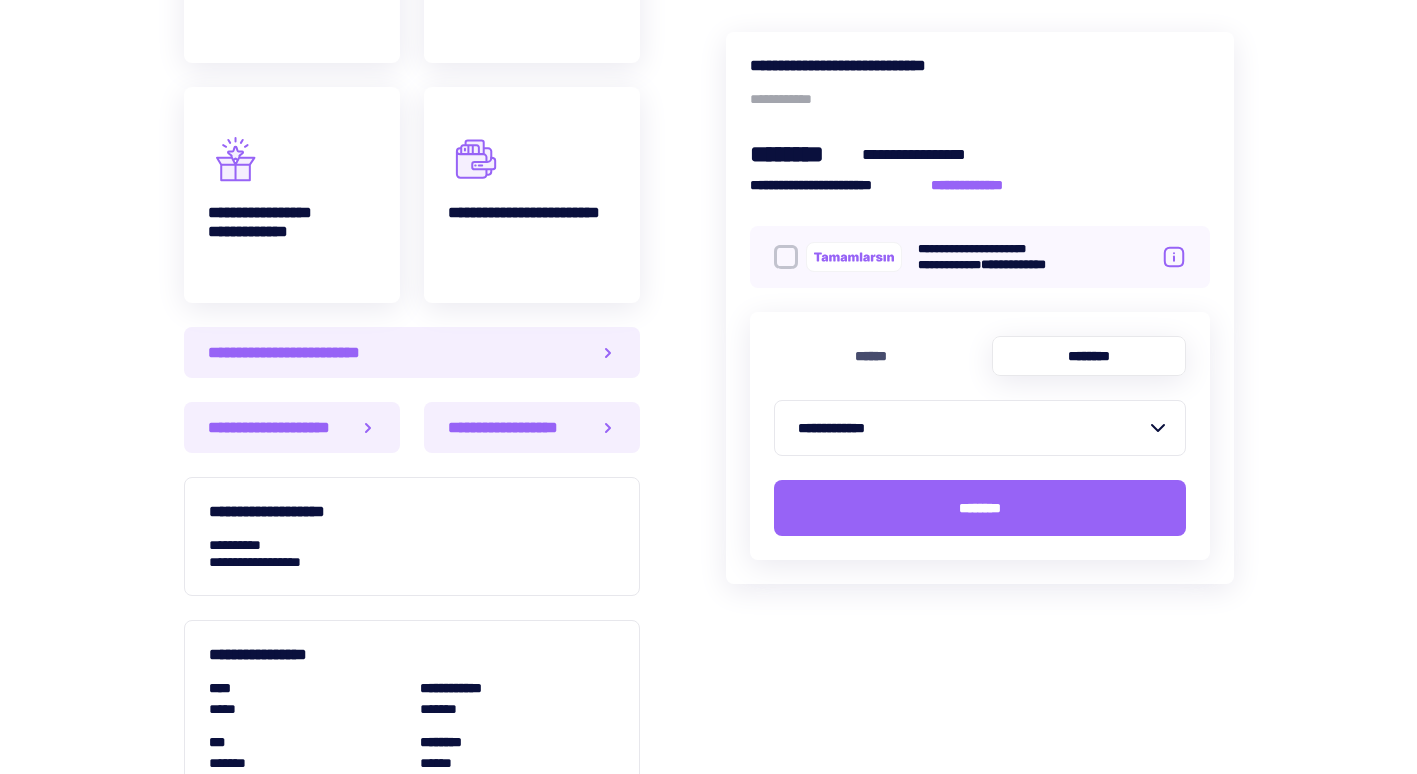 scroll, scrollTop: 1200, scrollLeft: 0, axis: vertical 